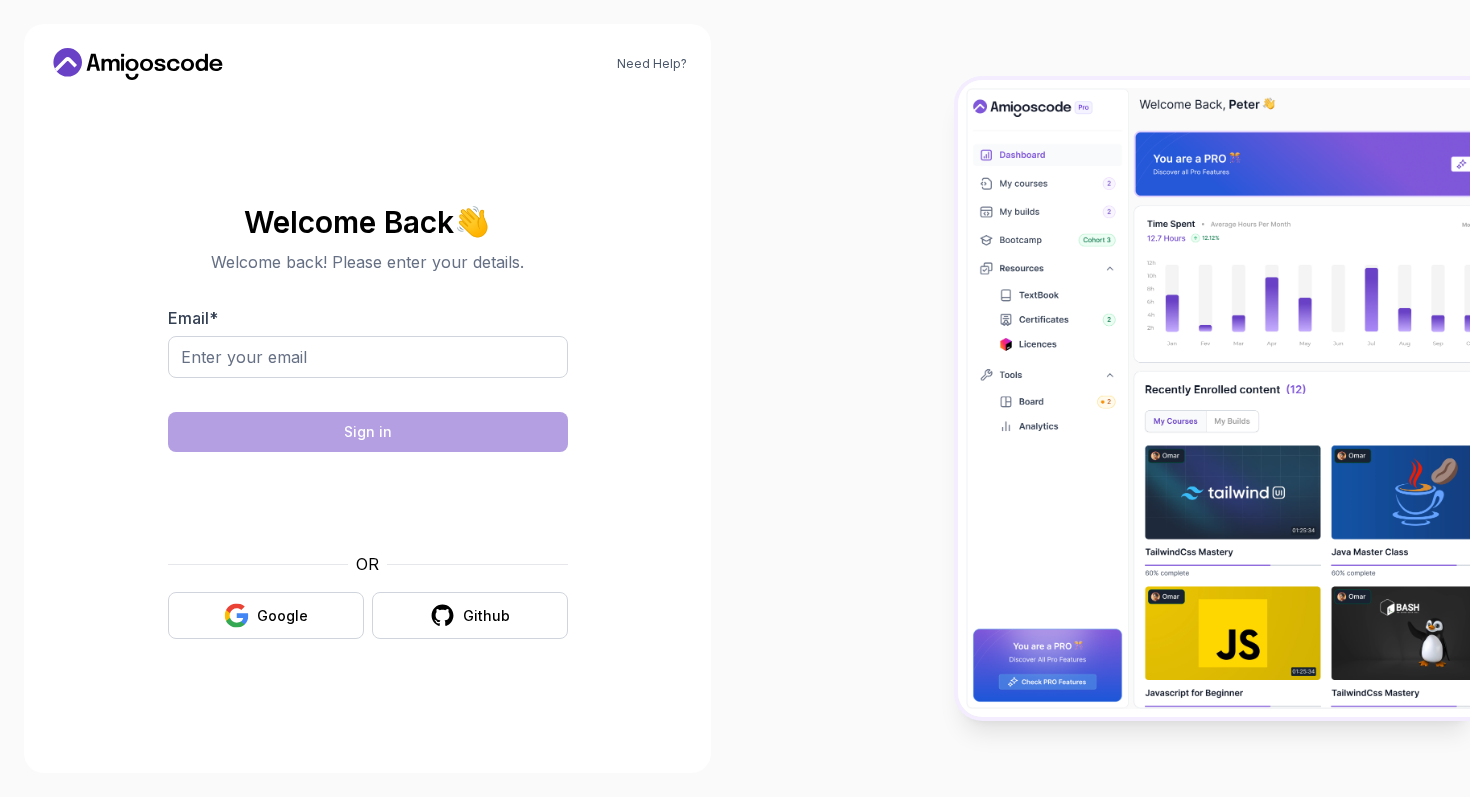 scroll, scrollTop: 0, scrollLeft: 0, axis: both 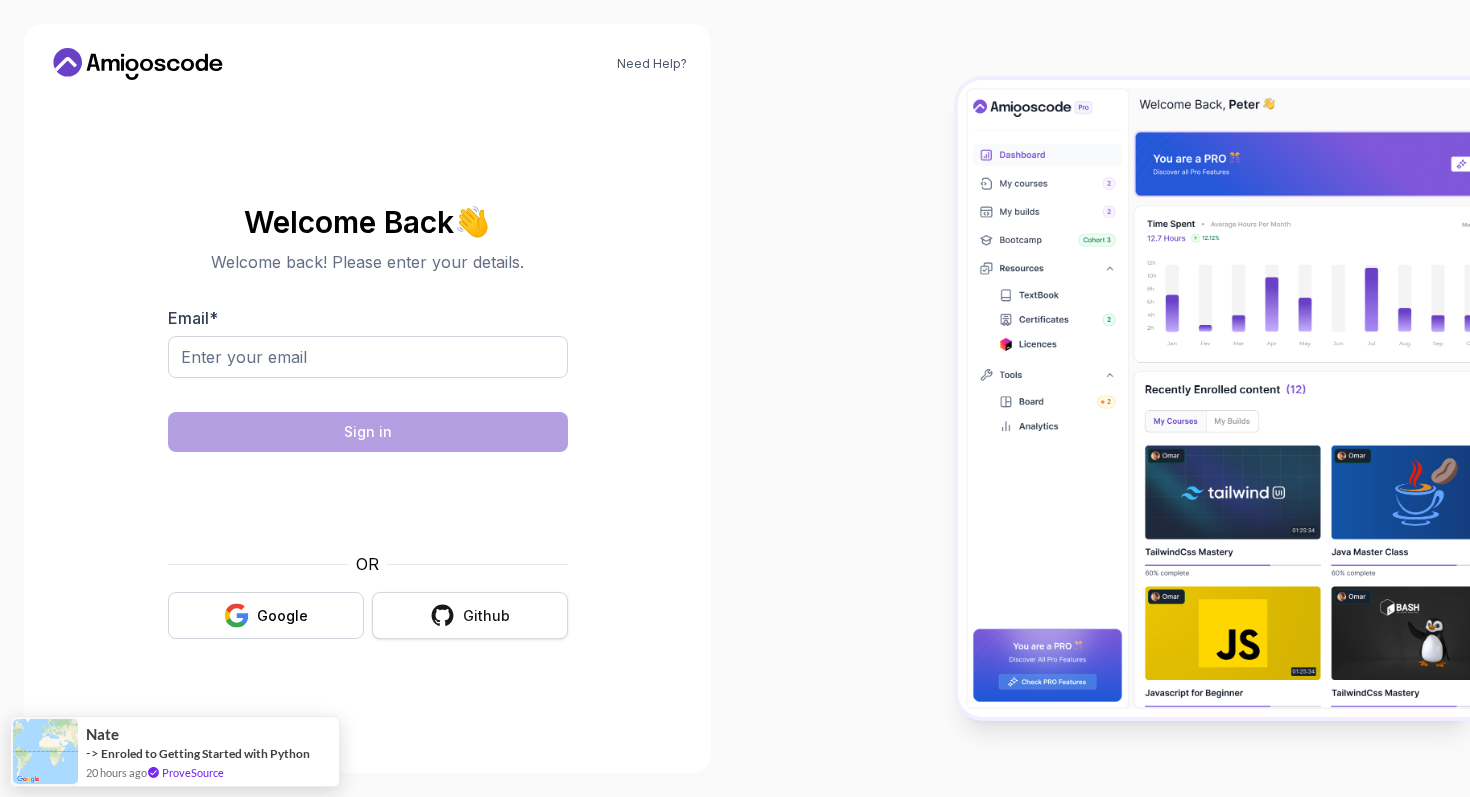 click on "Github" at bounding box center (470, 615) 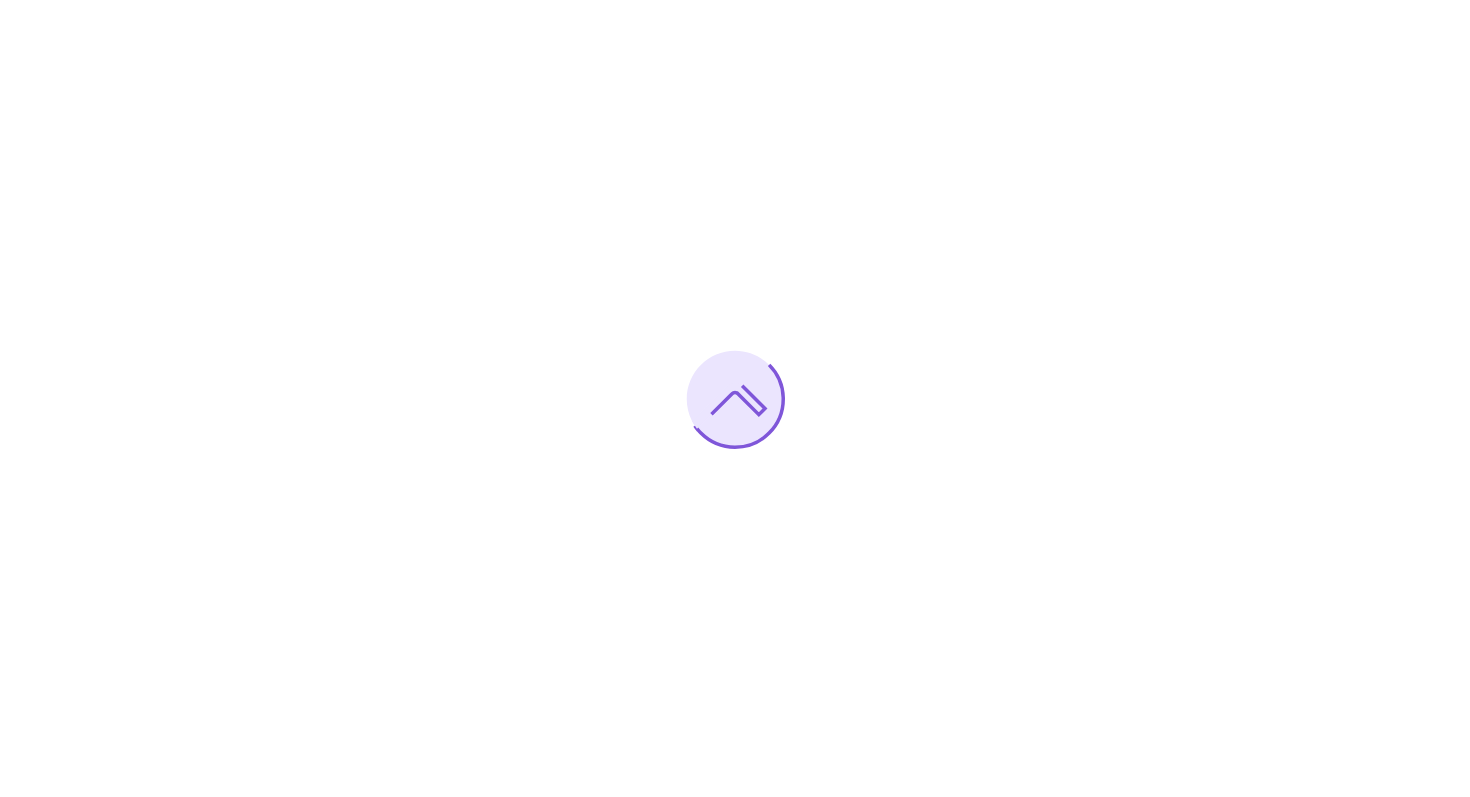 scroll, scrollTop: 0, scrollLeft: 0, axis: both 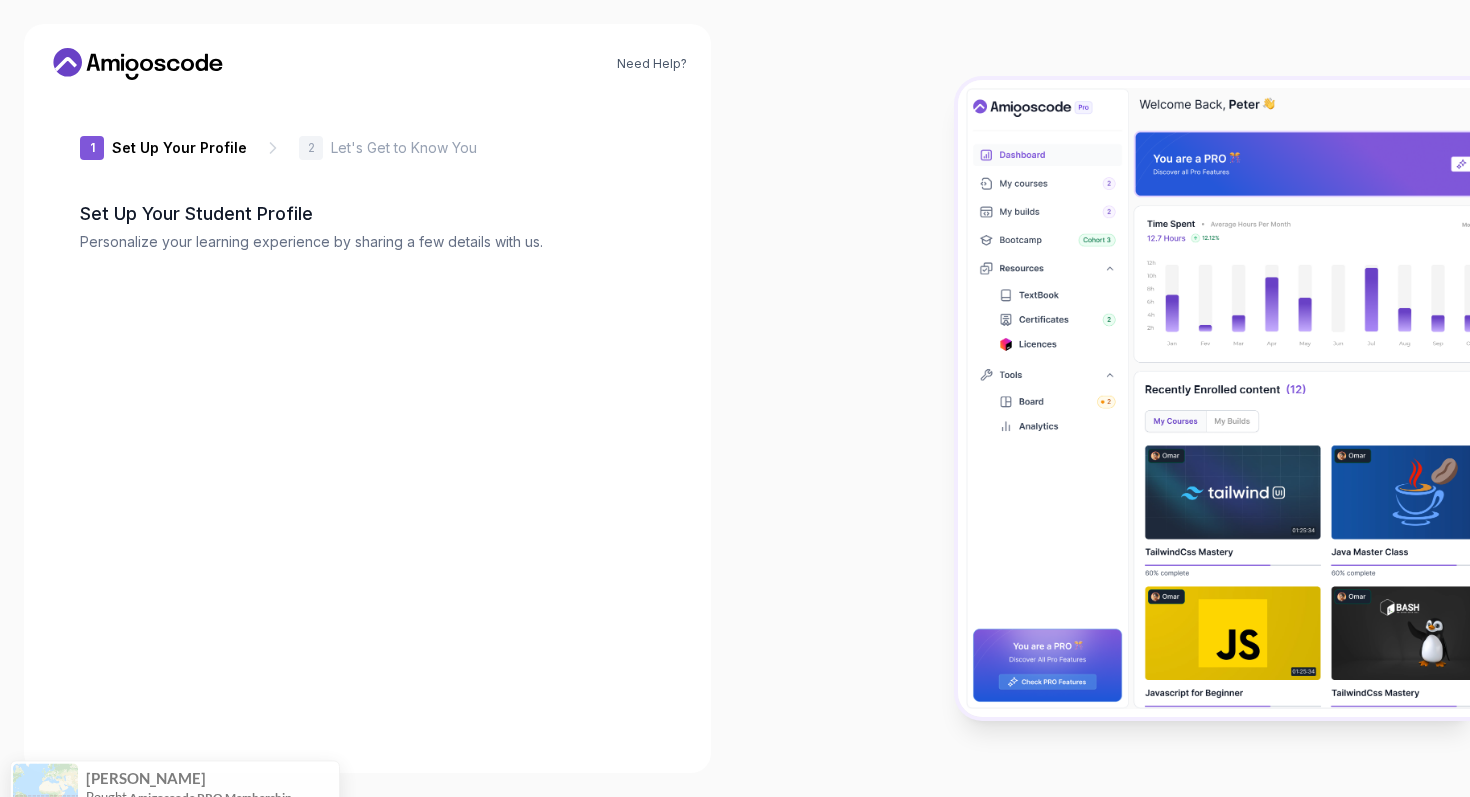 type on "swiftotter25a88" 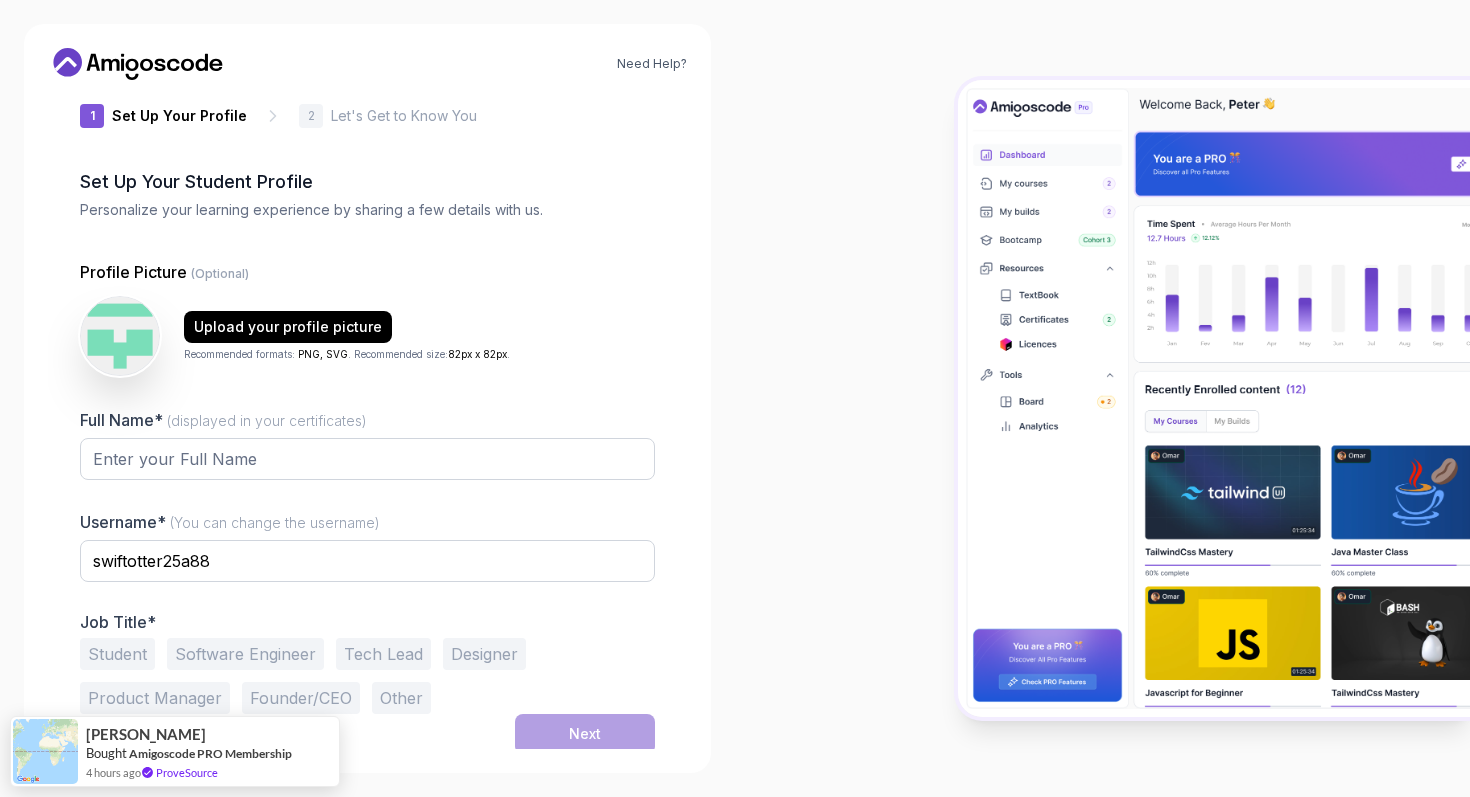 scroll, scrollTop: 37, scrollLeft: 0, axis: vertical 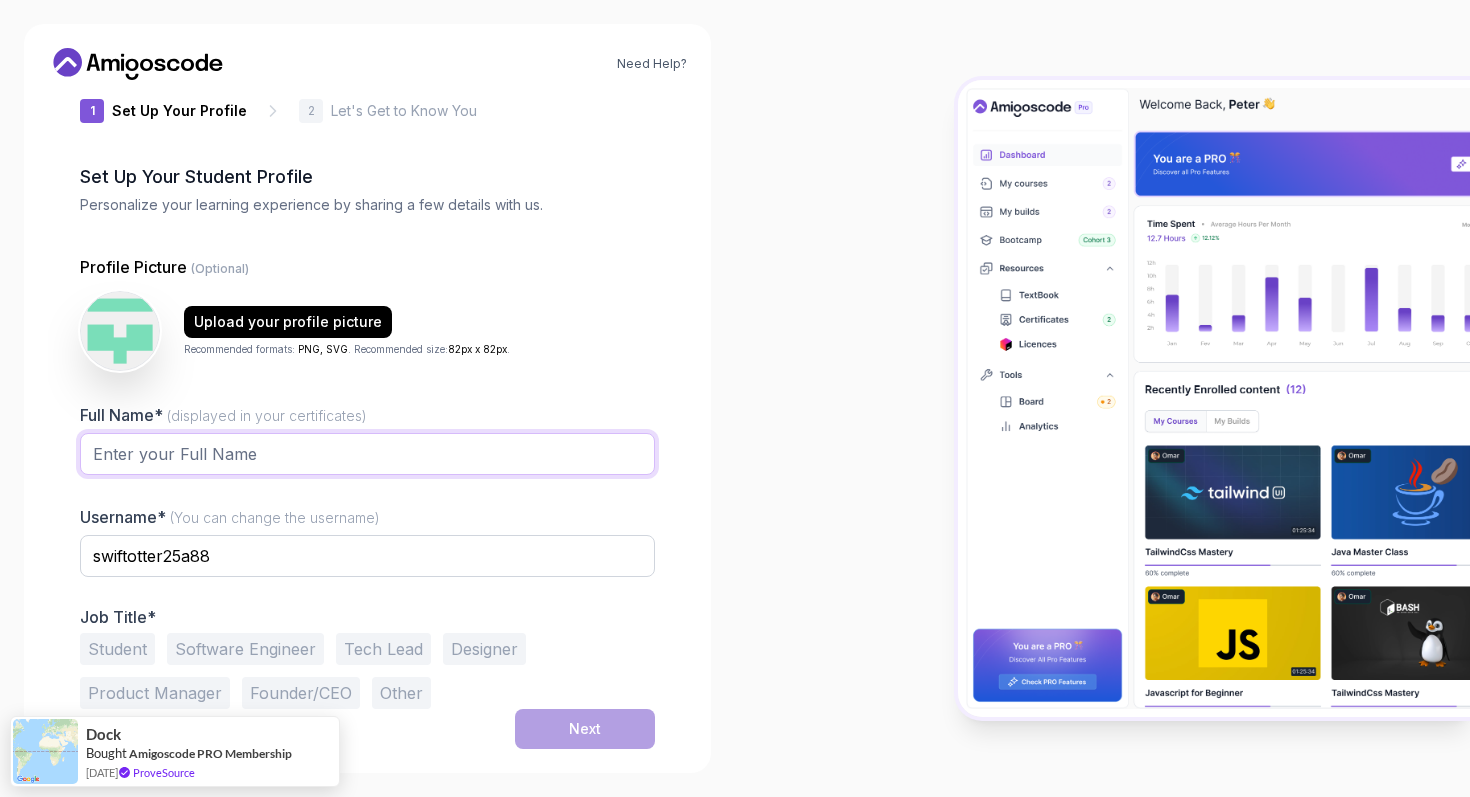 click on "Full Name*   (displayed in your certificates)" at bounding box center [367, 454] 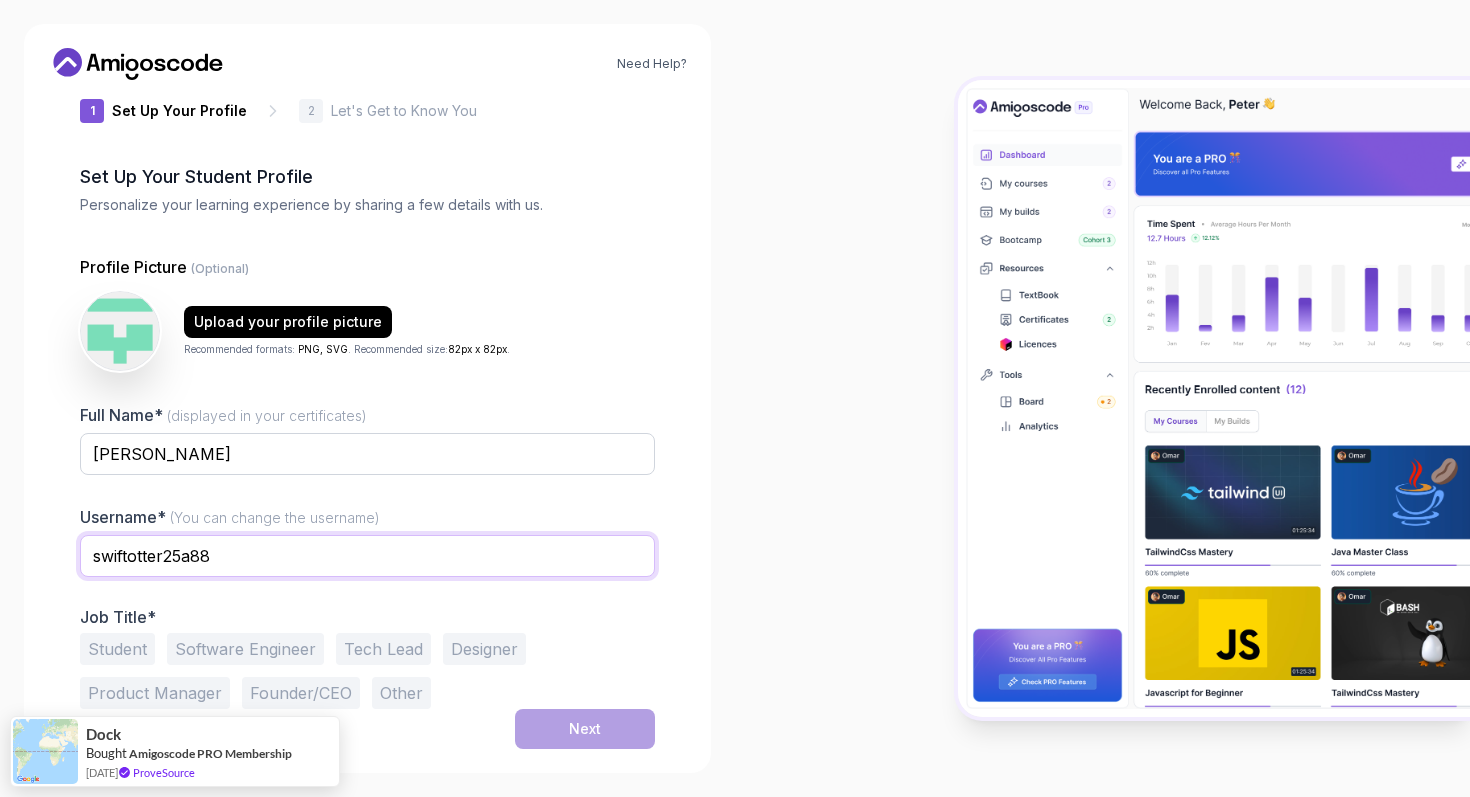 click on "swiftotter25a88" at bounding box center [367, 556] 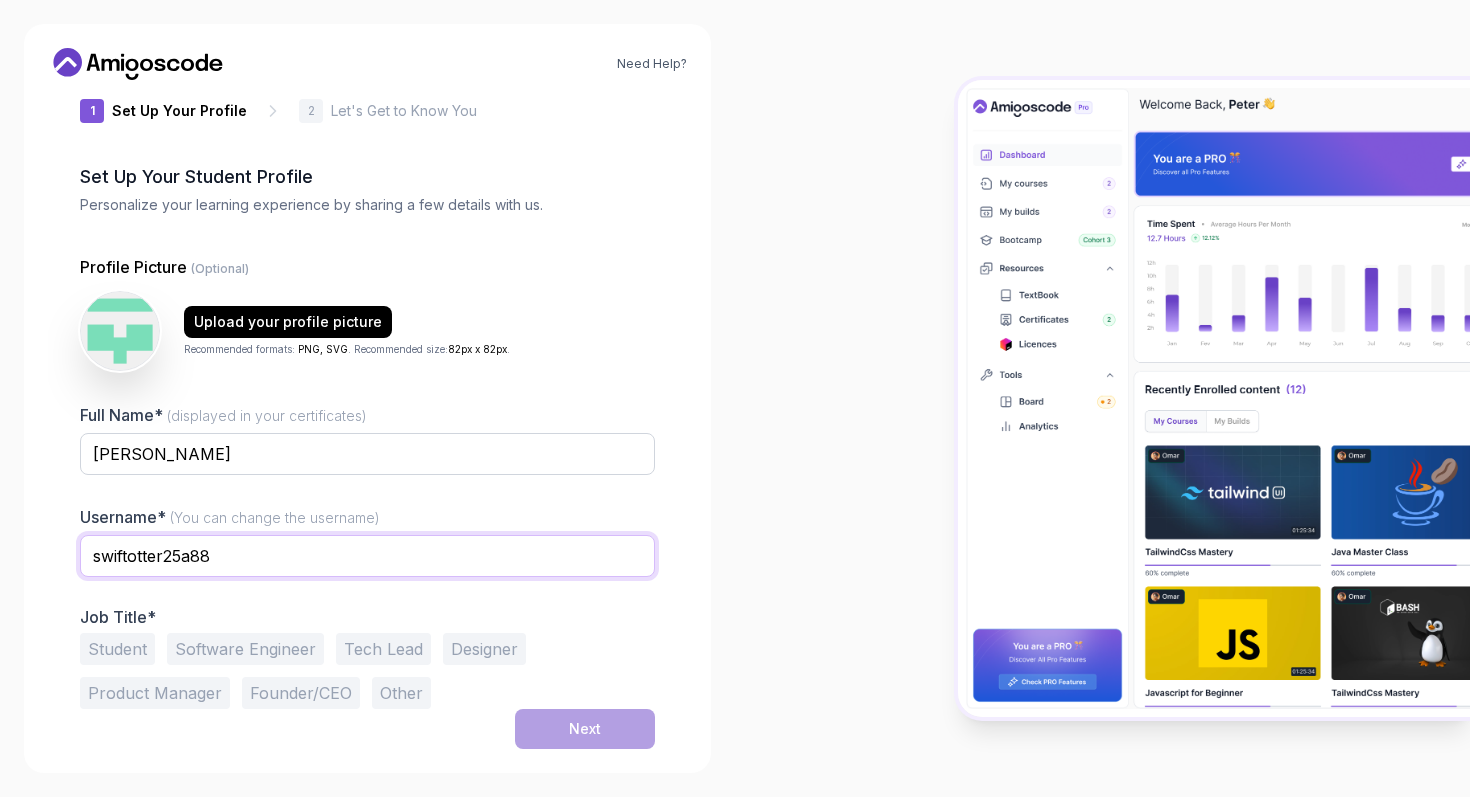 scroll, scrollTop: 36, scrollLeft: 0, axis: vertical 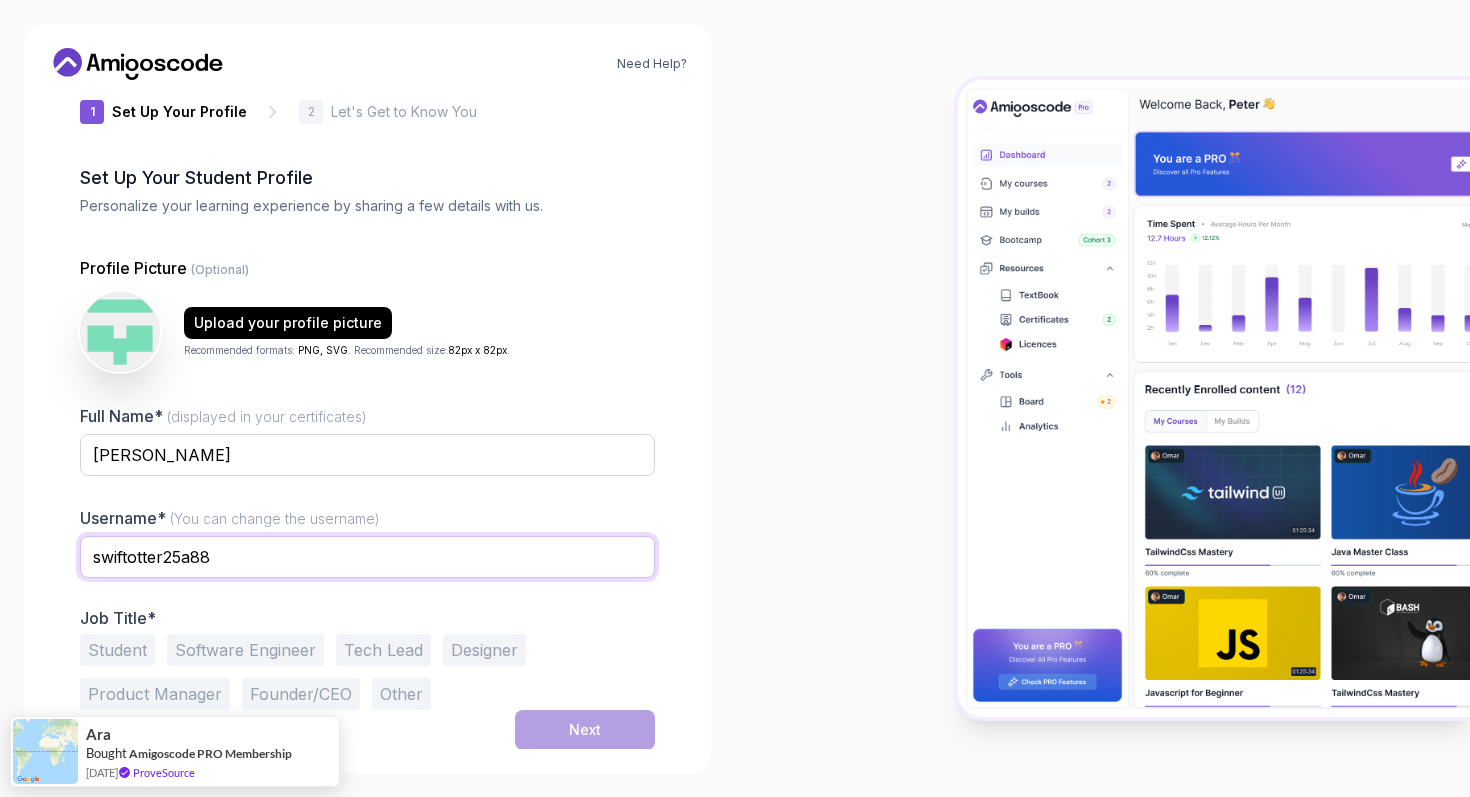 click on "swiftotter25a88" at bounding box center (367, 557) 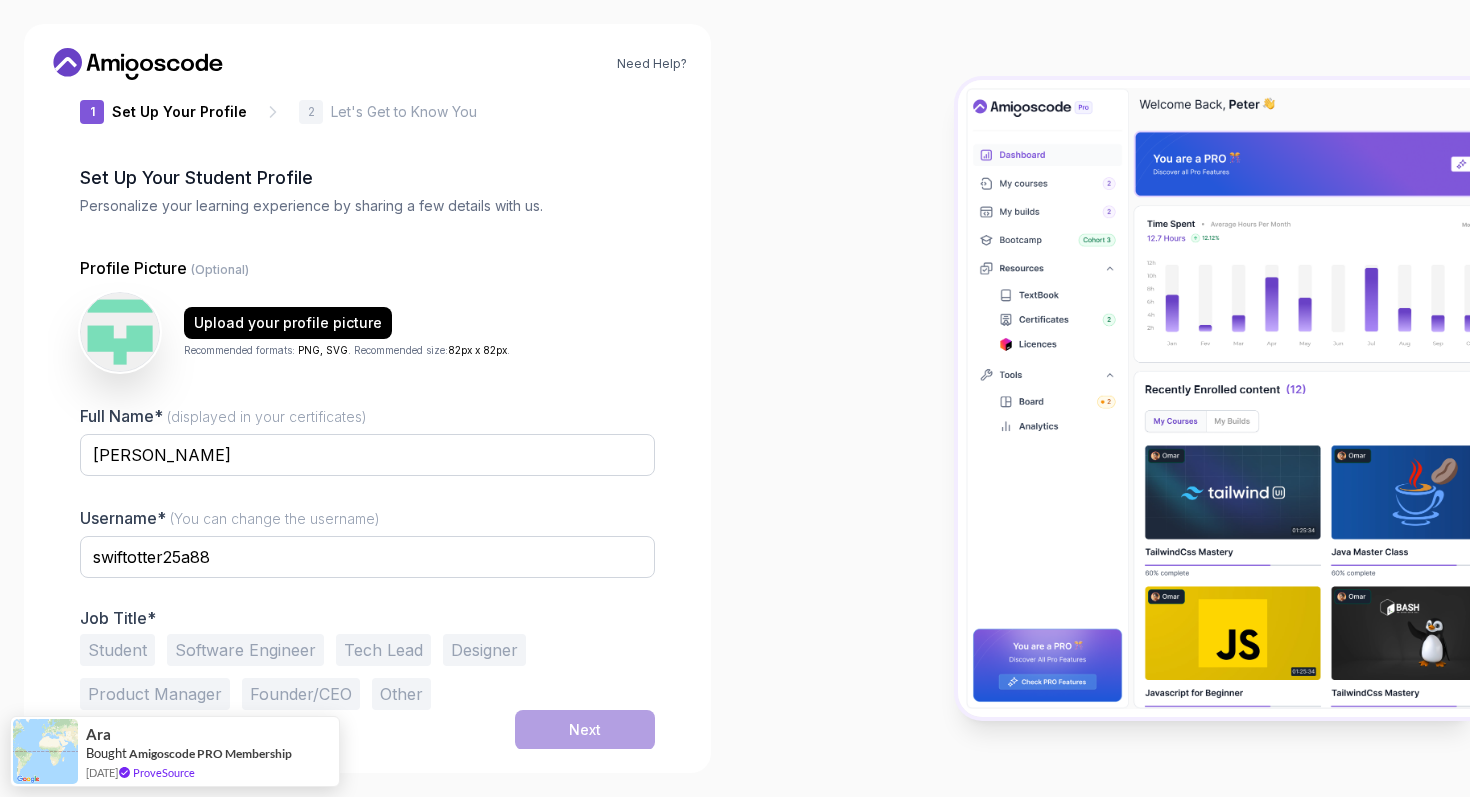 click on "Job Title*" at bounding box center (367, 618) 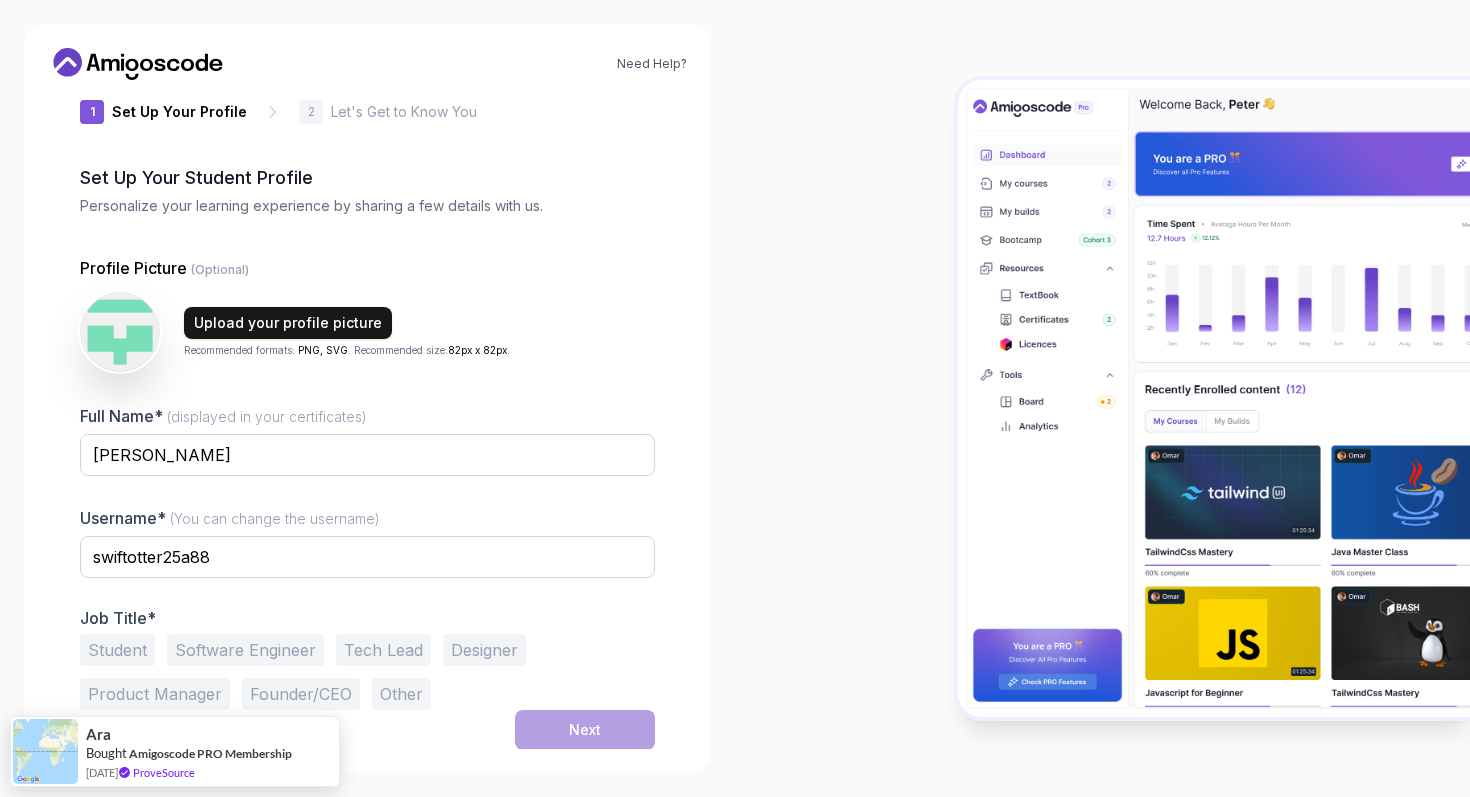 click on "Upload your profile picture" at bounding box center (288, 323) 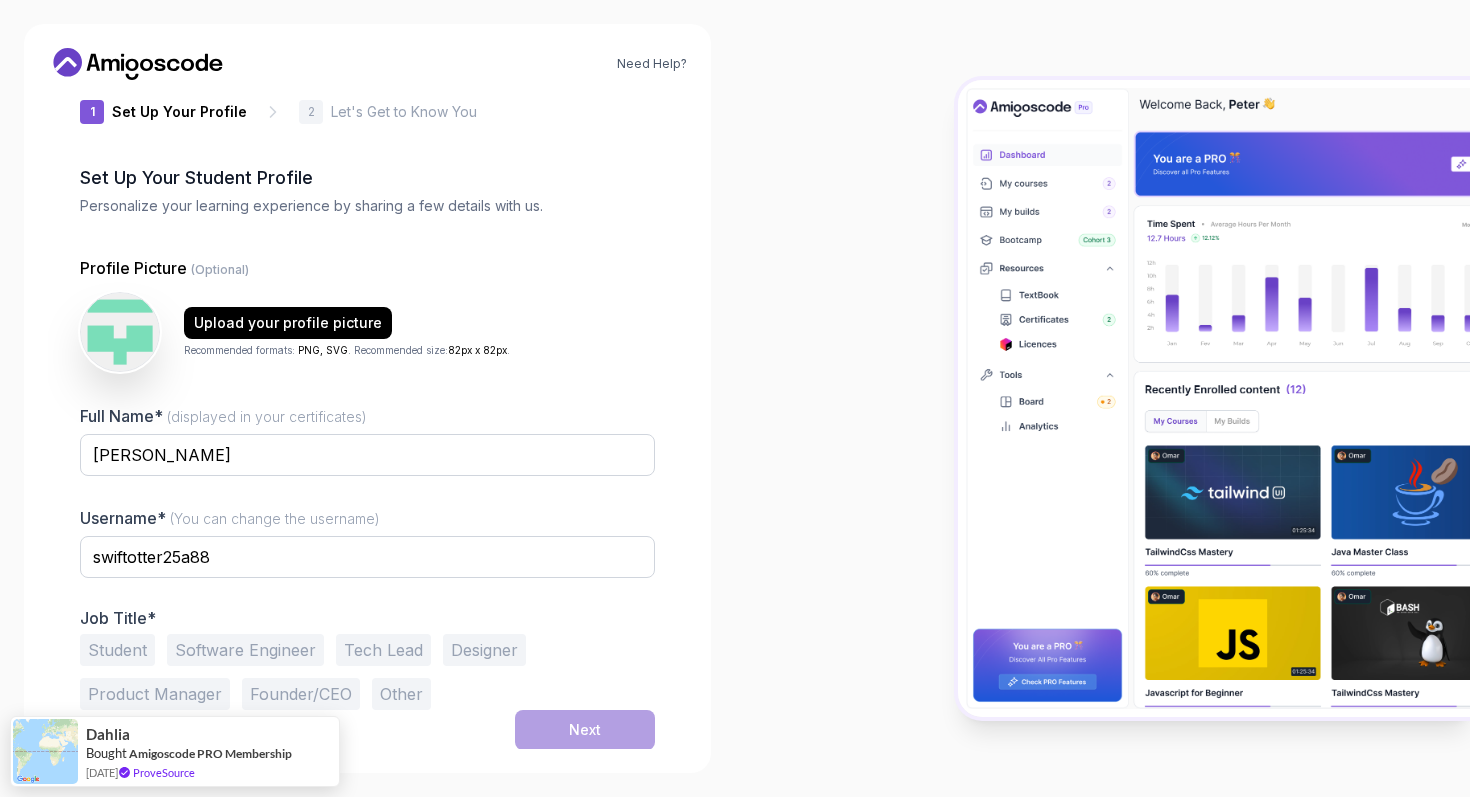 scroll, scrollTop: 37, scrollLeft: 0, axis: vertical 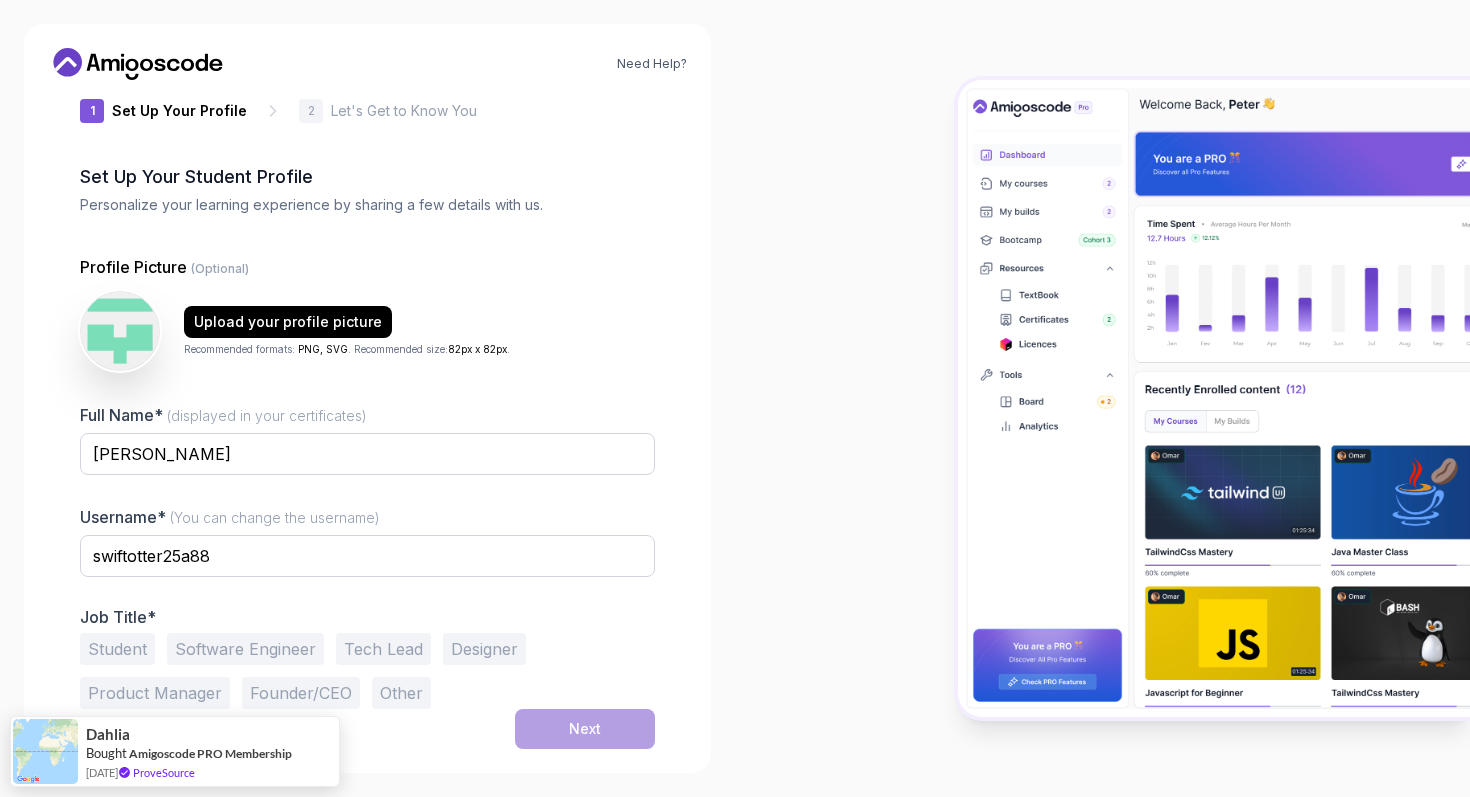 drag, startPoint x: 124, startPoint y: 722, endPoint x: 161, endPoint y: 533, distance: 192.58765 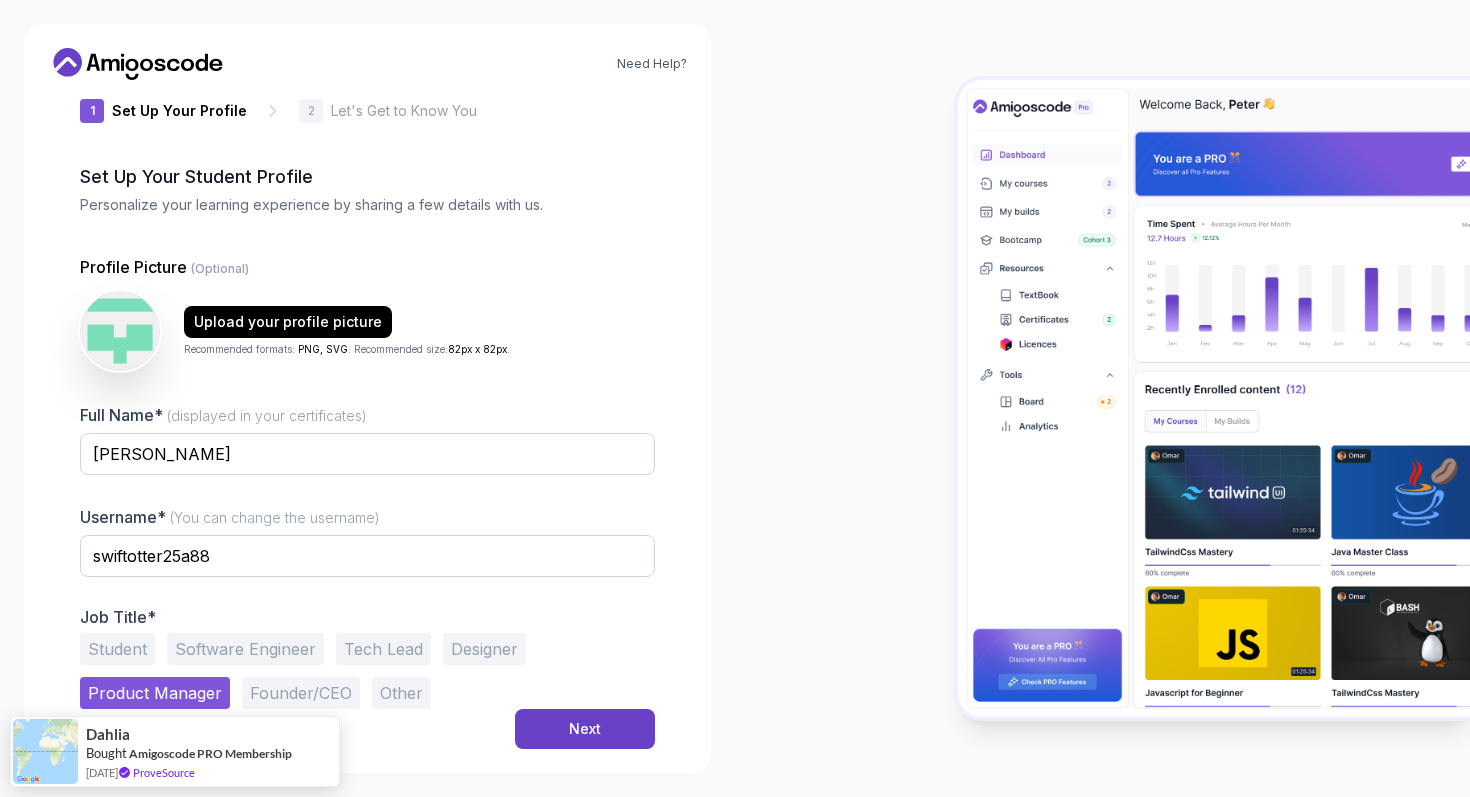click on "Student" at bounding box center (117, 649) 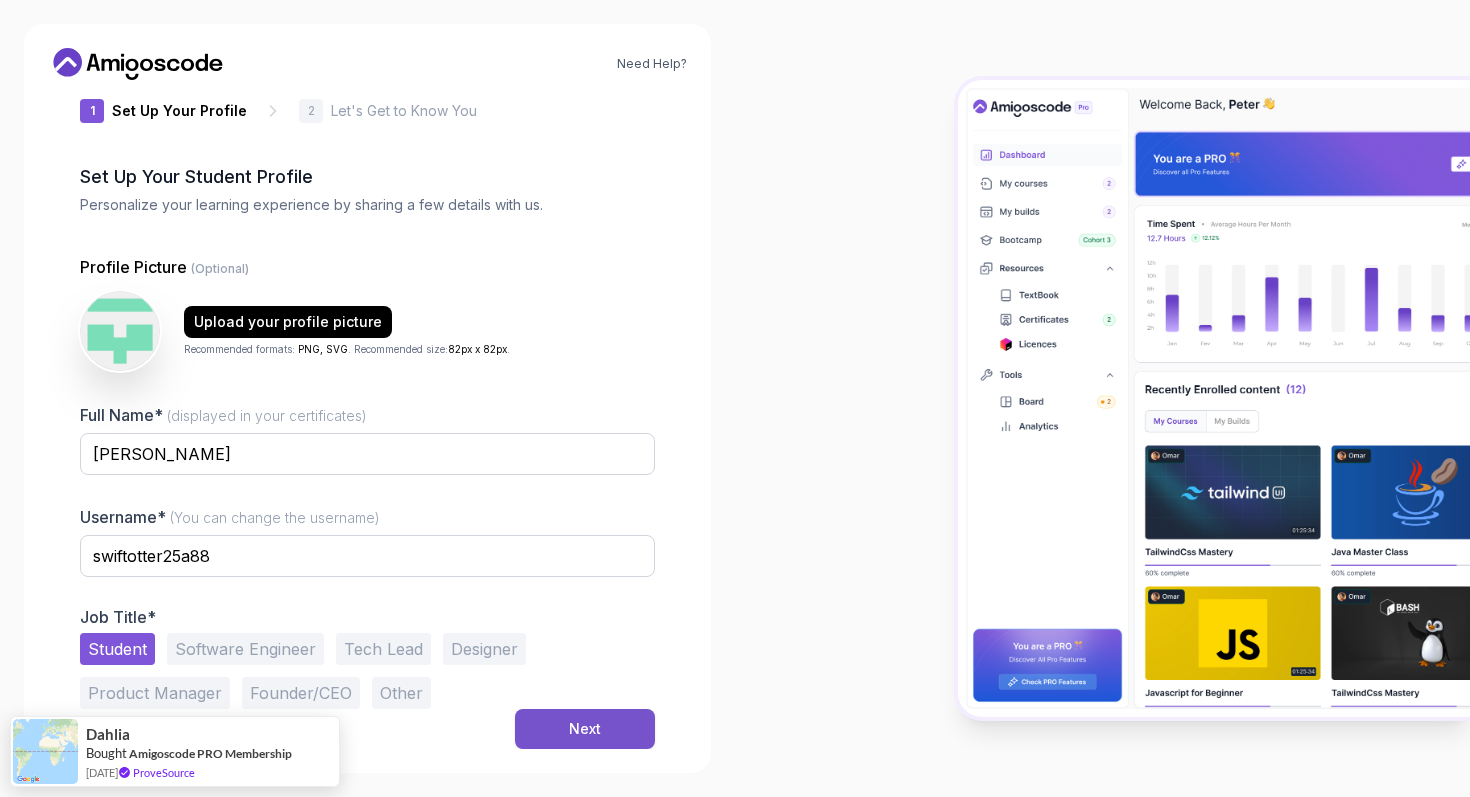 click on "Next" at bounding box center (585, 729) 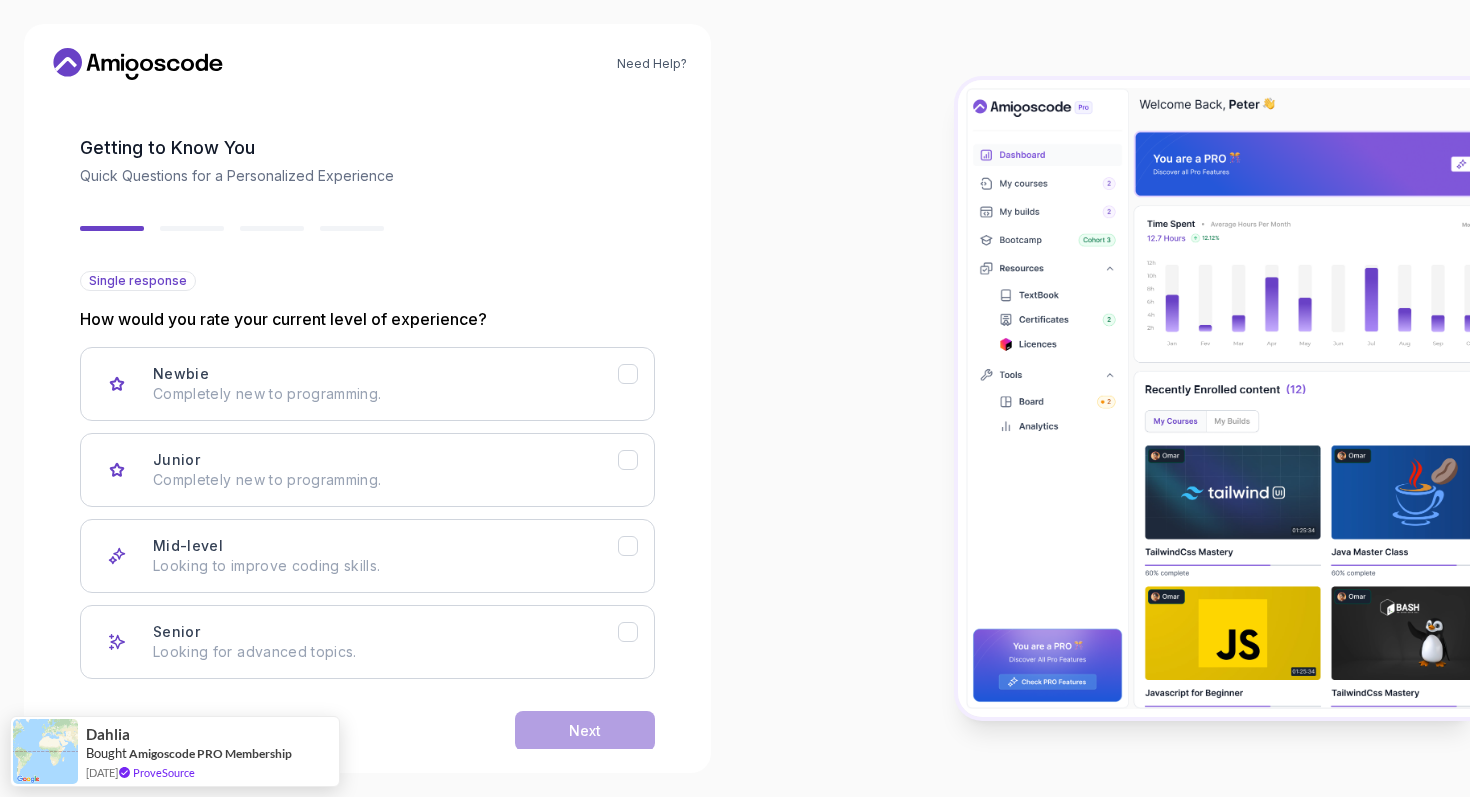 scroll, scrollTop: 100, scrollLeft: 0, axis: vertical 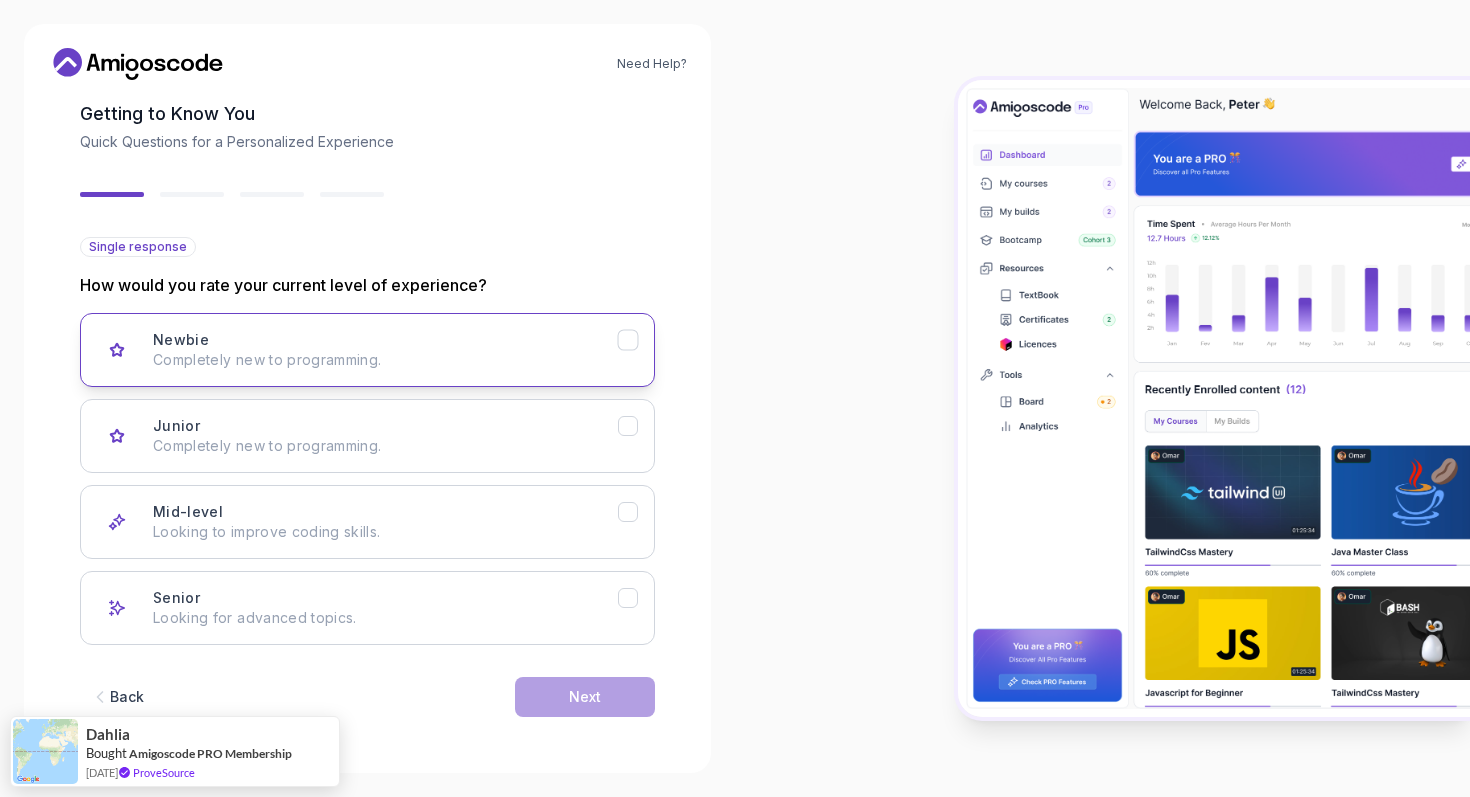 click on "Completely new to programming." at bounding box center [385, 360] 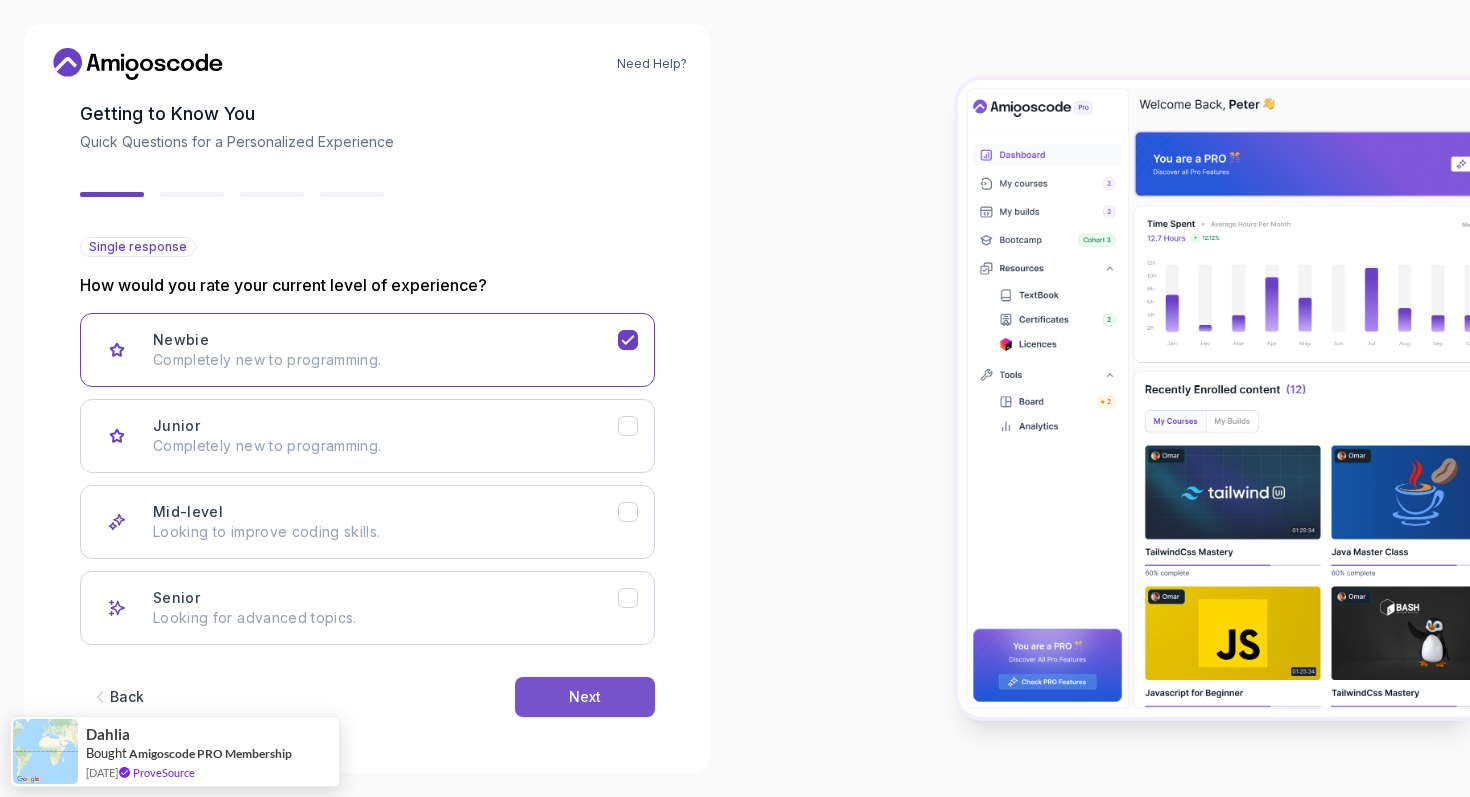 click on "Next" at bounding box center (585, 697) 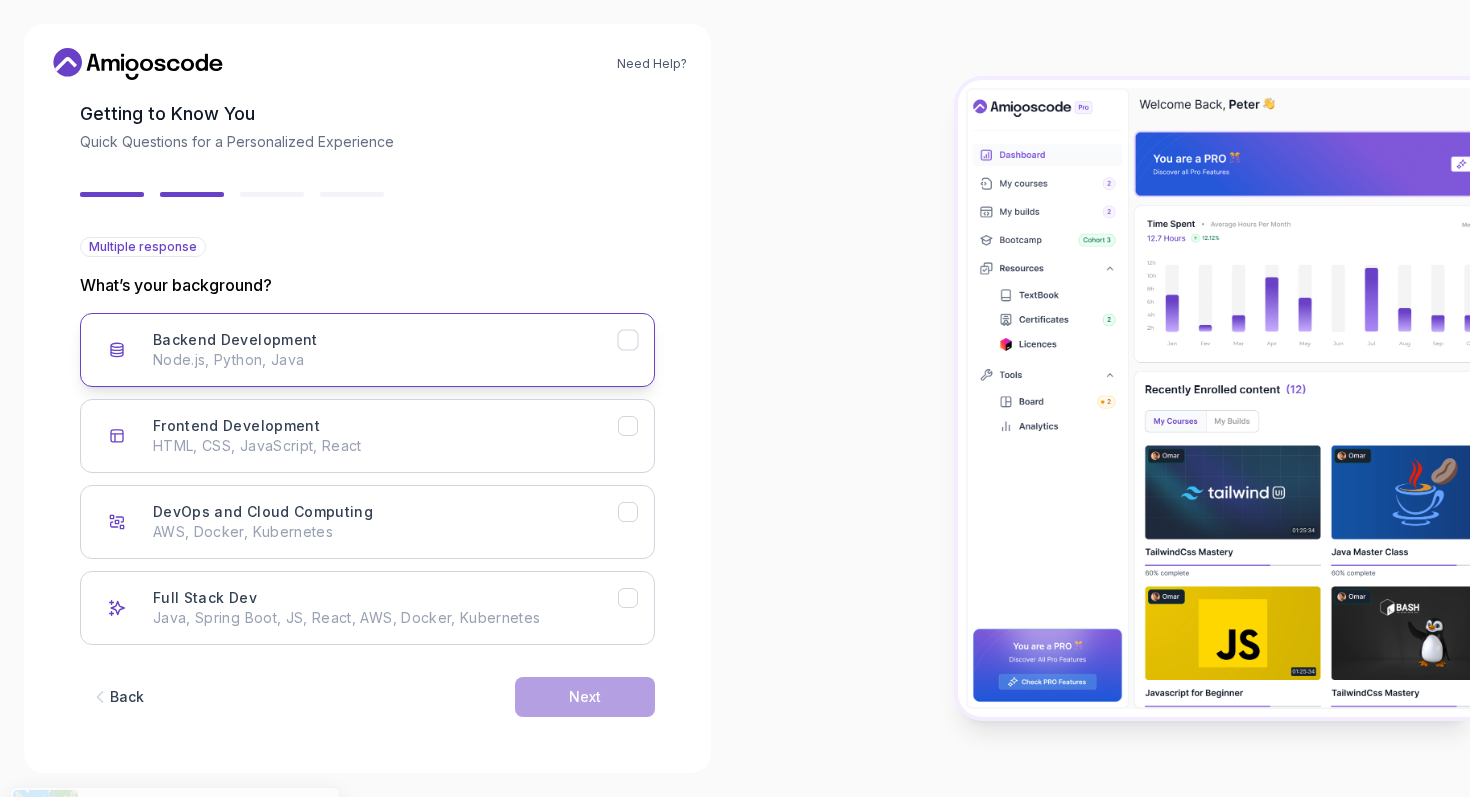 click on "Backend Development Node.js, Python, Java" at bounding box center [367, 350] 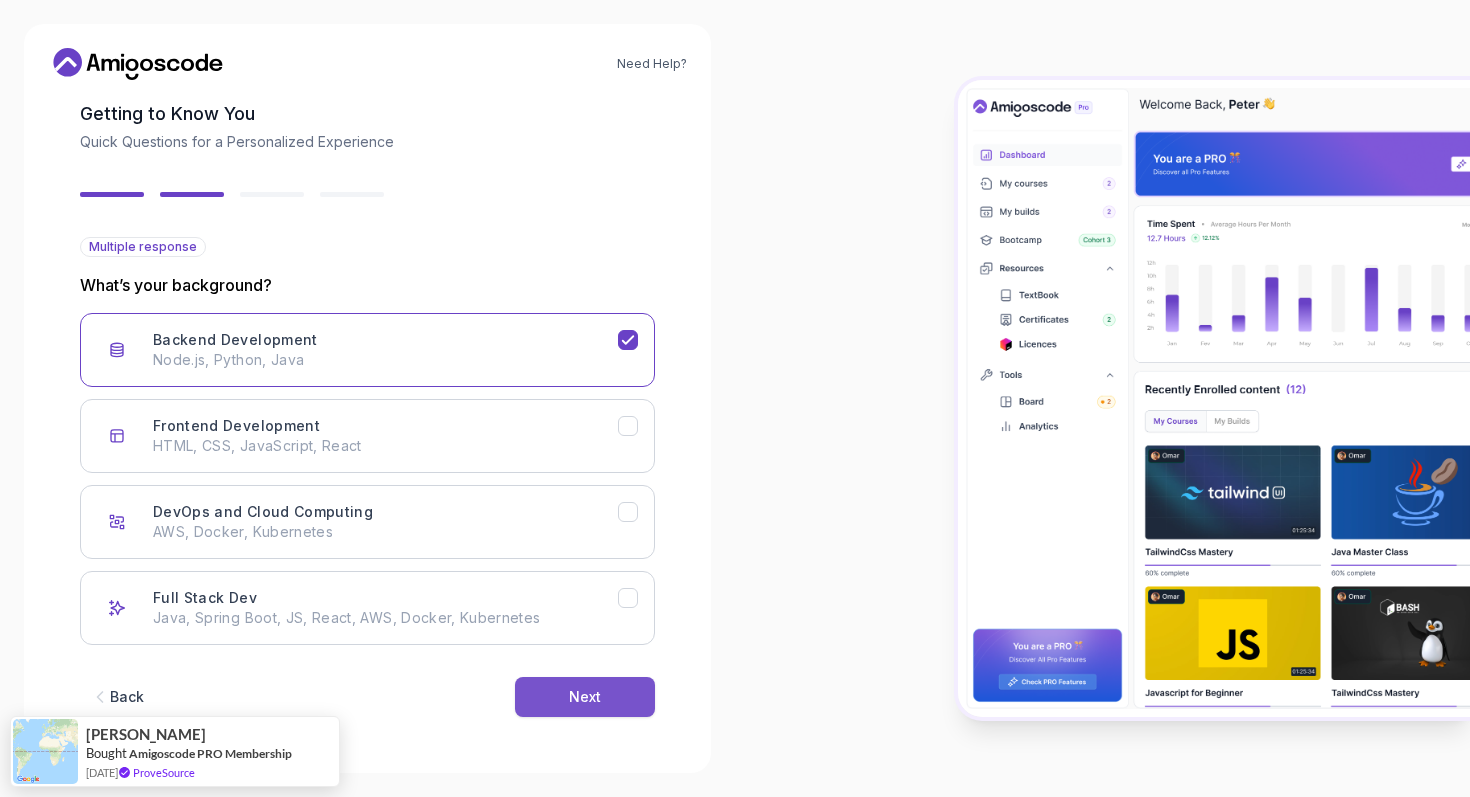 click on "Next" at bounding box center (585, 697) 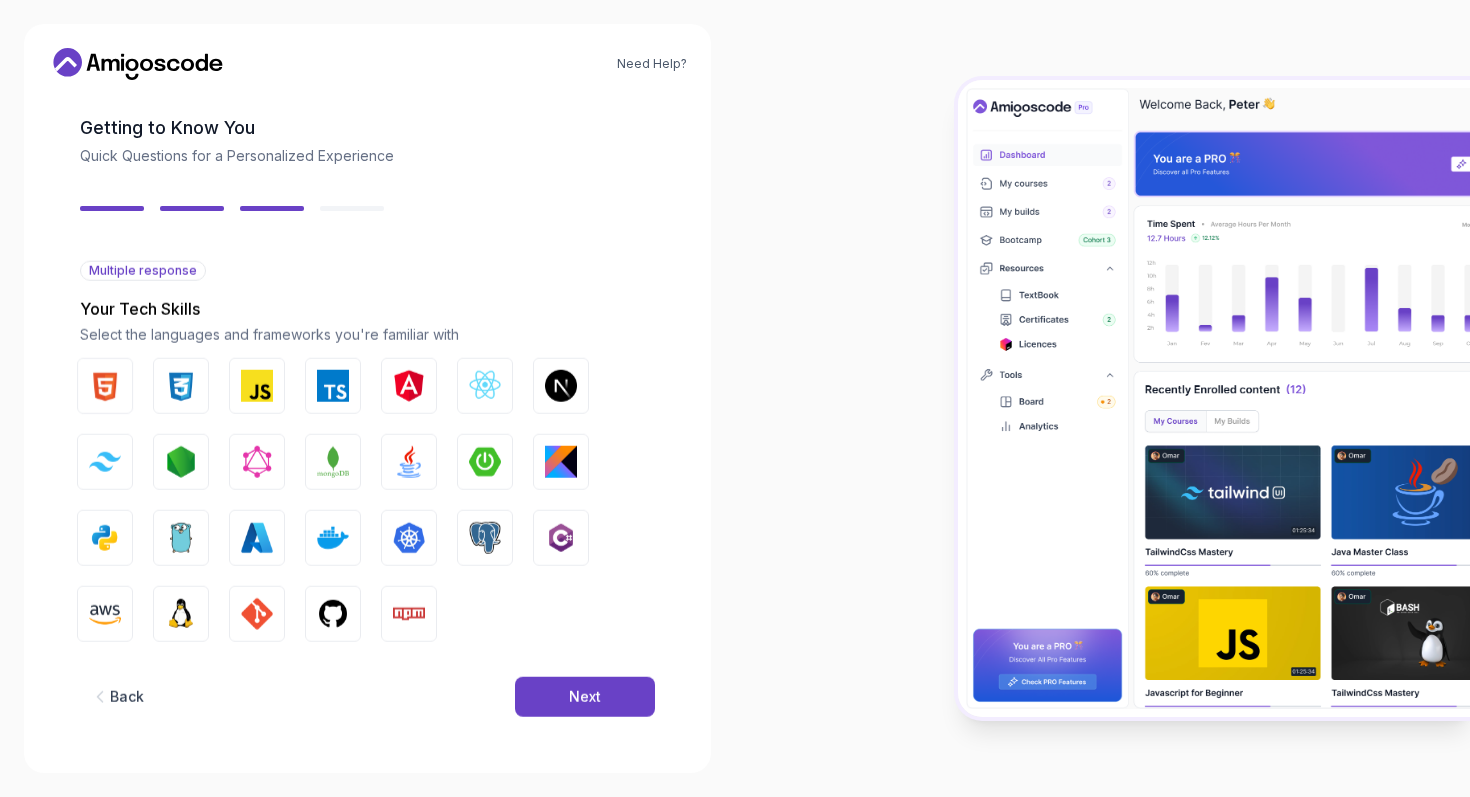 scroll, scrollTop: 76, scrollLeft: 0, axis: vertical 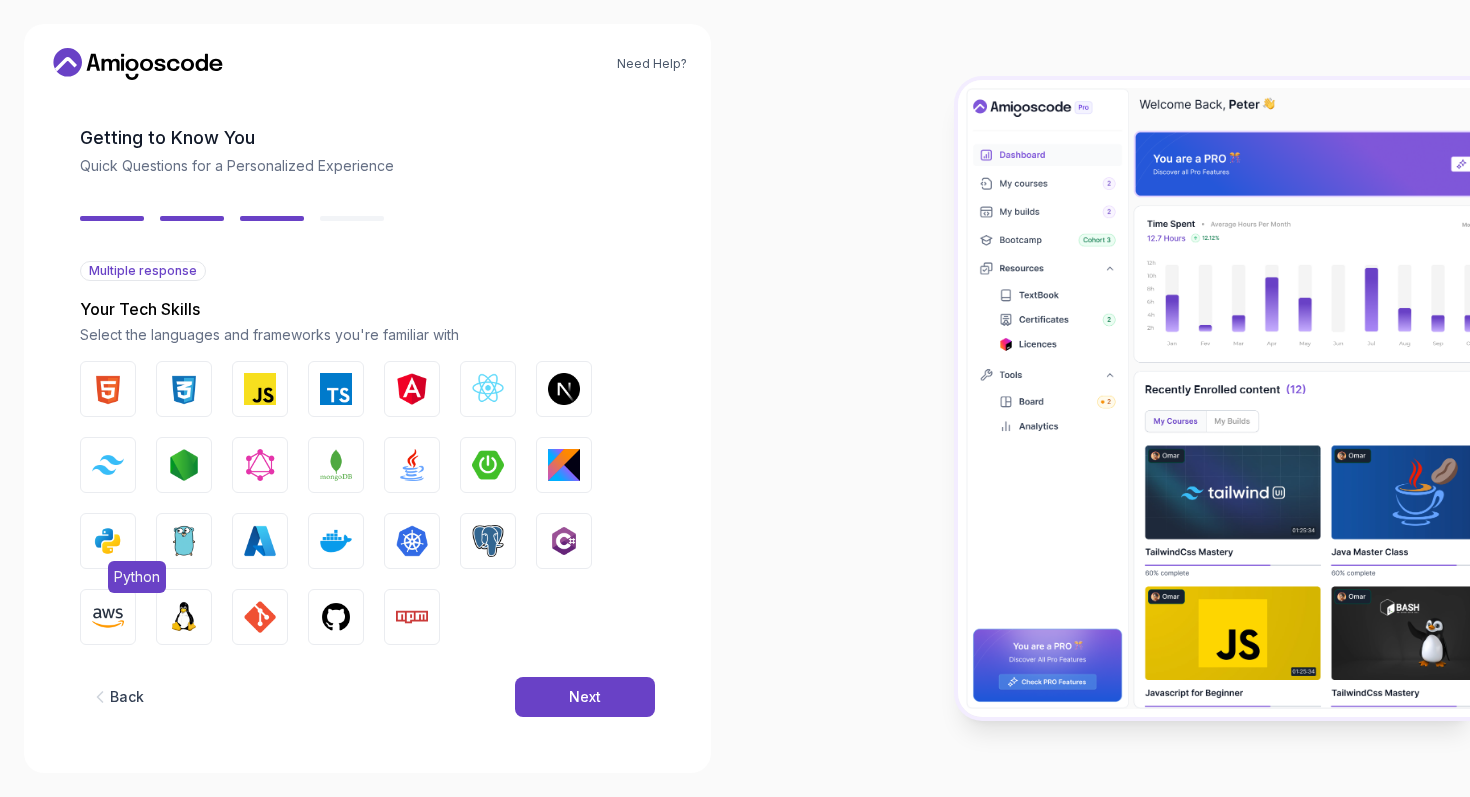 click on "Python" at bounding box center (108, 541) 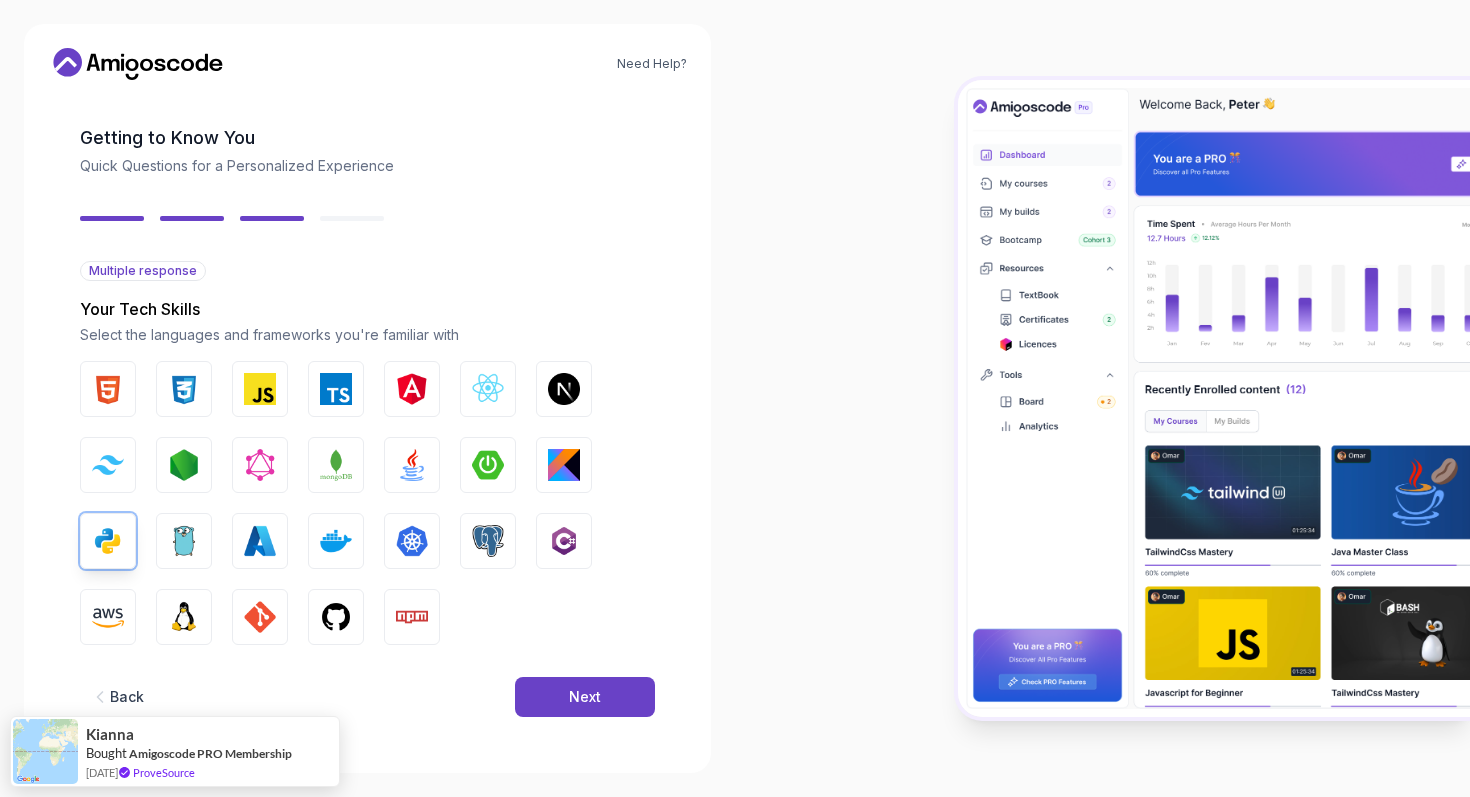 click on "HTML CSS JavaScript TypeScript Angular React.js Next.js Tailwind CSS Node.js GraphQL MongoDB Java Spring Boot Kotlin Python Go Azure Docker Kubernetes PostgreSQL C# AWS Linux GIT GitHub Npm" at bounding box center [367, 503] 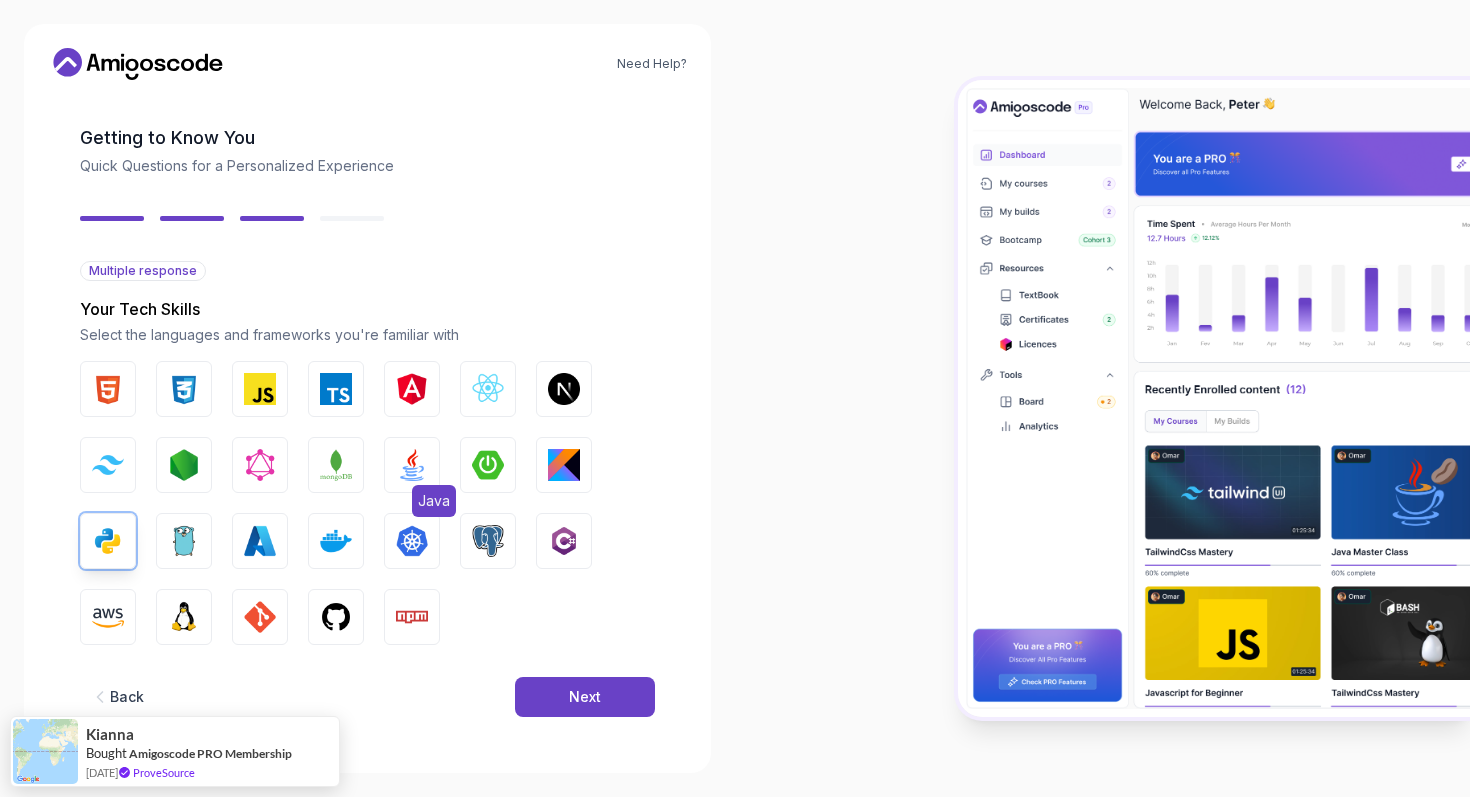 click at bounding box center [412, 465] 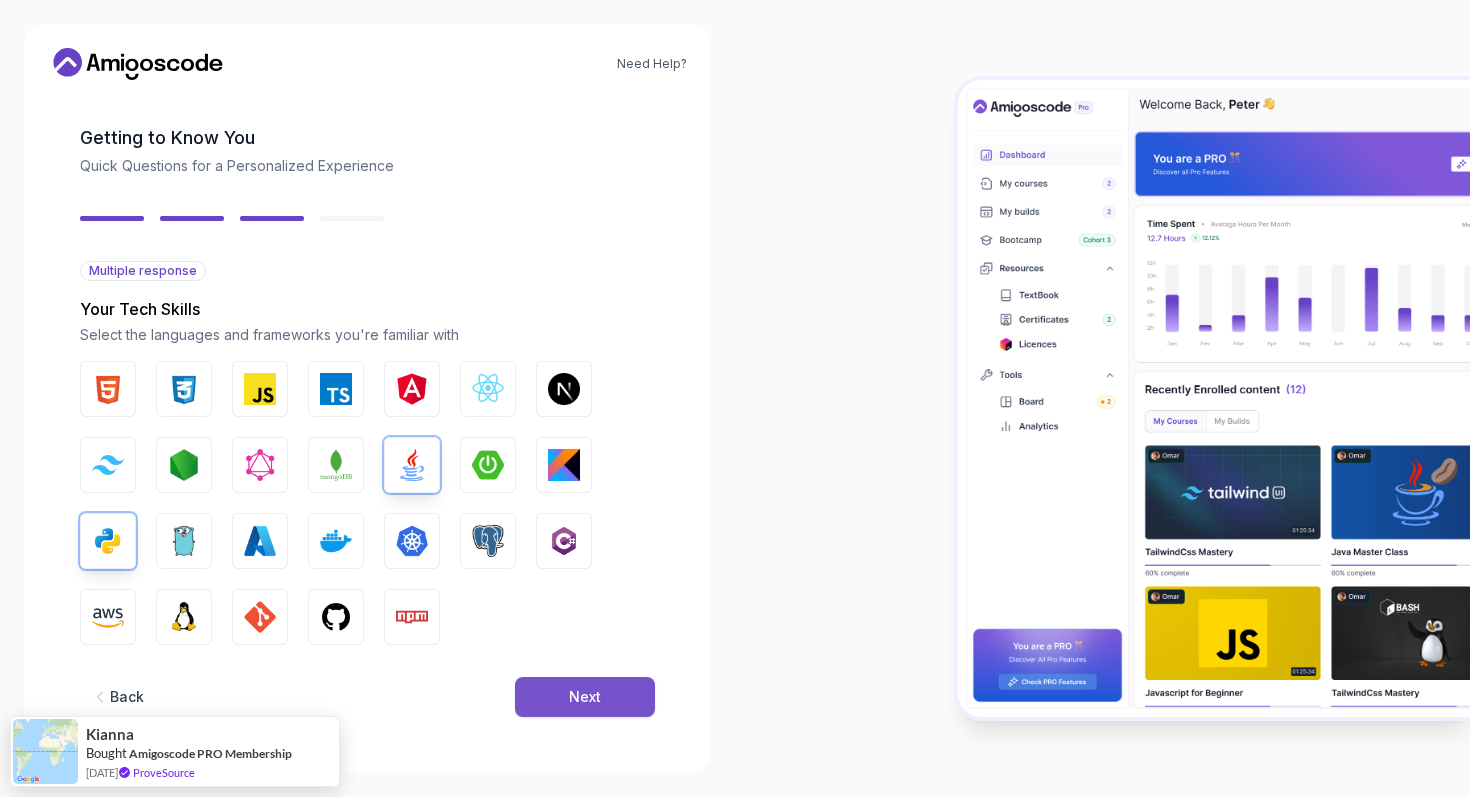 click on "Next" at bounding box center [585, 697] 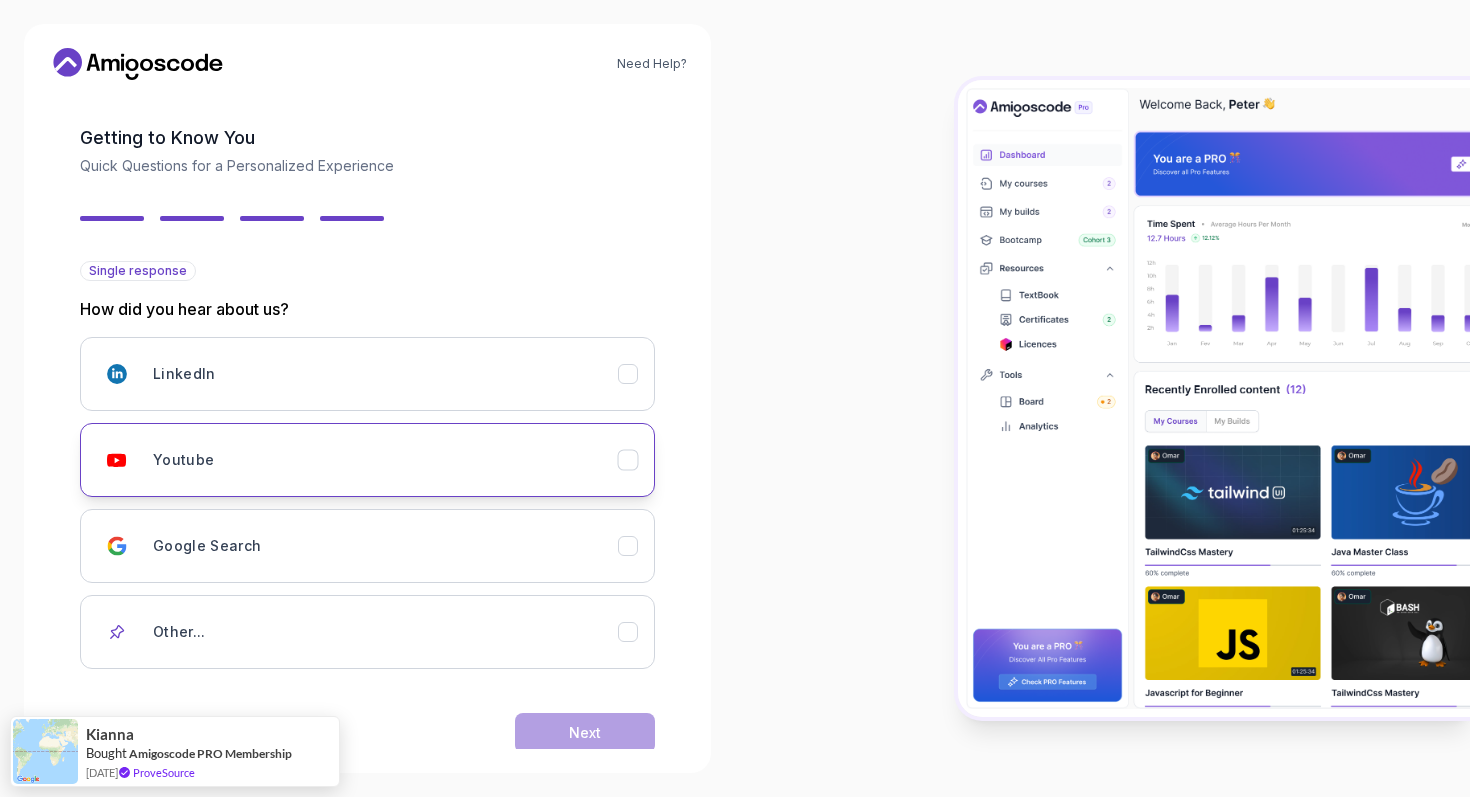 click on "Youtube" at bounding box center (385, 460) 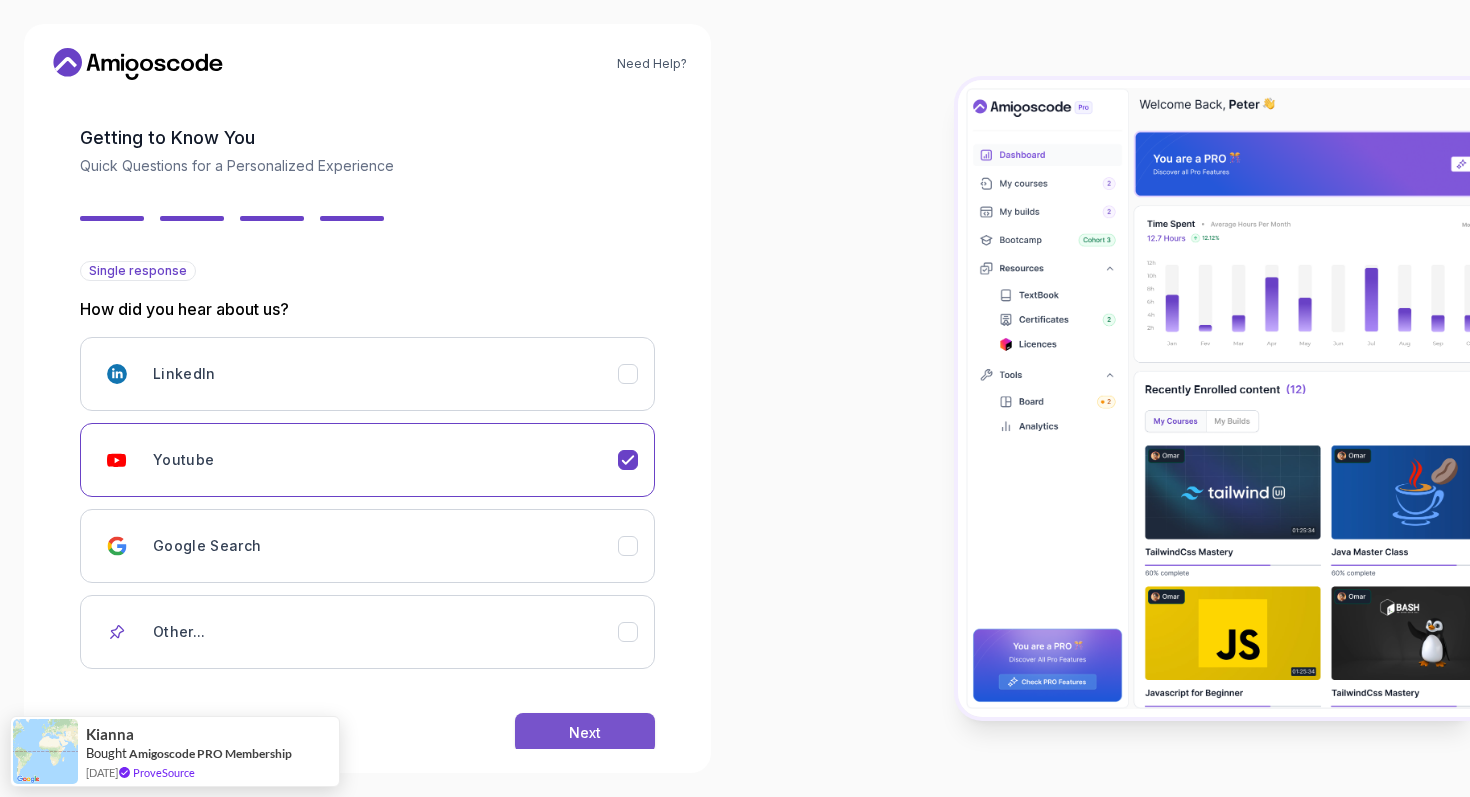 click on "Next" at bounding box center [585, 733] 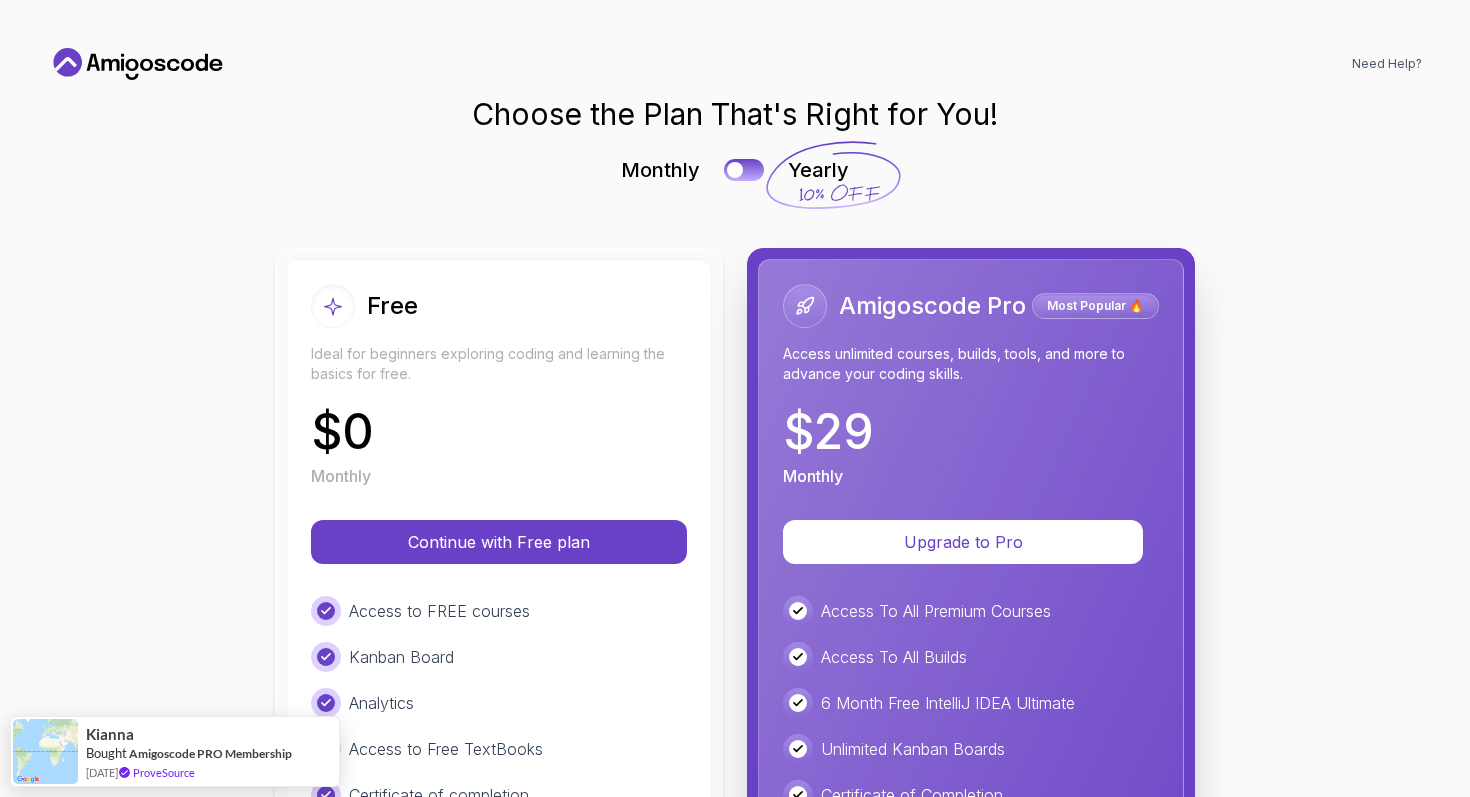 scroll, scrollTop: 0, scrollLeft: 0, axis: both 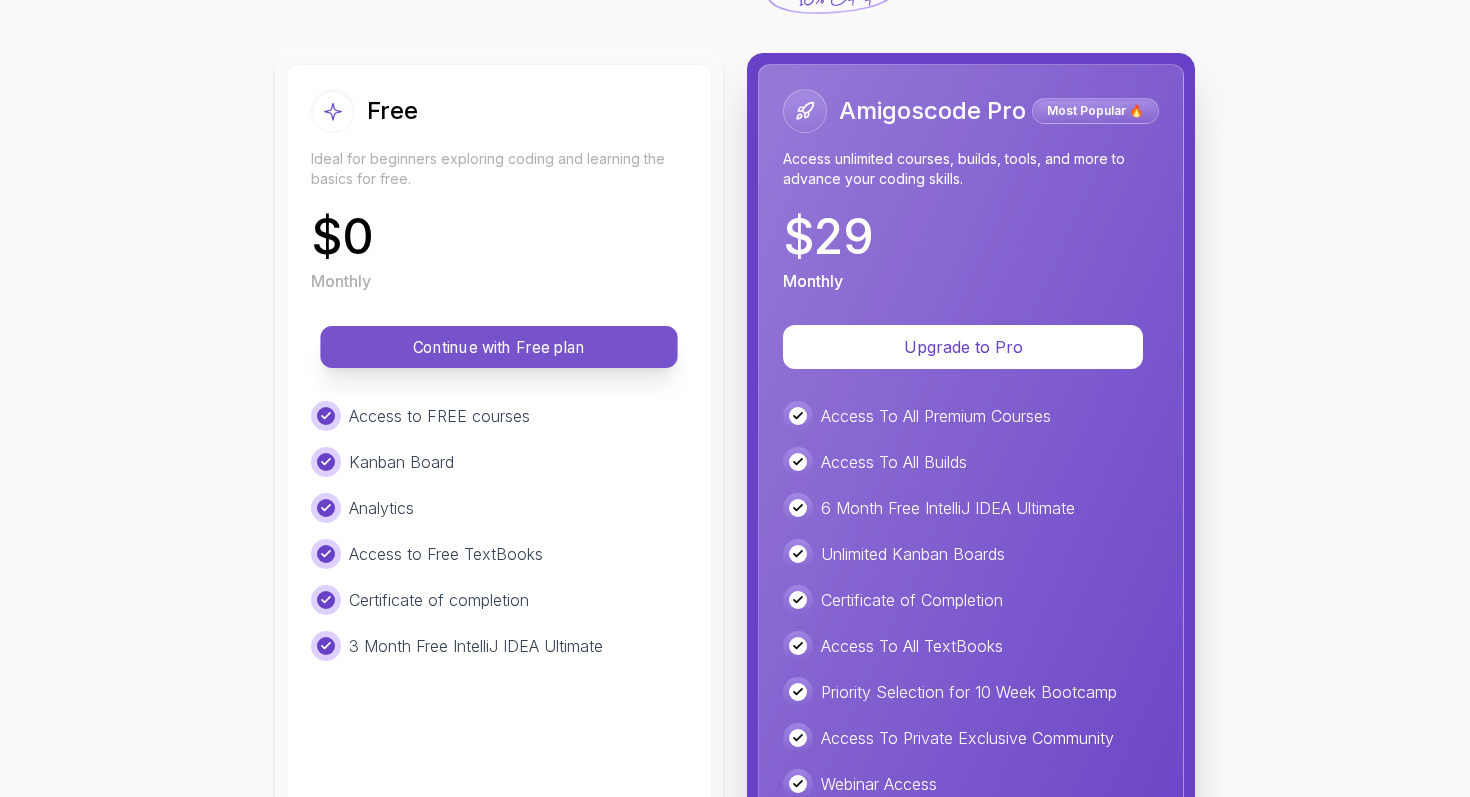 click on "Continue with Free plan" at bounding box center [499, 347] 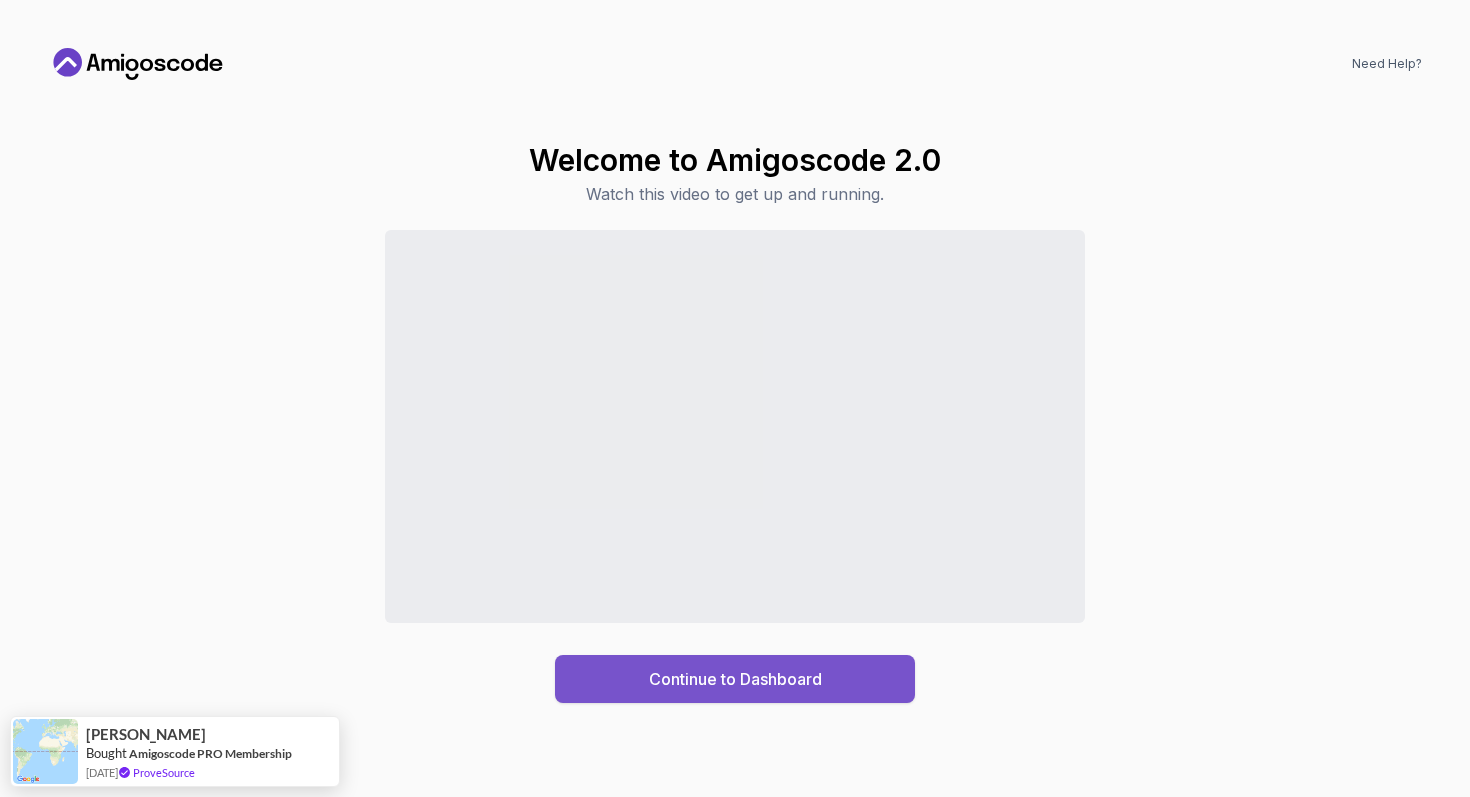 click on "Continue to Dashboard" at bounding box center (735, 679) 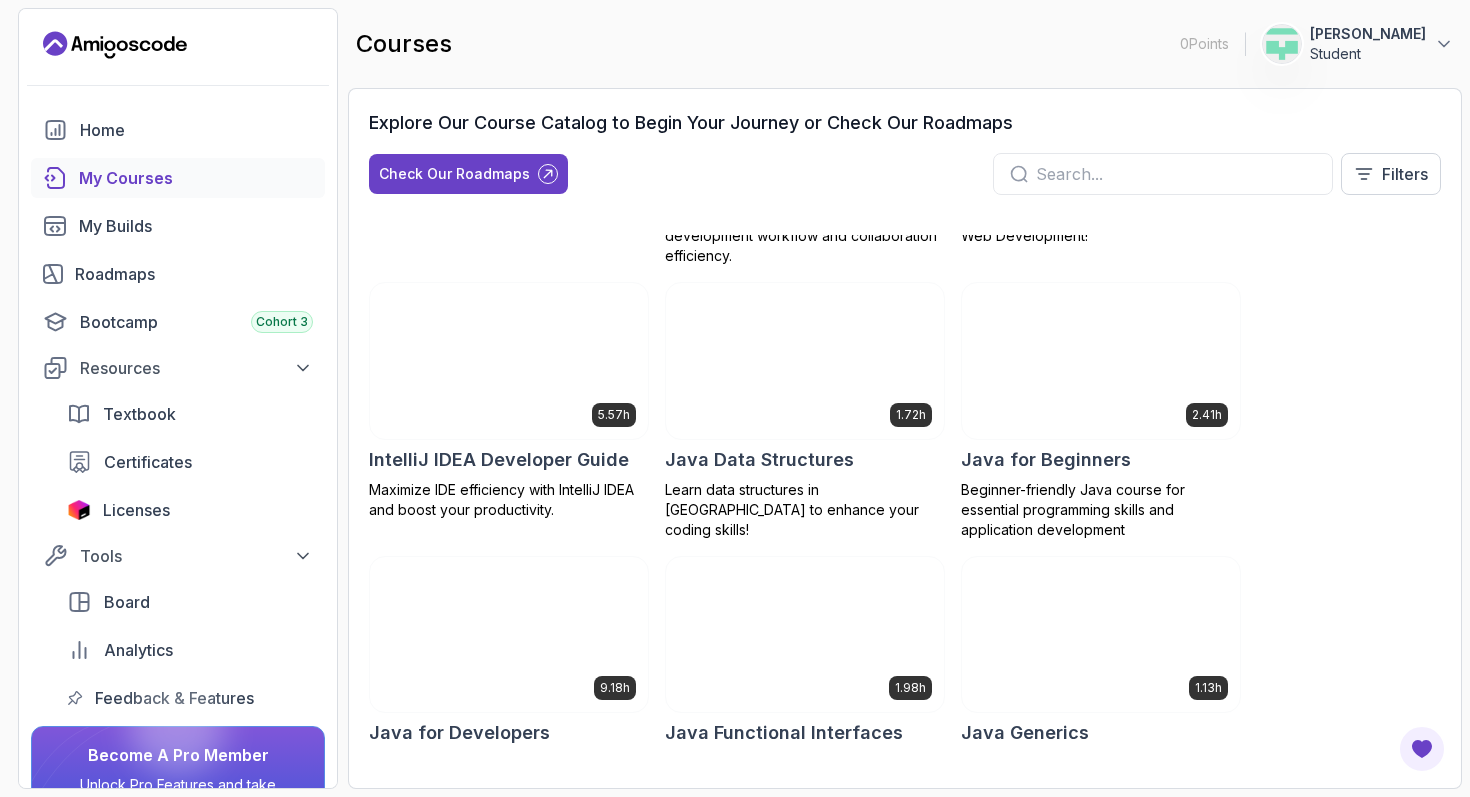 scroll, scrollTop: 1031, scrollLeft: 0, axis: vertical 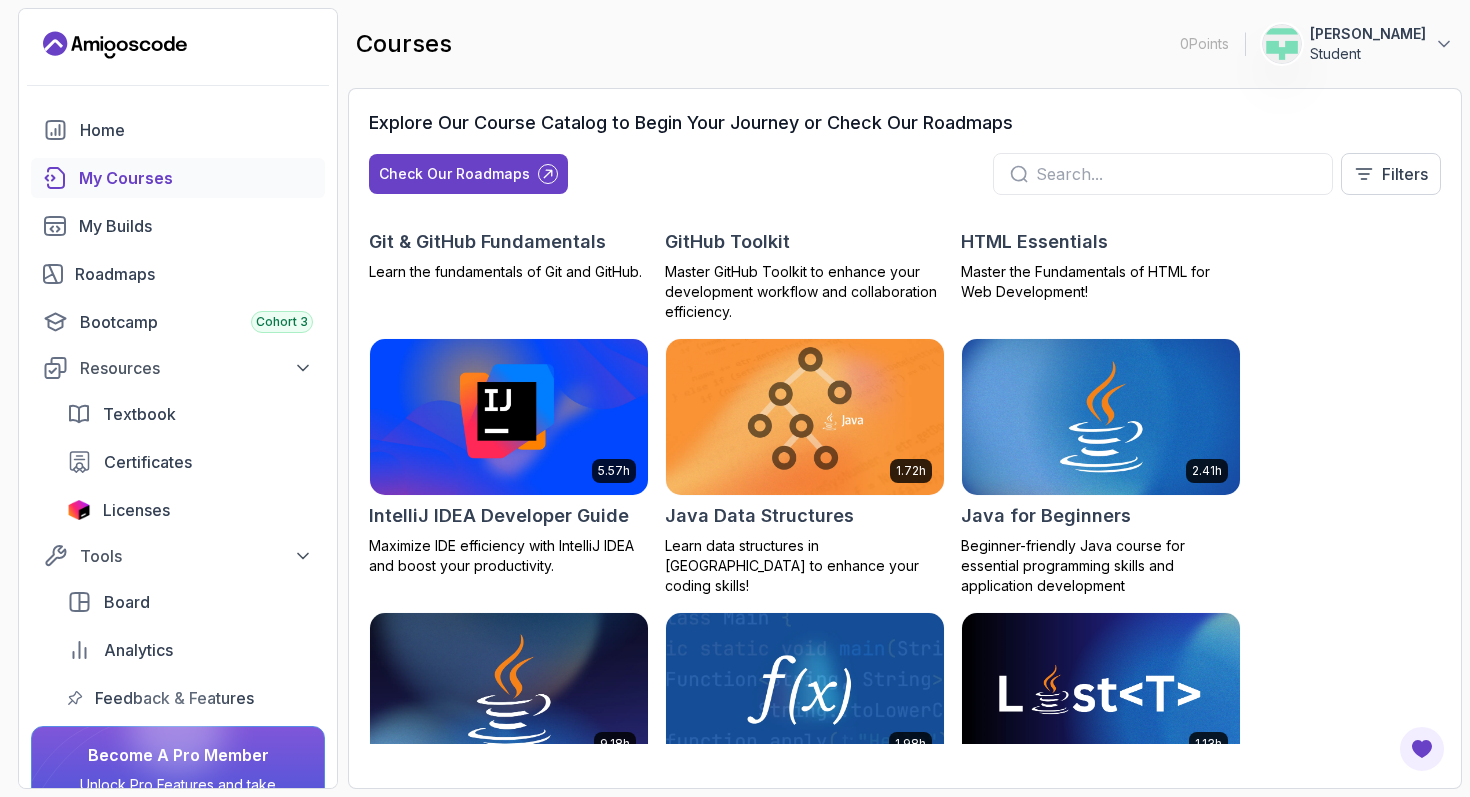 click at bounding box center [1163, 174] 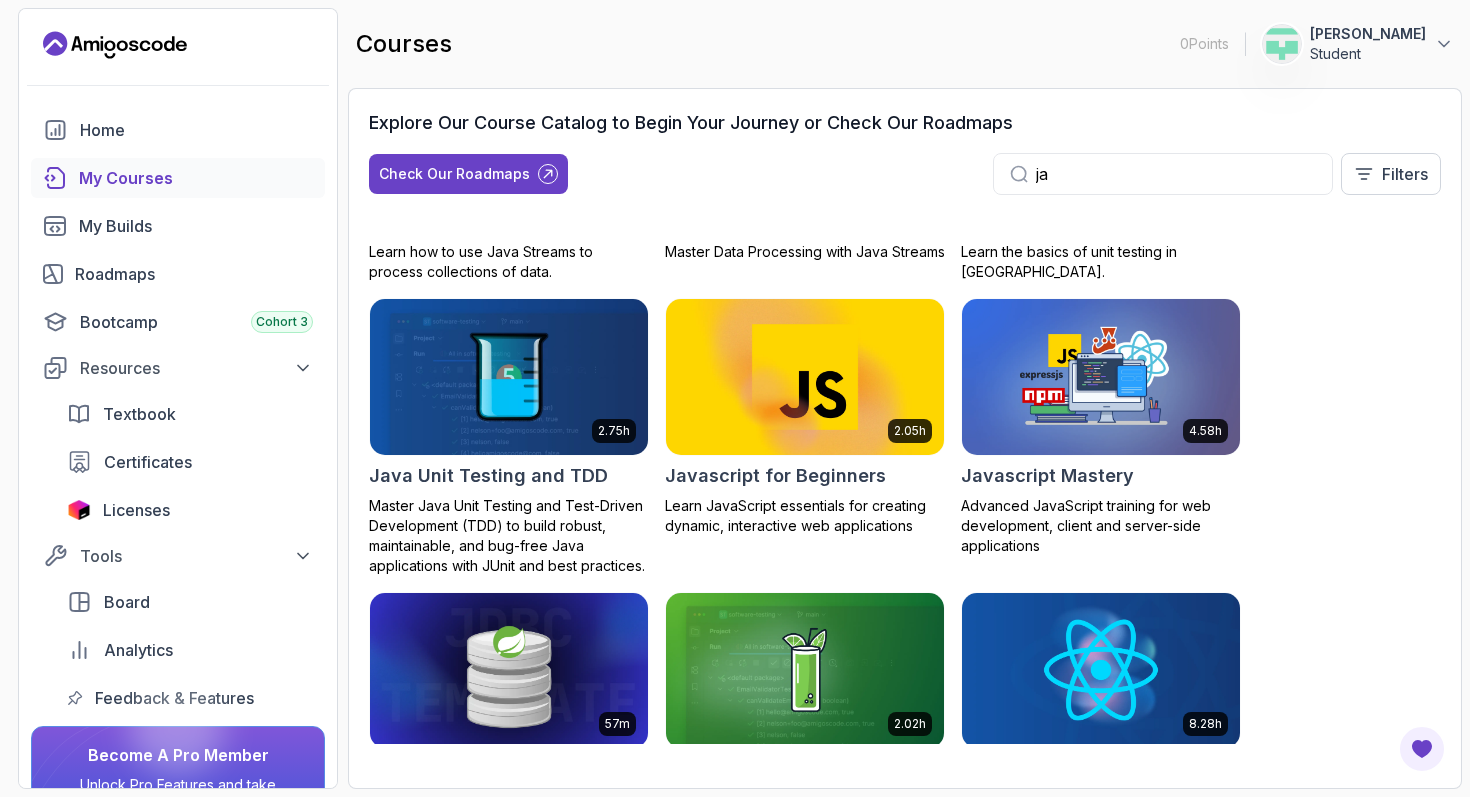 scroll, scrollTop: 1051, scrollLeft: 0, axis: vertical 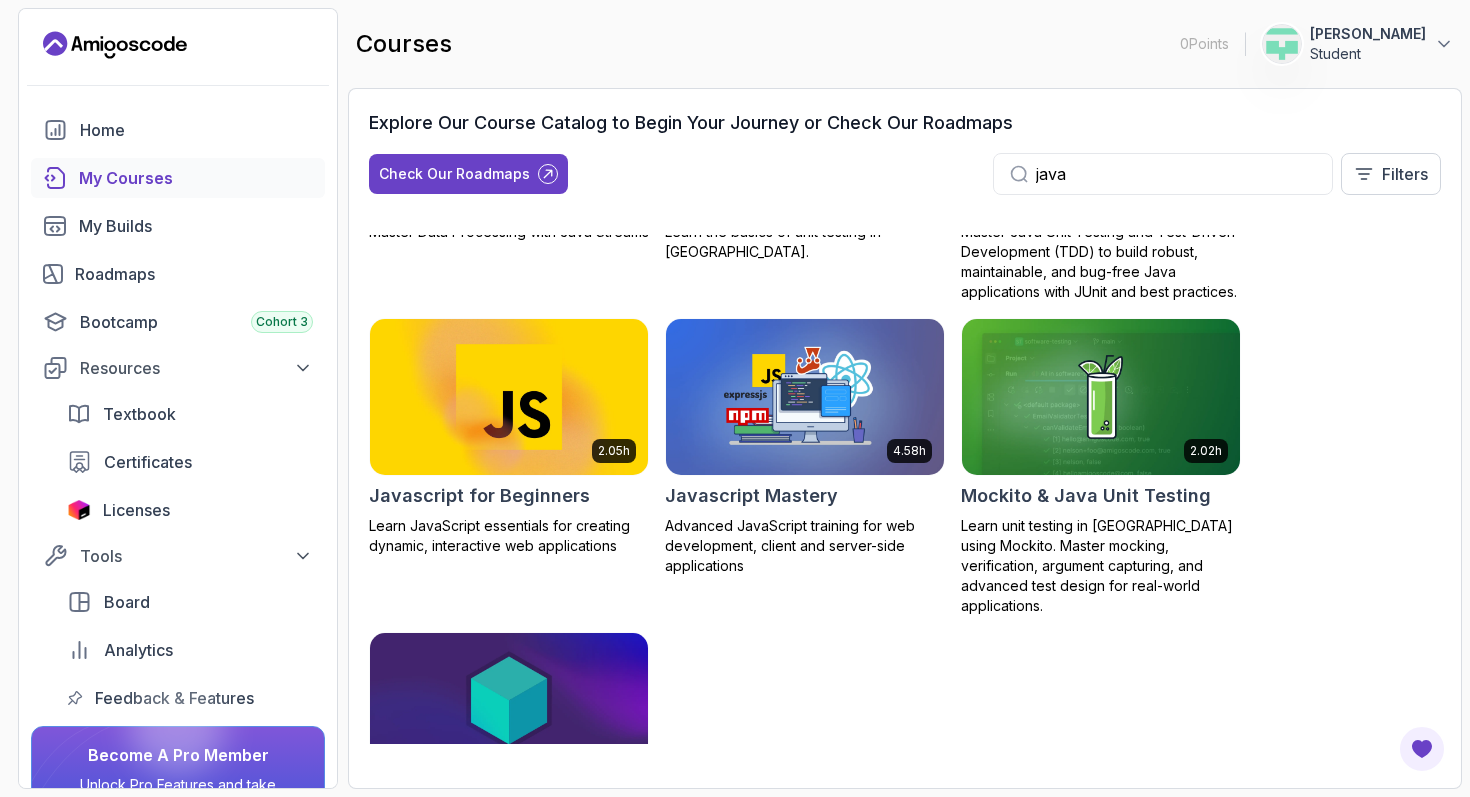 type on "java" 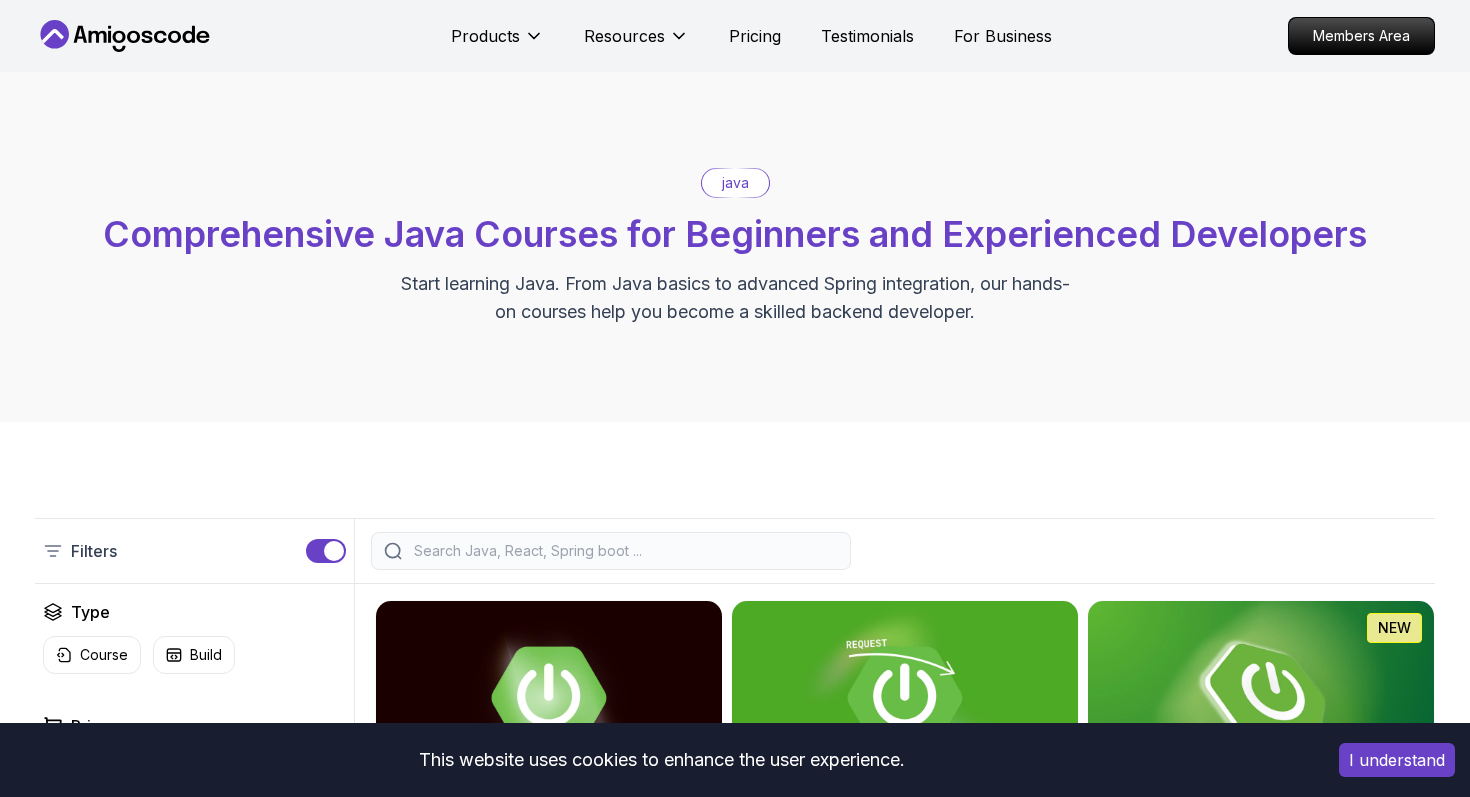 scroll, scrollTop: 0, scrollLeft: 0, axis: both 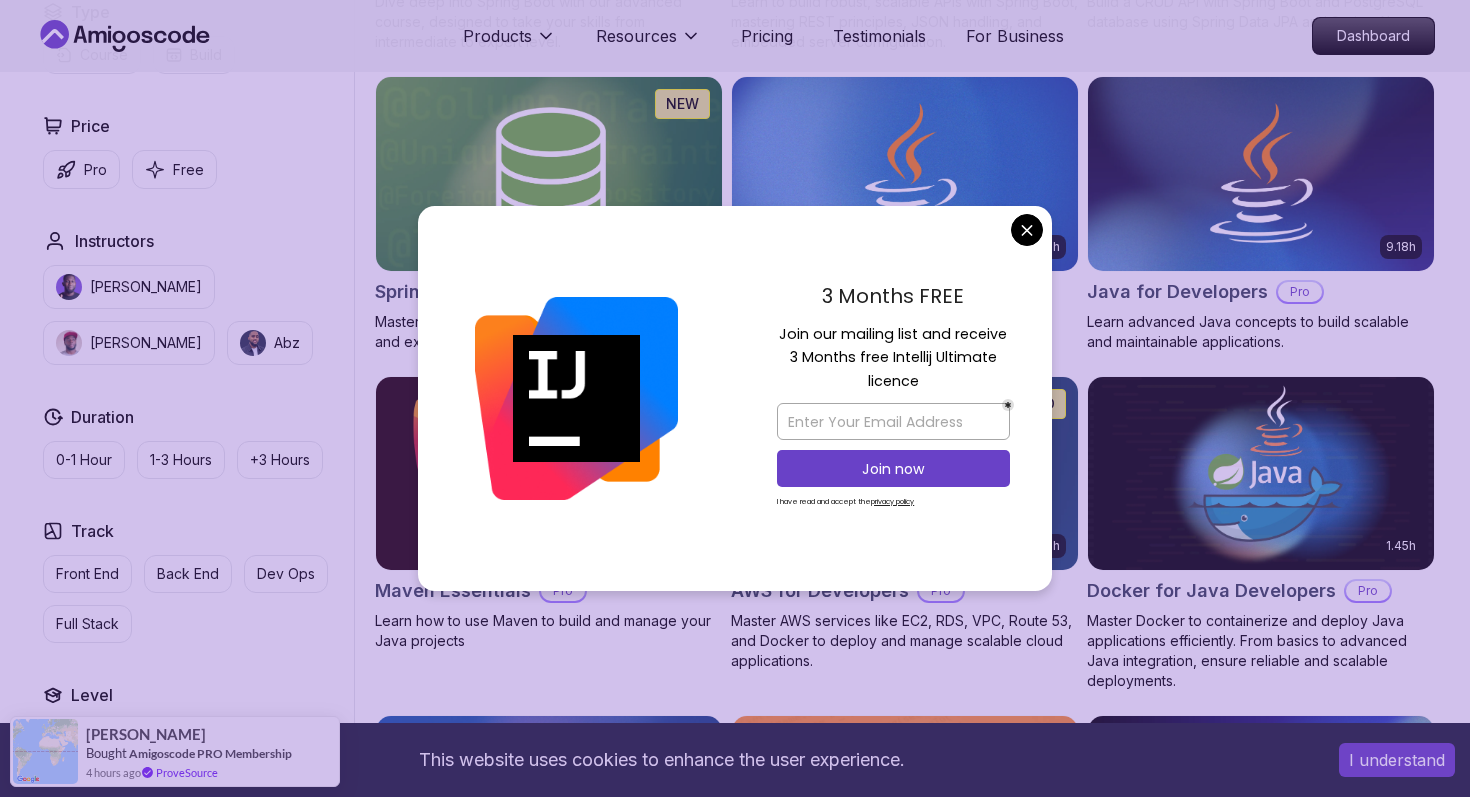 click on "3 Months FREE Join our mailing list and receive 3 Months free Intellij Ultimate licence Join now I have read and accept the  privacy policy" at bounding box center (893, 399) 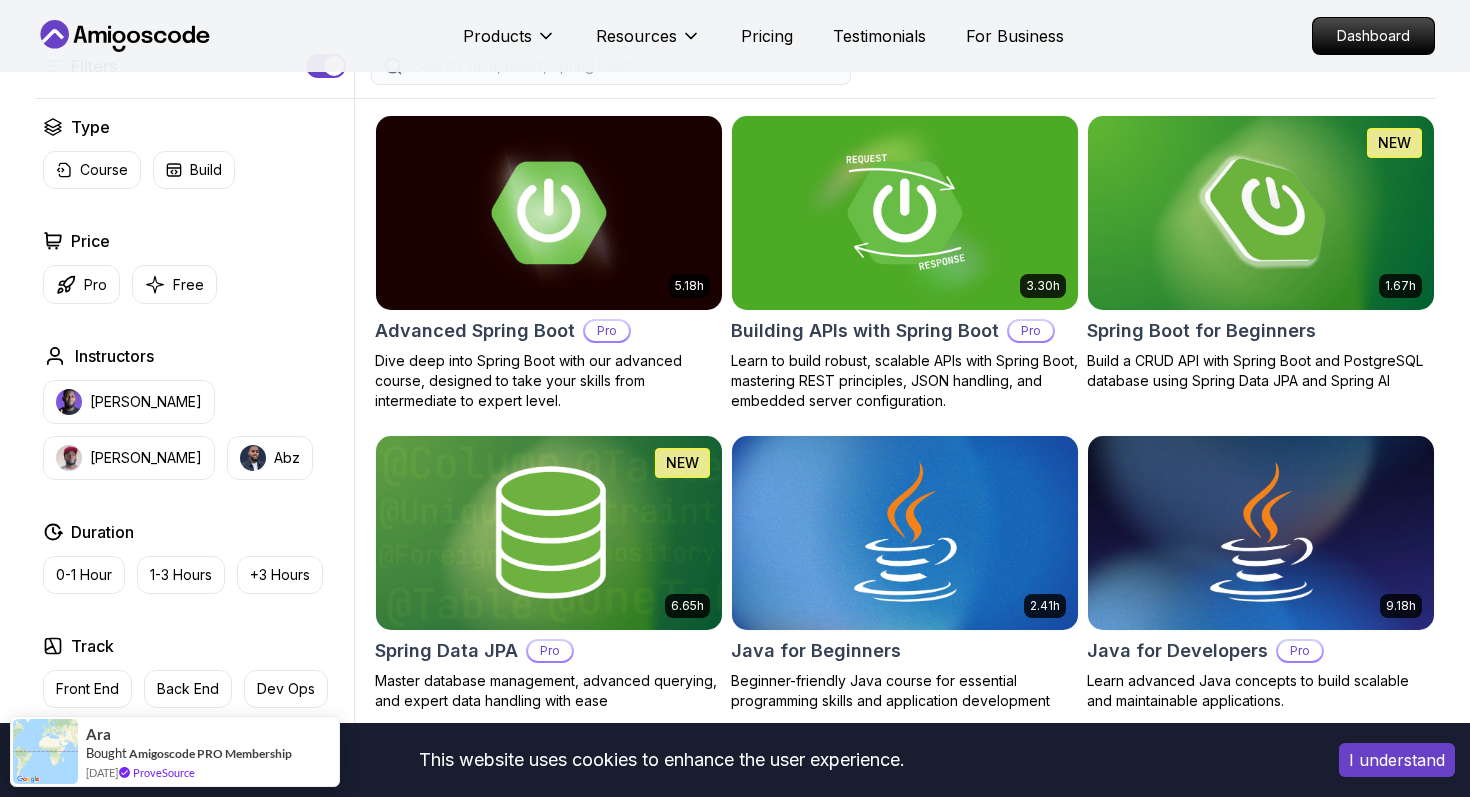 scroll, scrollTop: 487, scrollLeft: 0, axis: vertical 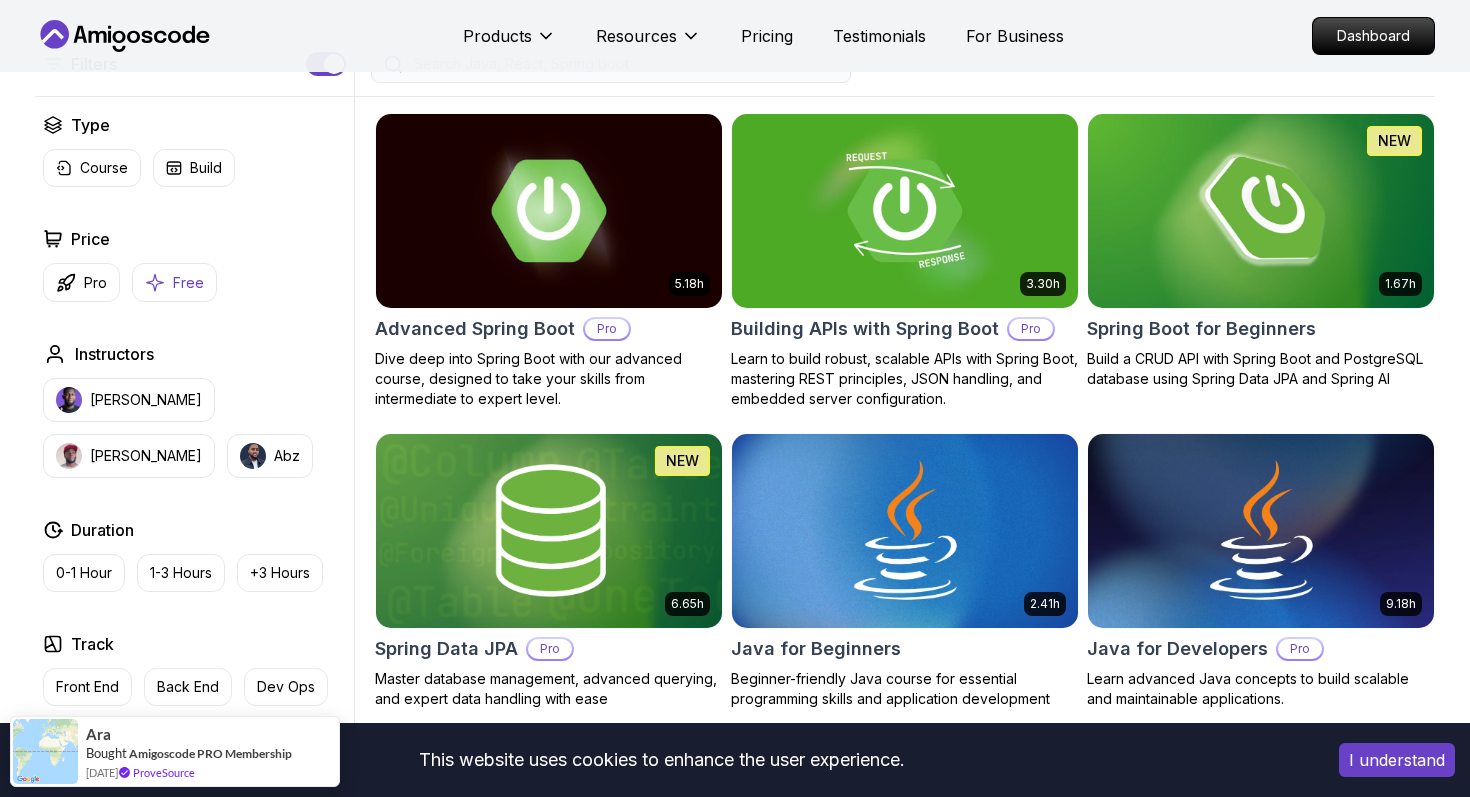 click on "Free" at bounding box center (174, 282) 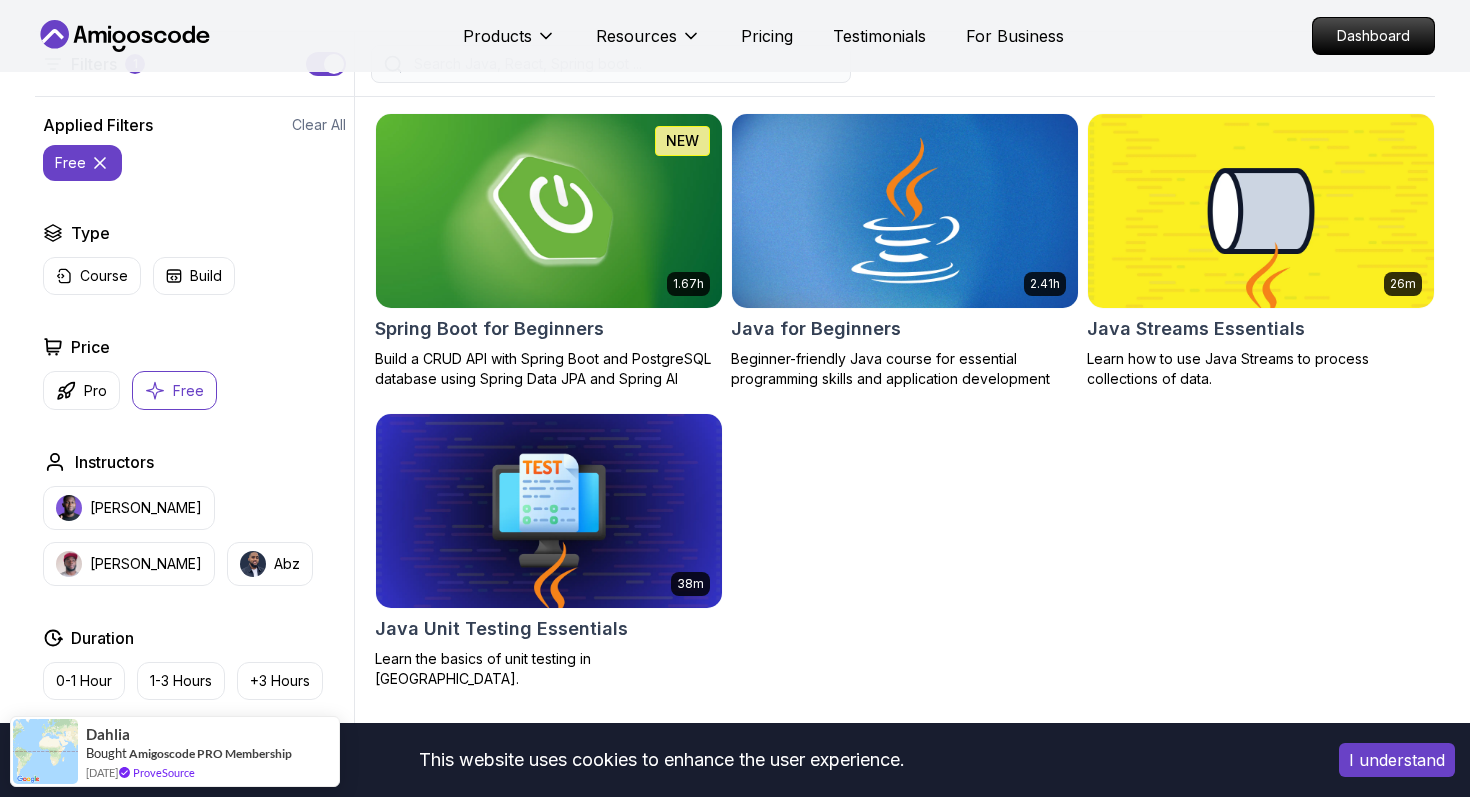 click at bounding box center [904, 210] 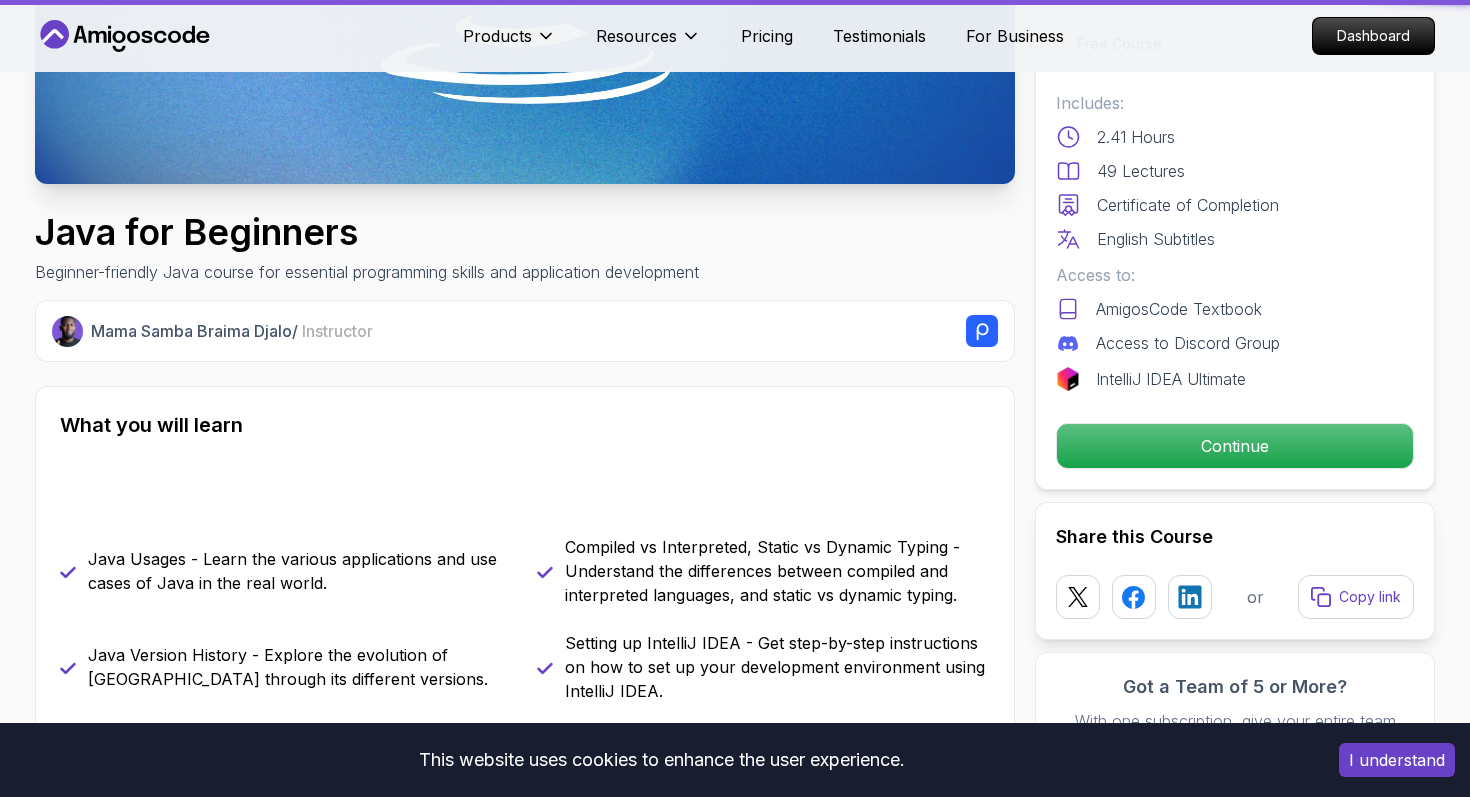 scroll, scrollTop: 0, scrollLeft: 0, axis: both 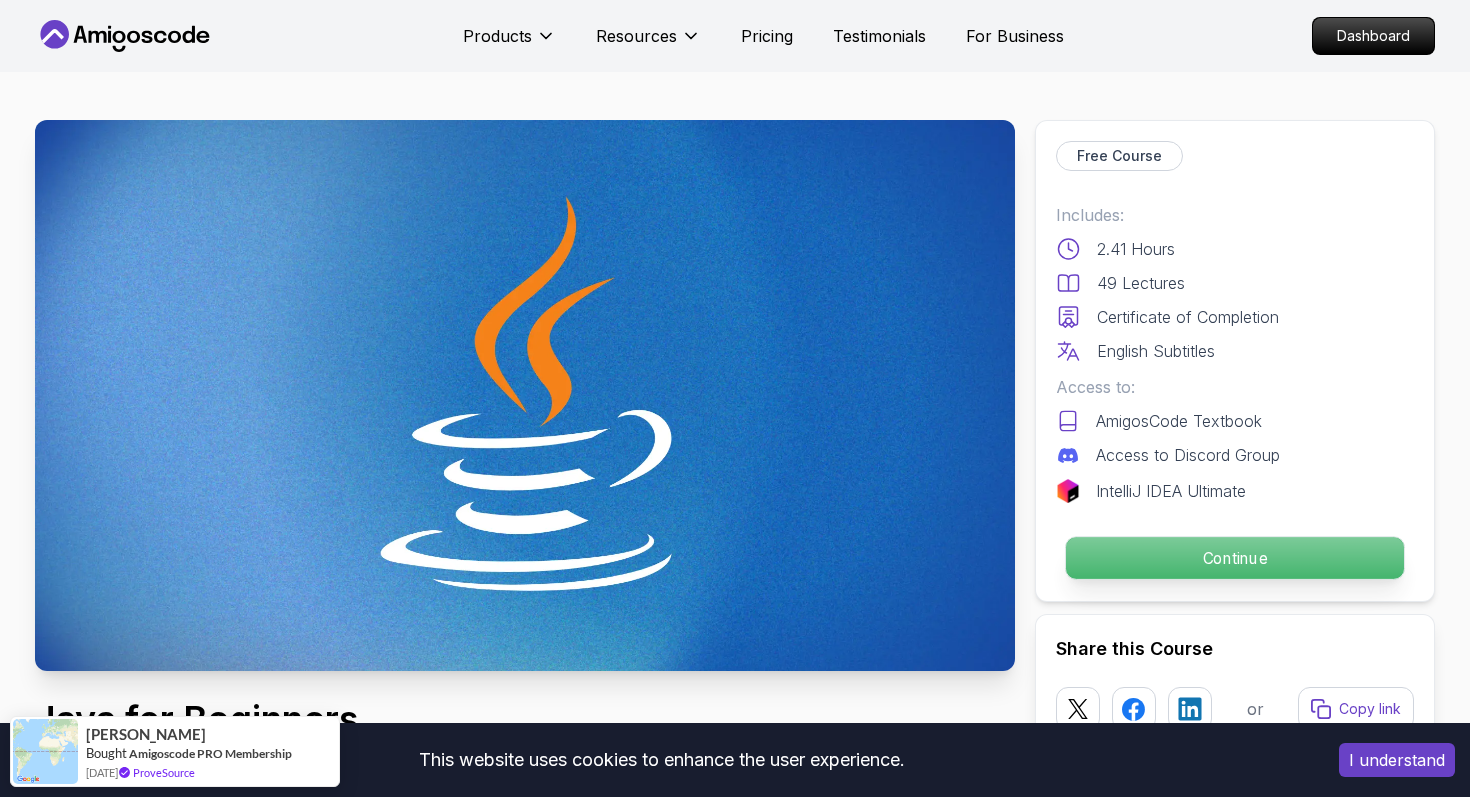click on "Continue" at bounding box center (1235, 558) 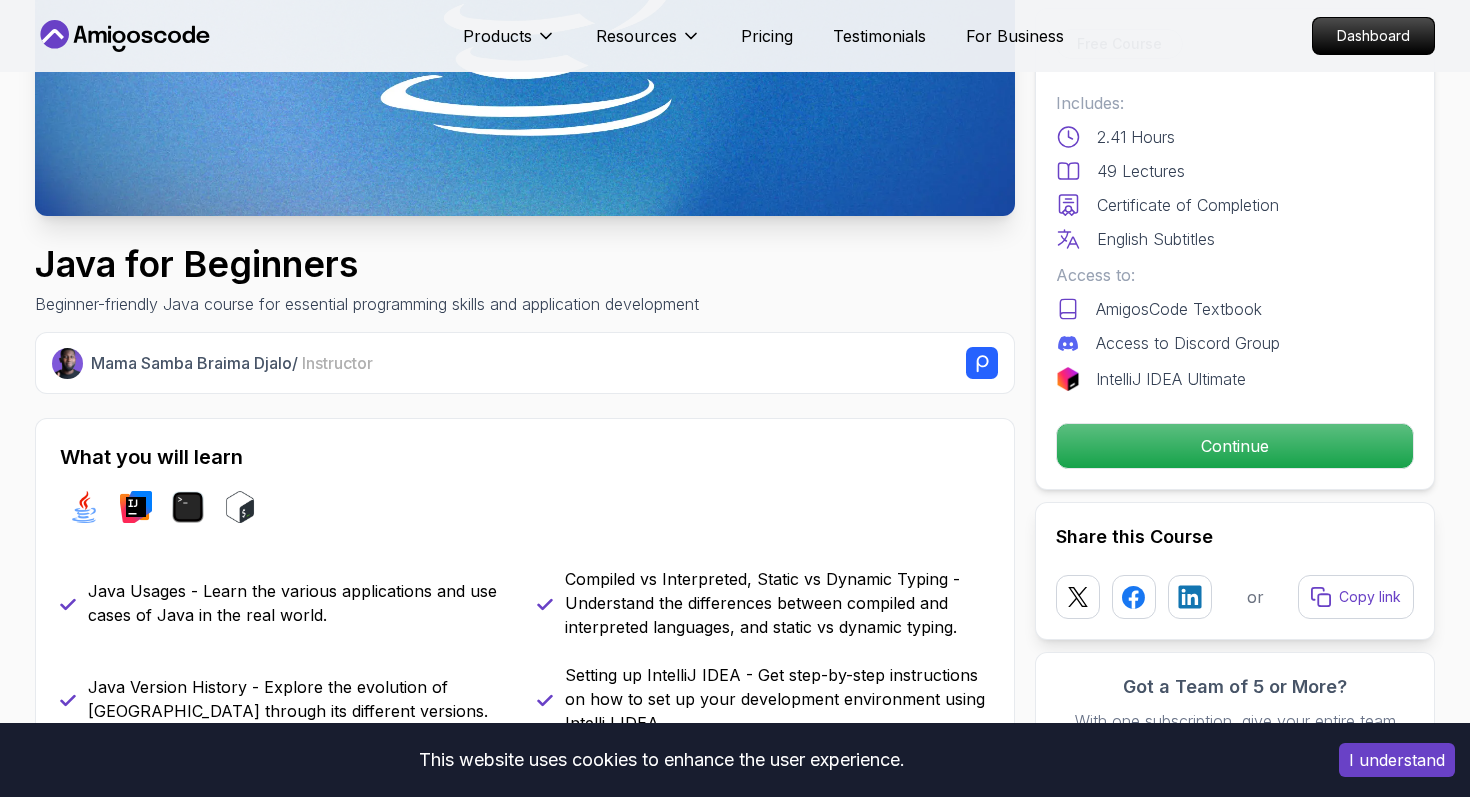 scroll, scrollTop: 482, scrollLeft: 0, axis: vertical 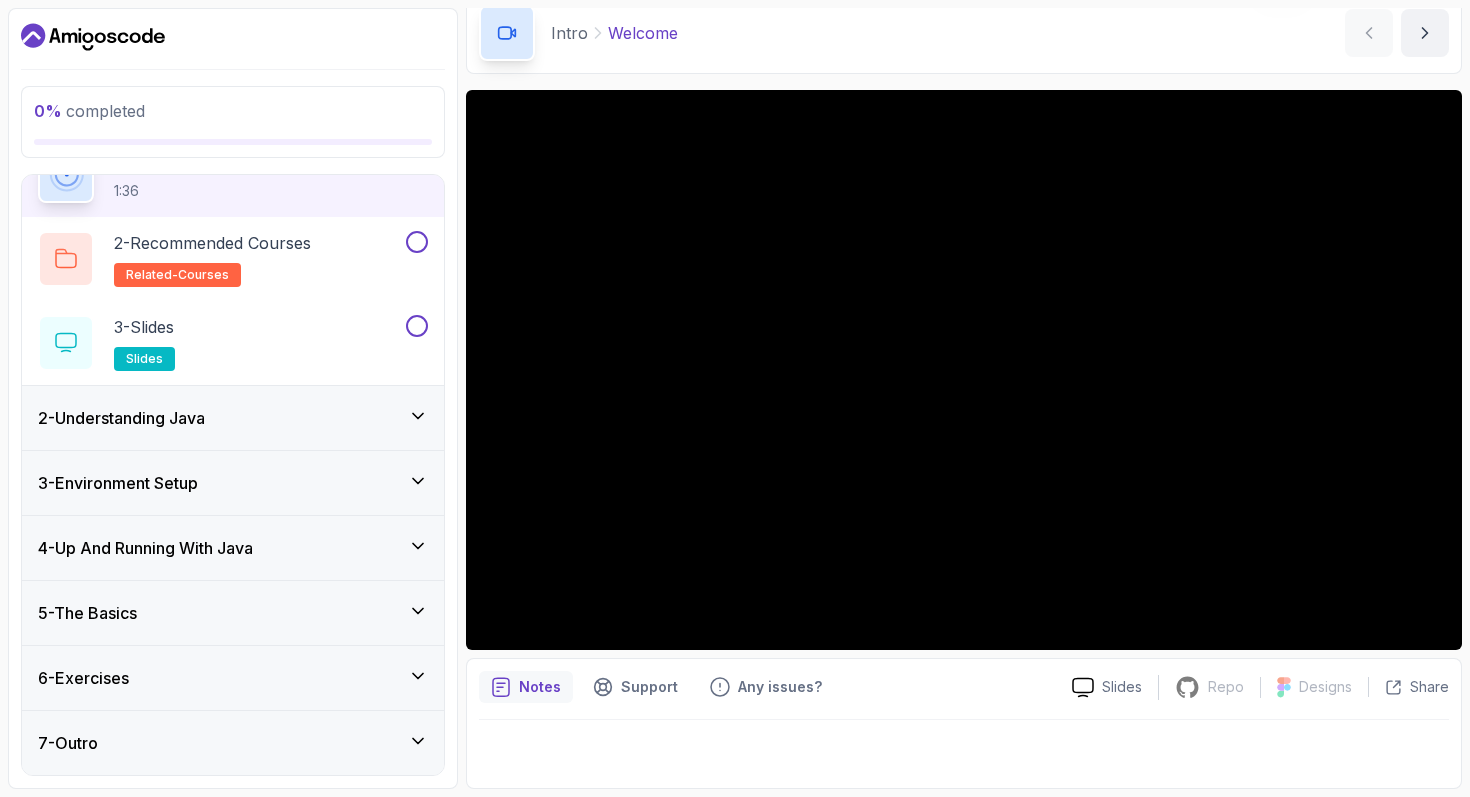 click on "2  -  Understanding Java" at bounding box center [233, 418] 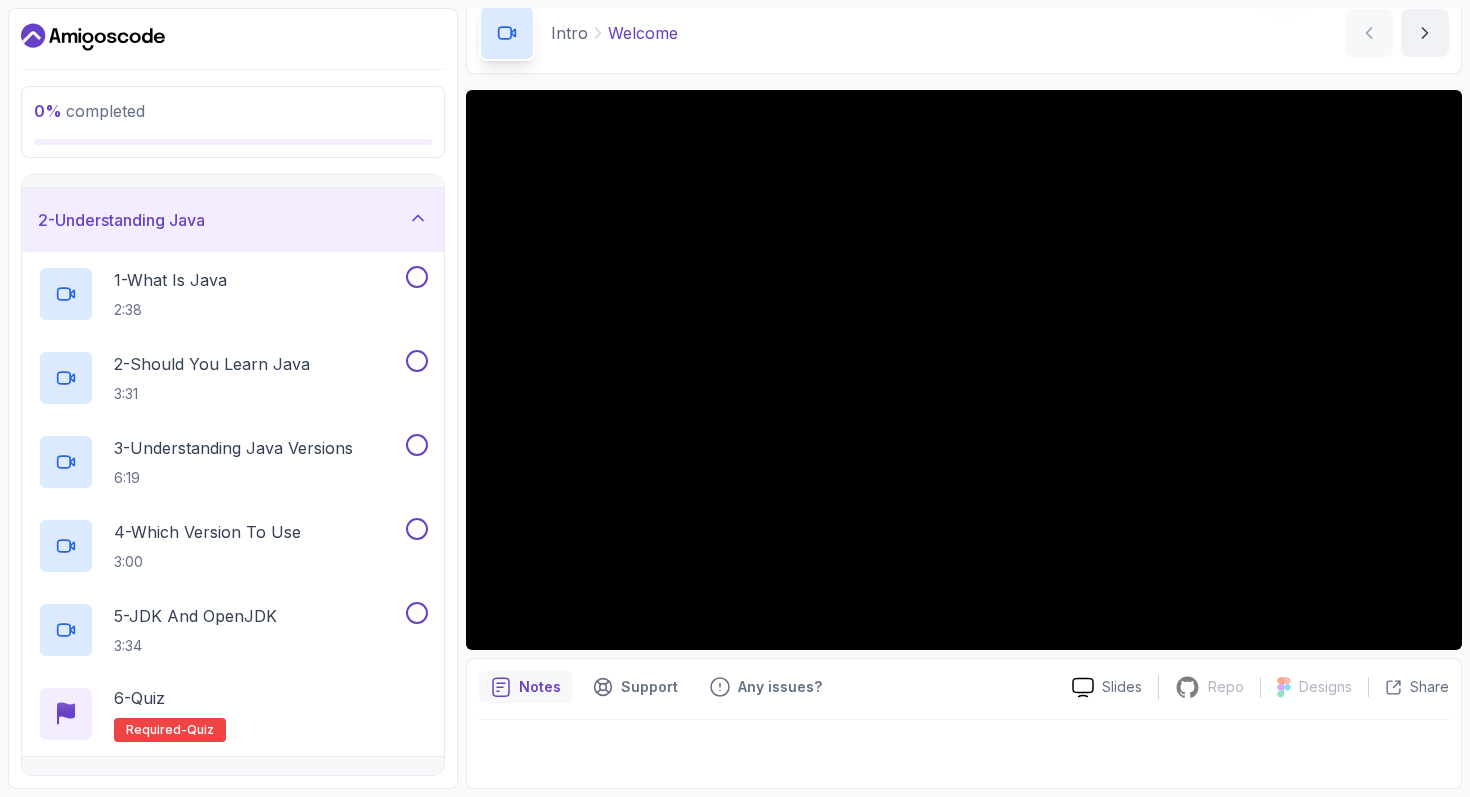 scroll, scrollTop: 0, scrollLeft: 0, axis: both 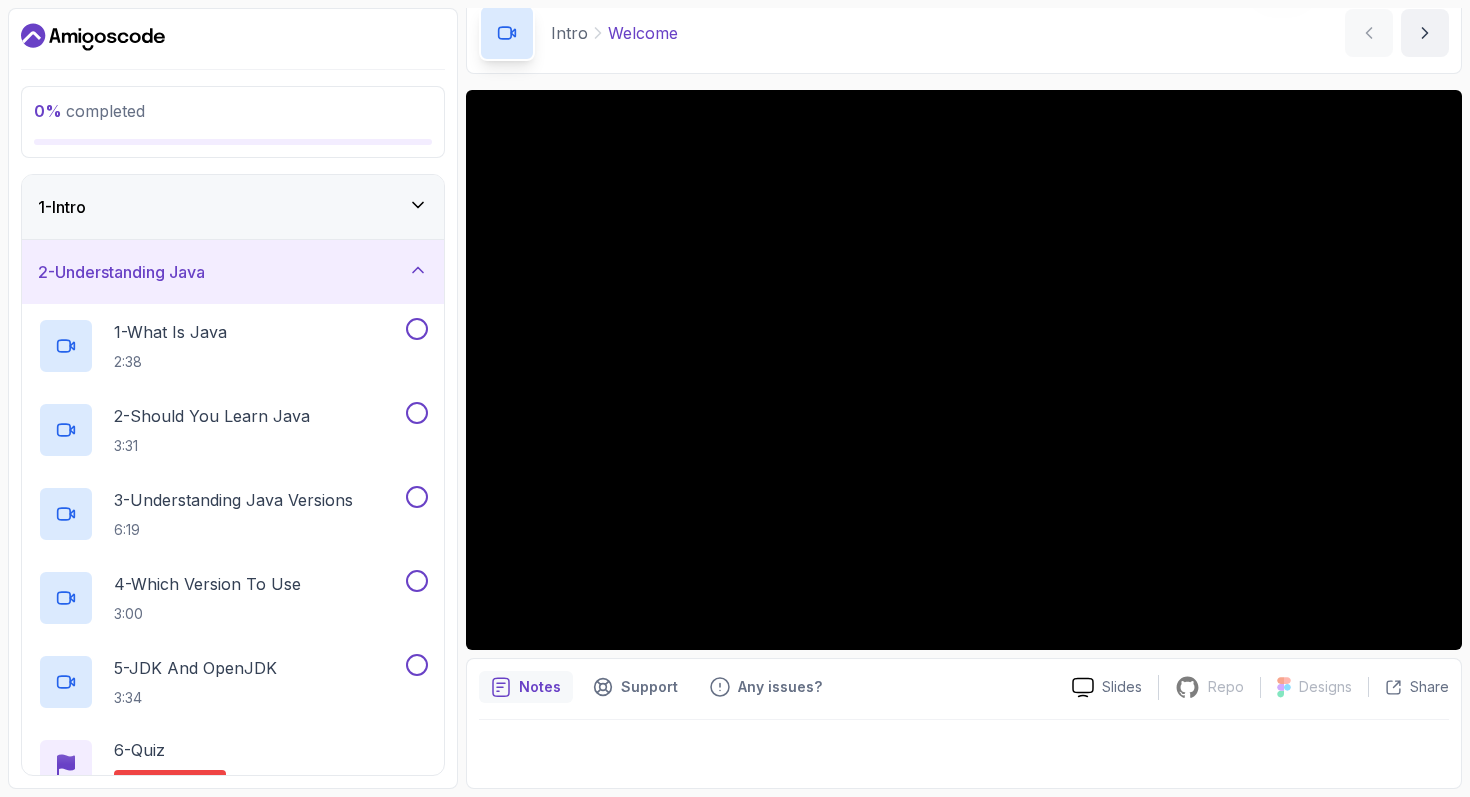 click on "2  -  Understanding Java" at bounding box center (121, 272) 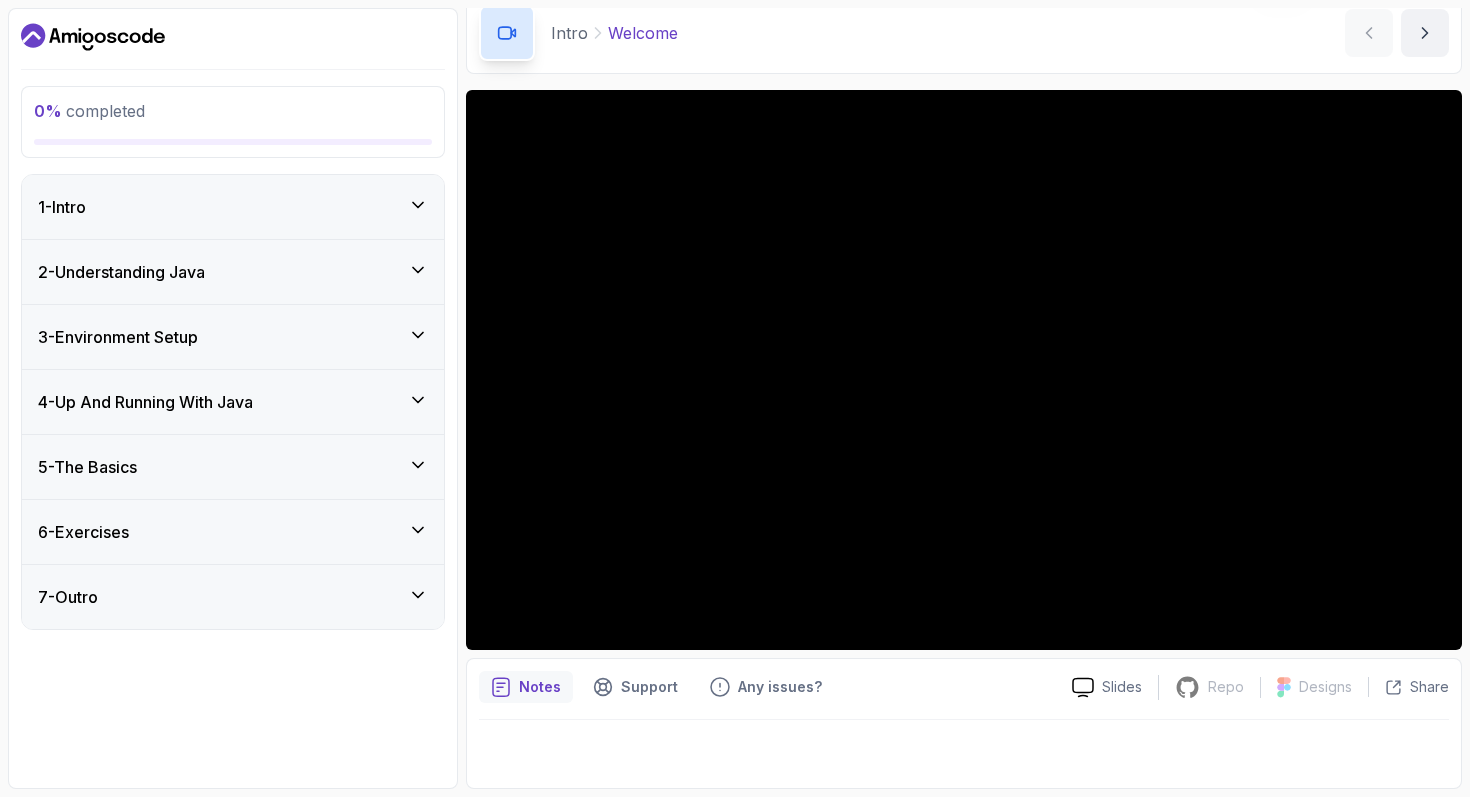 click on "3  -  Environment Setup" at bounding box center [118, 337] 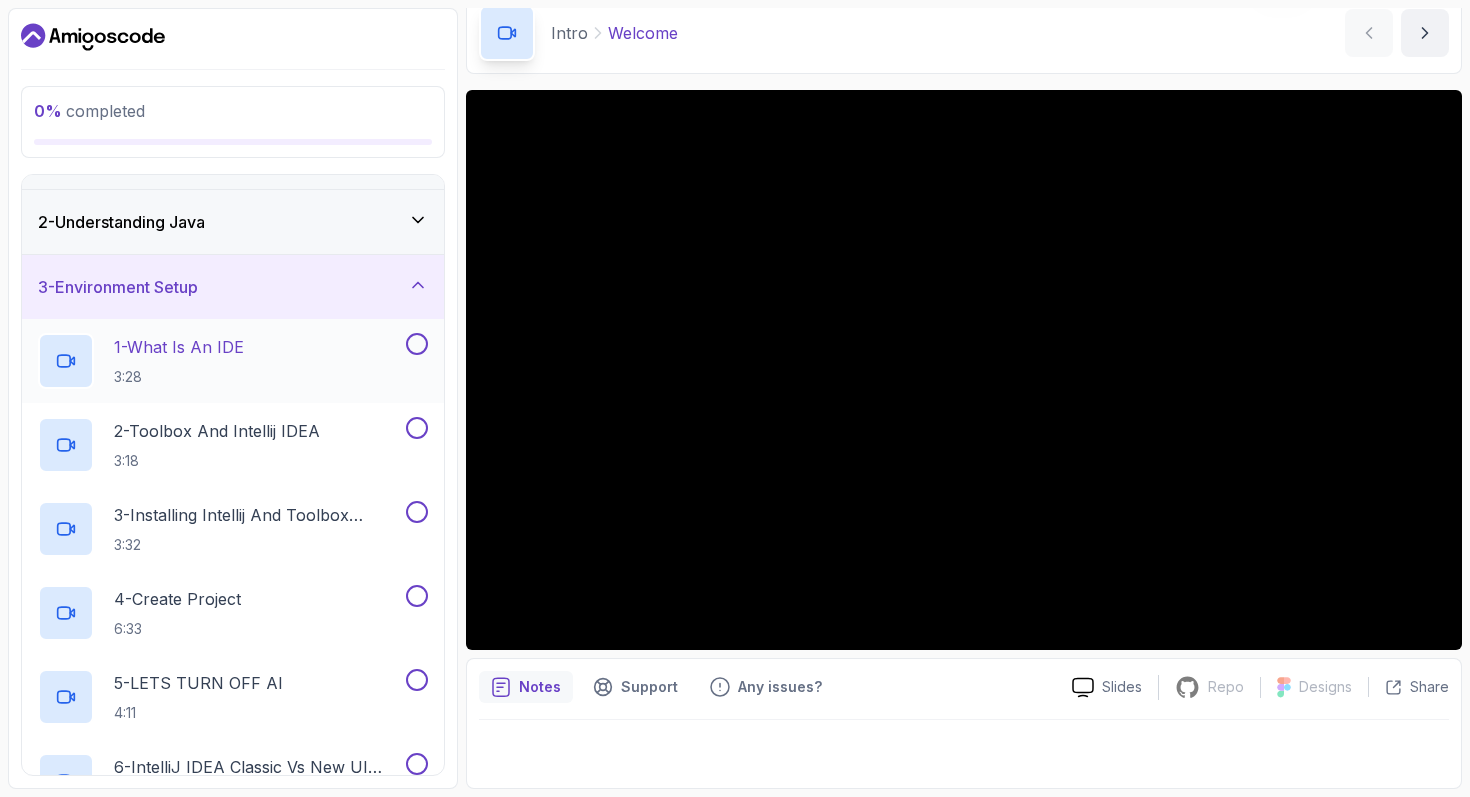 scroll, scrollTop: 0, scrollLeft: 0, axis: both 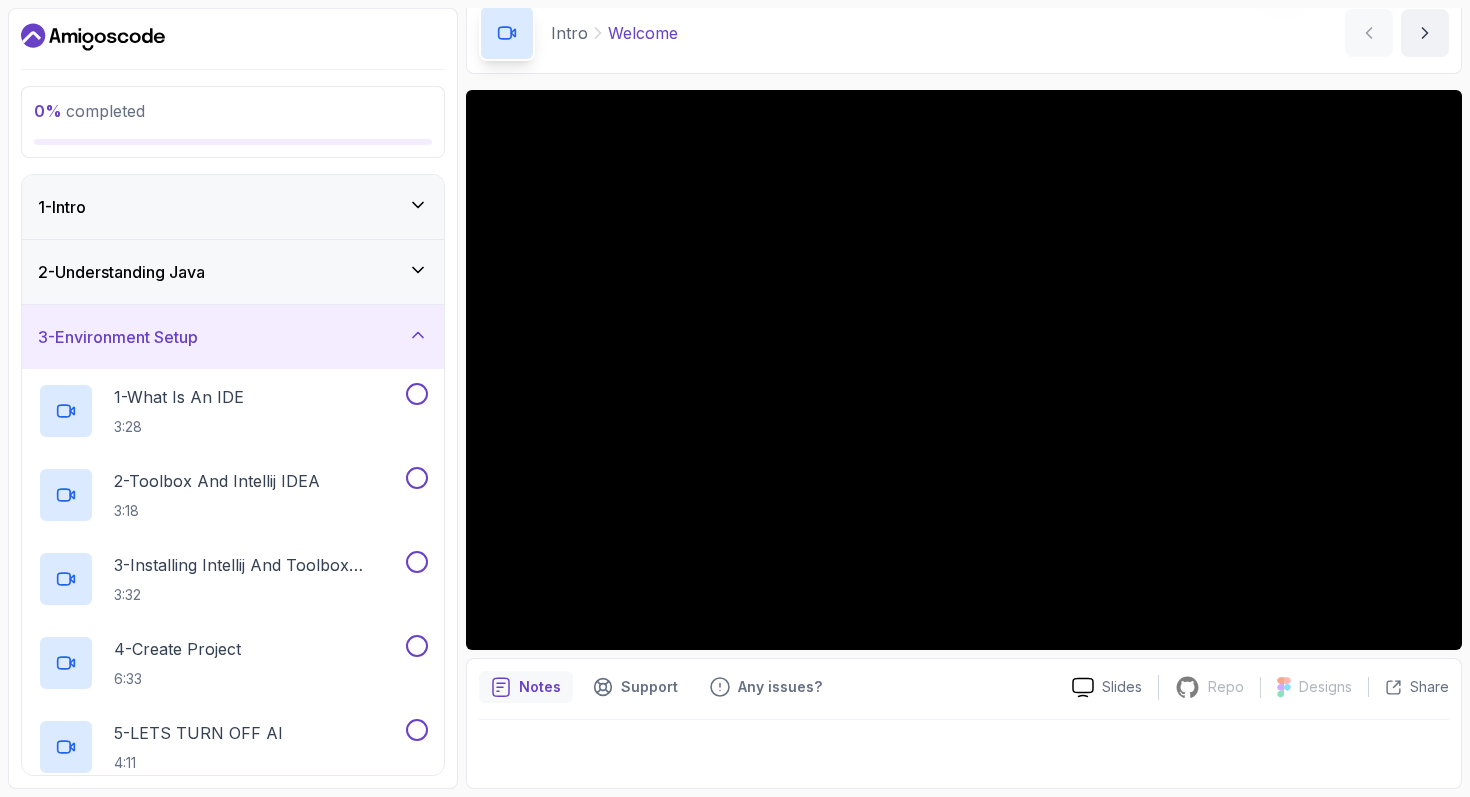 click on "3  -  Environment Setup" at bounding box center (118, 337) 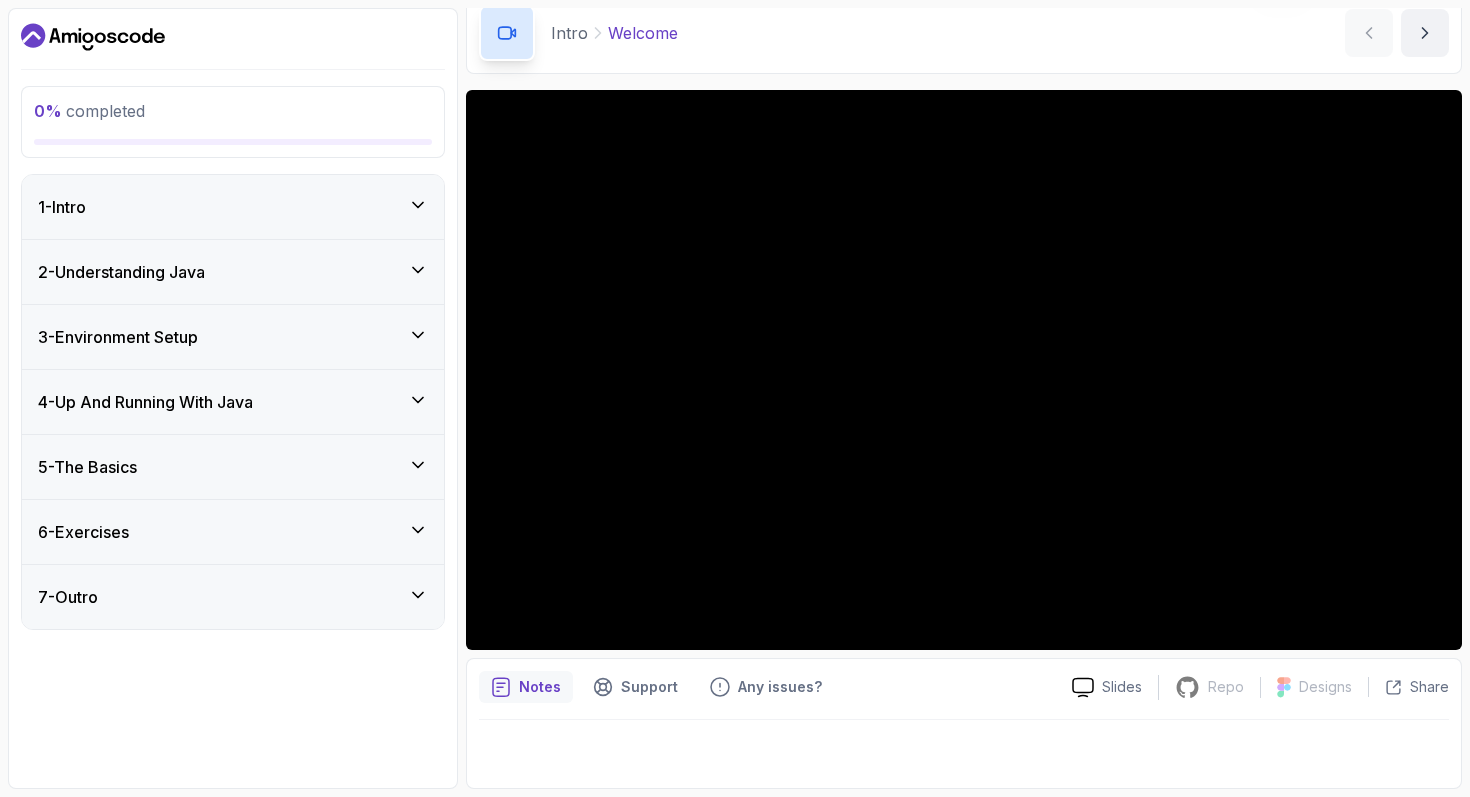 click on "4  -  Up And Running With Java" at bounding box center [233, 402] 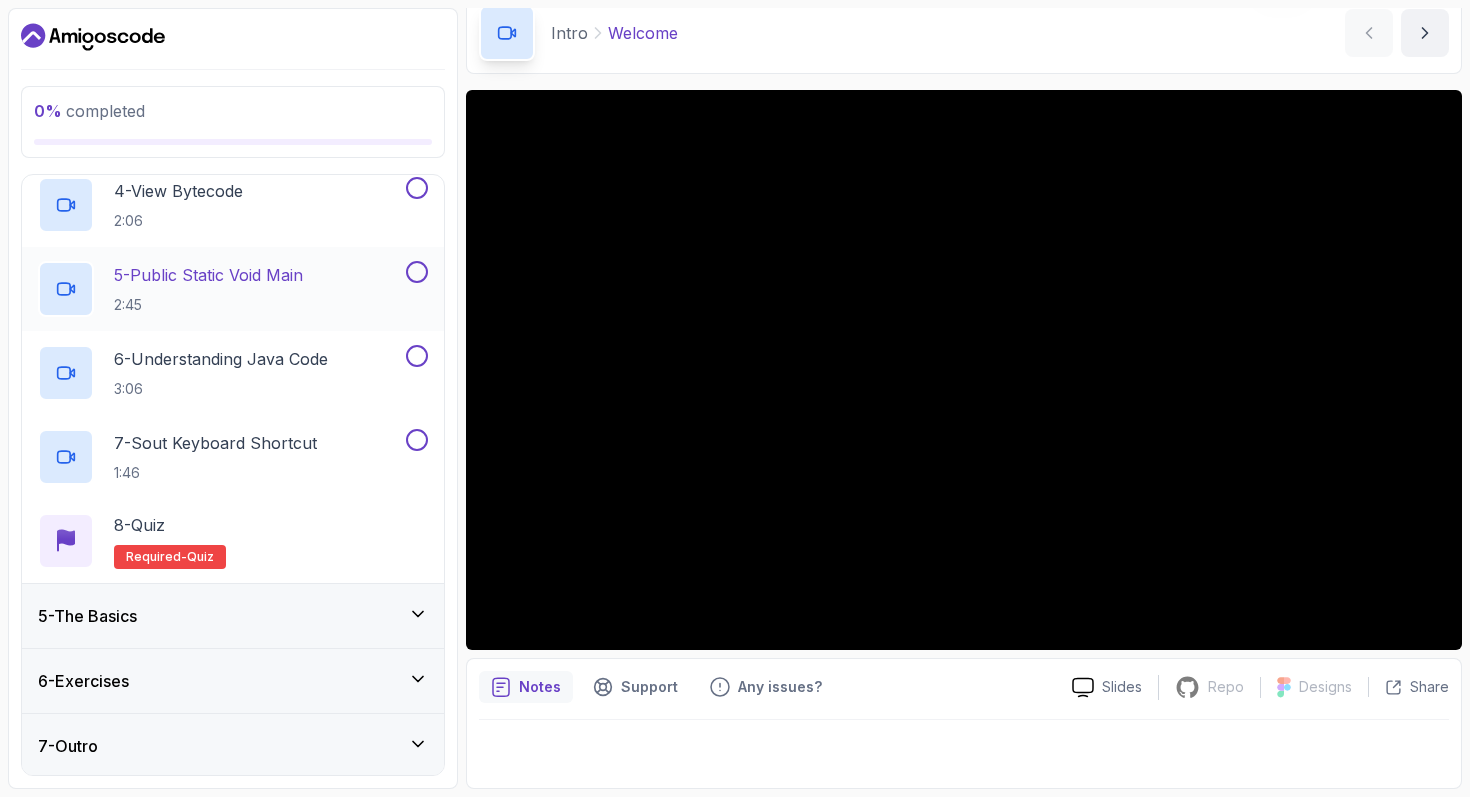 scroll, scrollTop: 524, scrollLeft: 0, axis: vertical 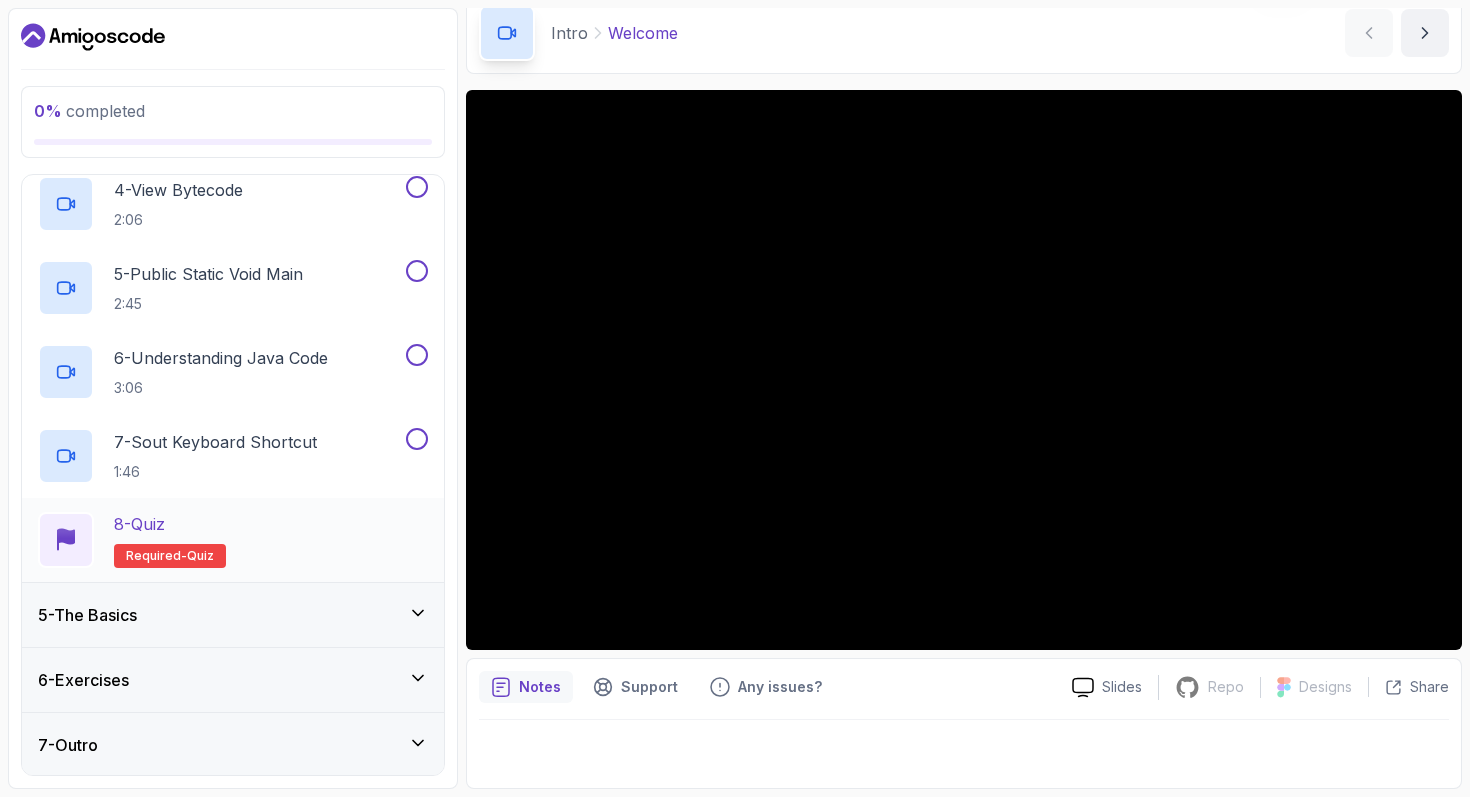 click on "8  -  Quiz" at bounding box center (139, 524) 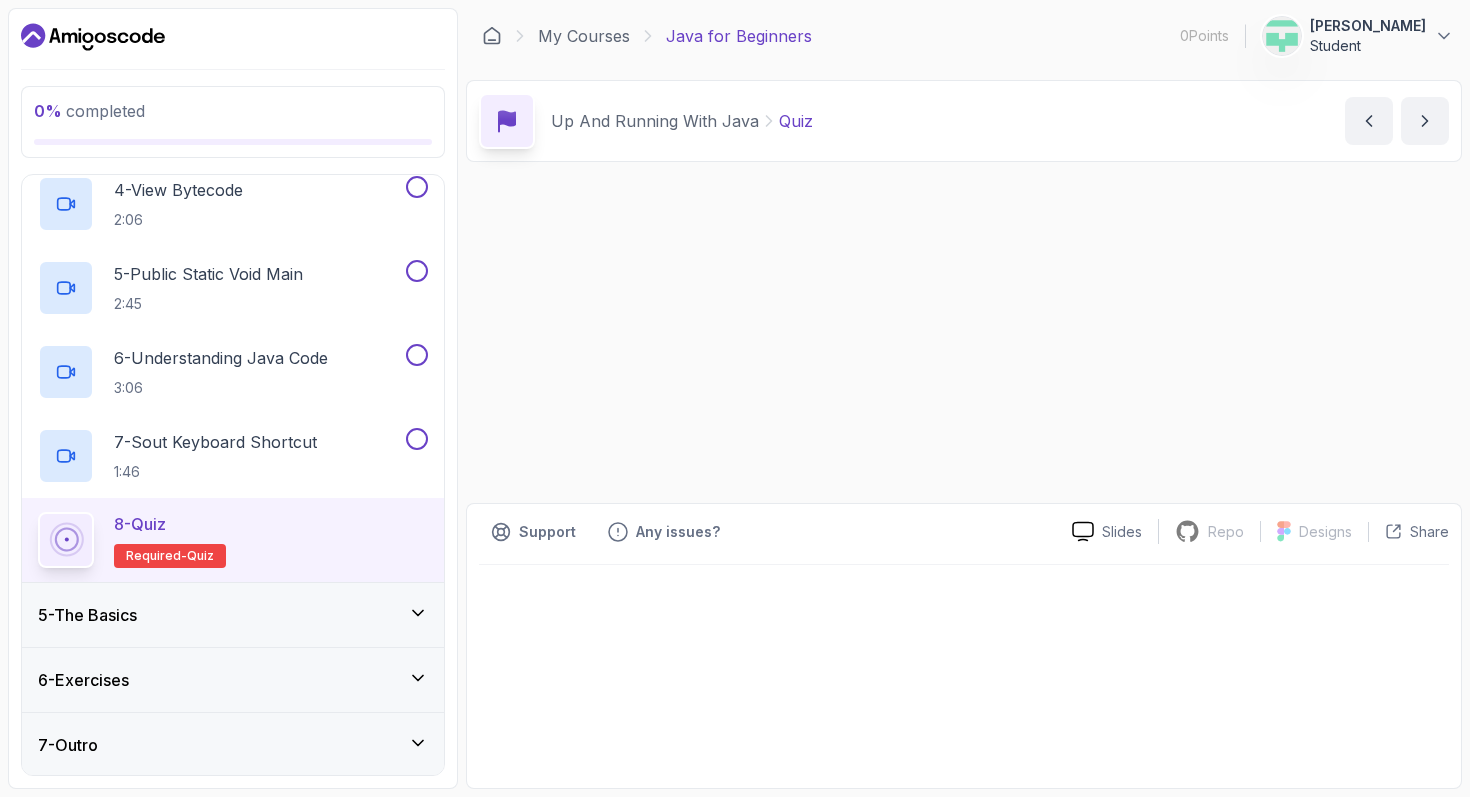 scroll, scrollTop: 0, scrollLeft: 0, axis: both 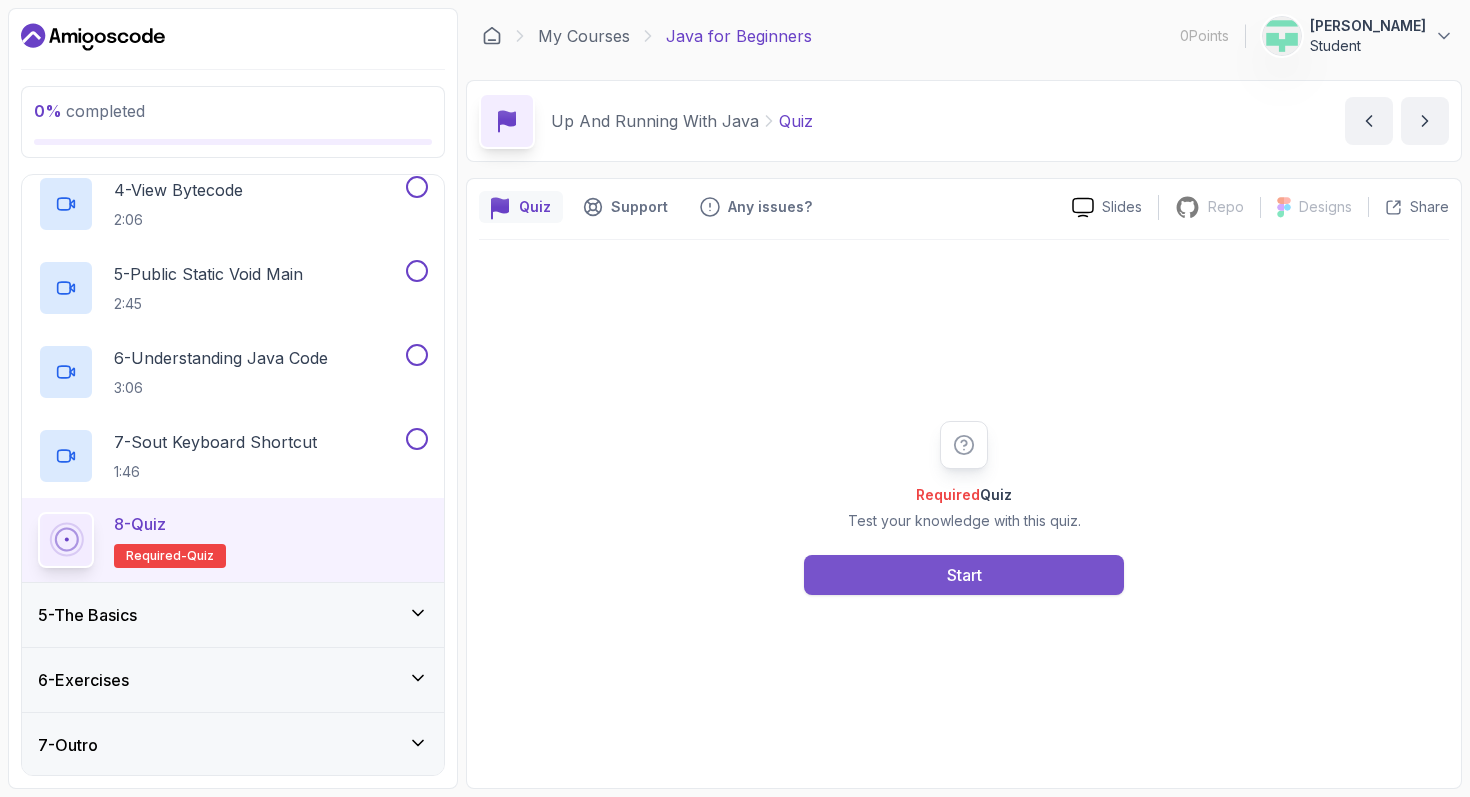 click on "Start" at bounding box center (964, 575) 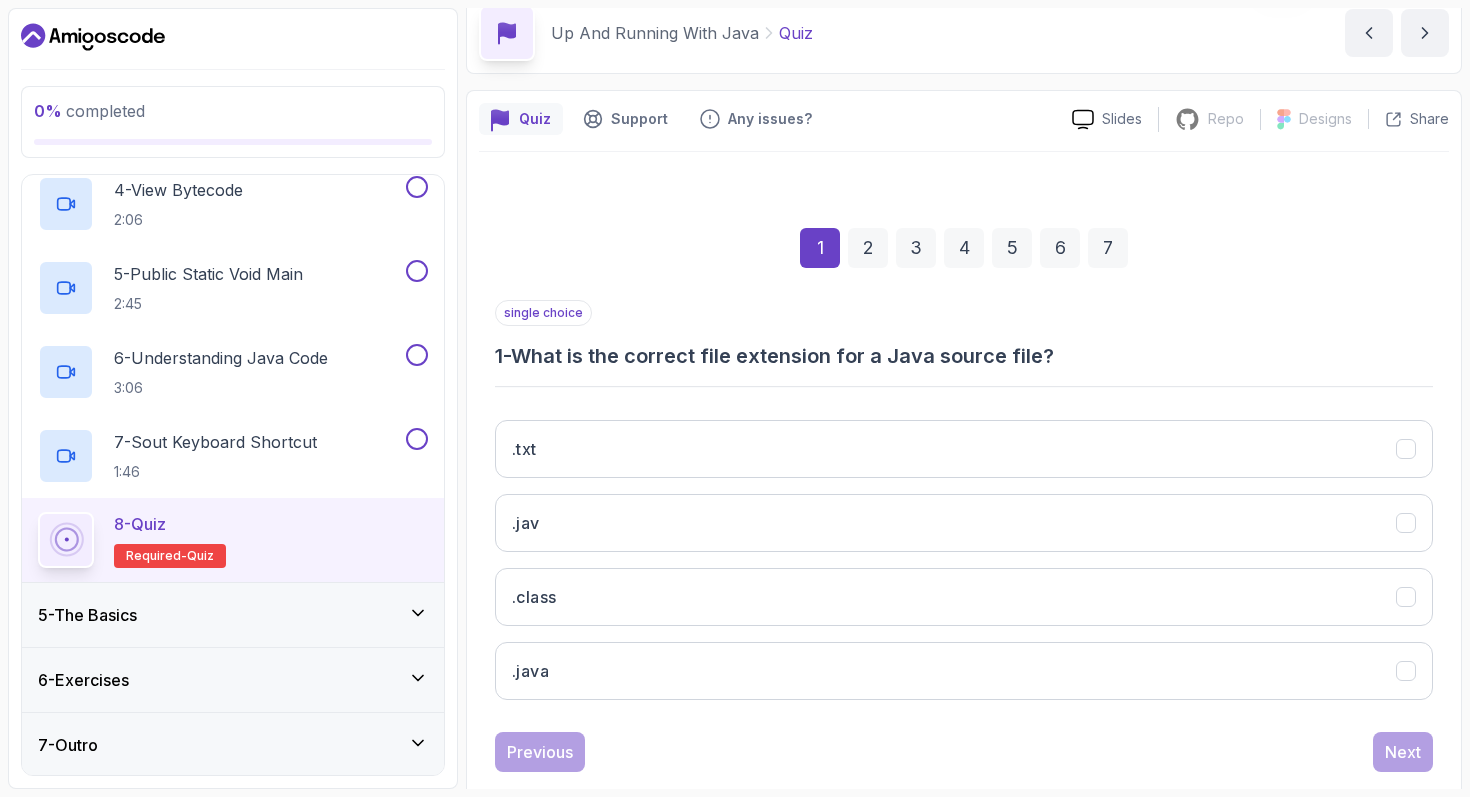 scroll, scrollTop: 128, scrollLeft: 0, axis: vertical 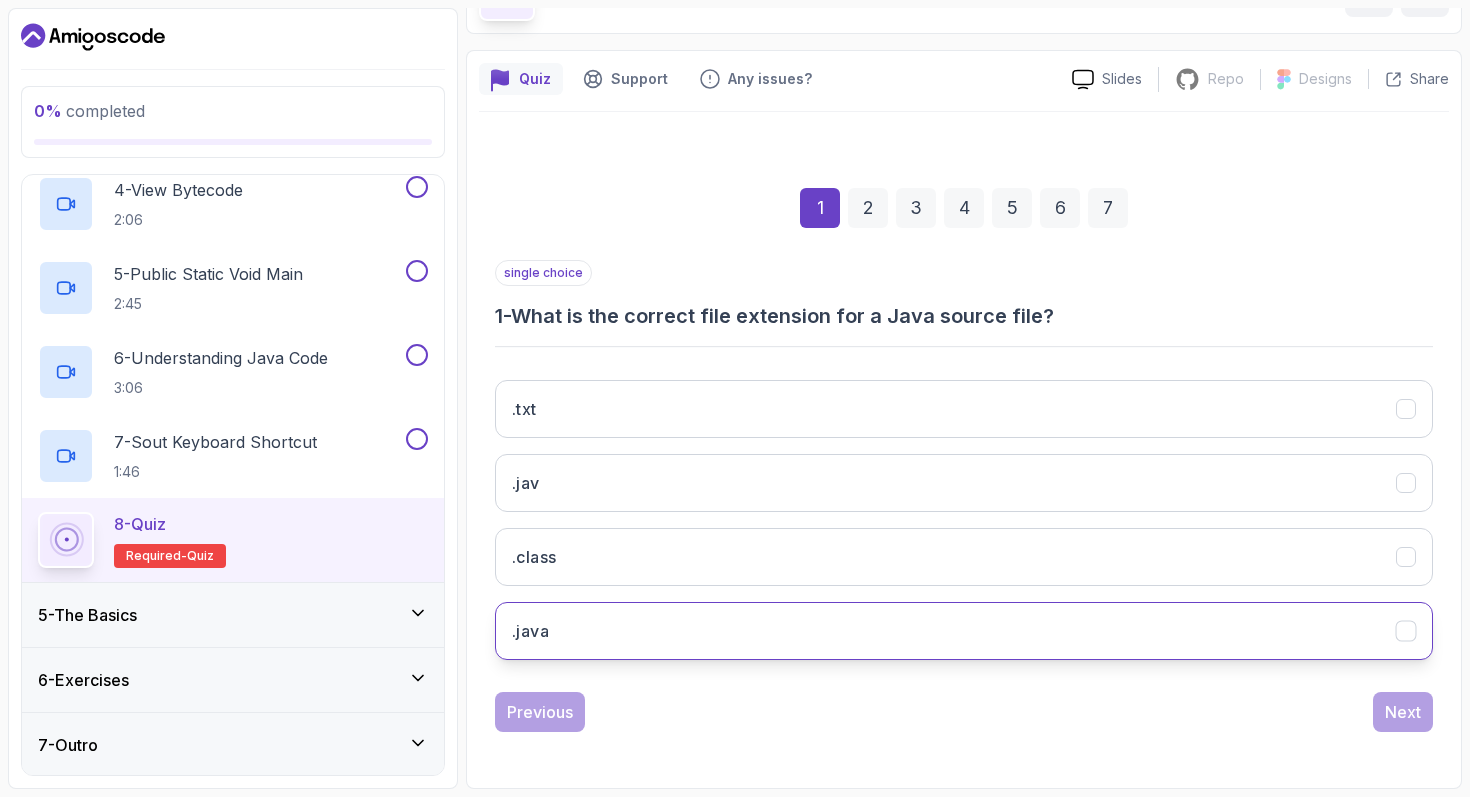 click on ".java" at bounding box center [964, 631] 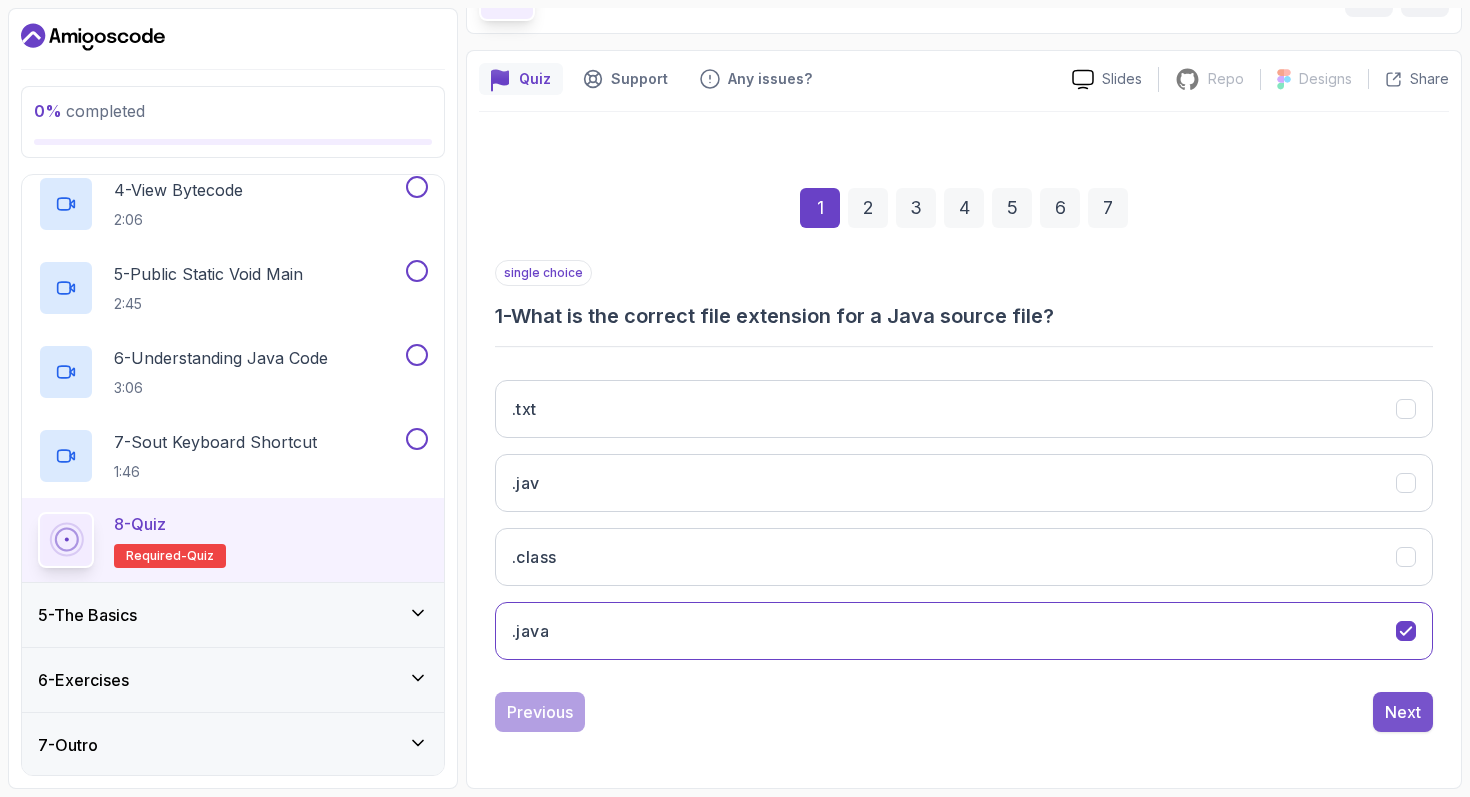 click on "Next" at bounding box center (1403, 712) 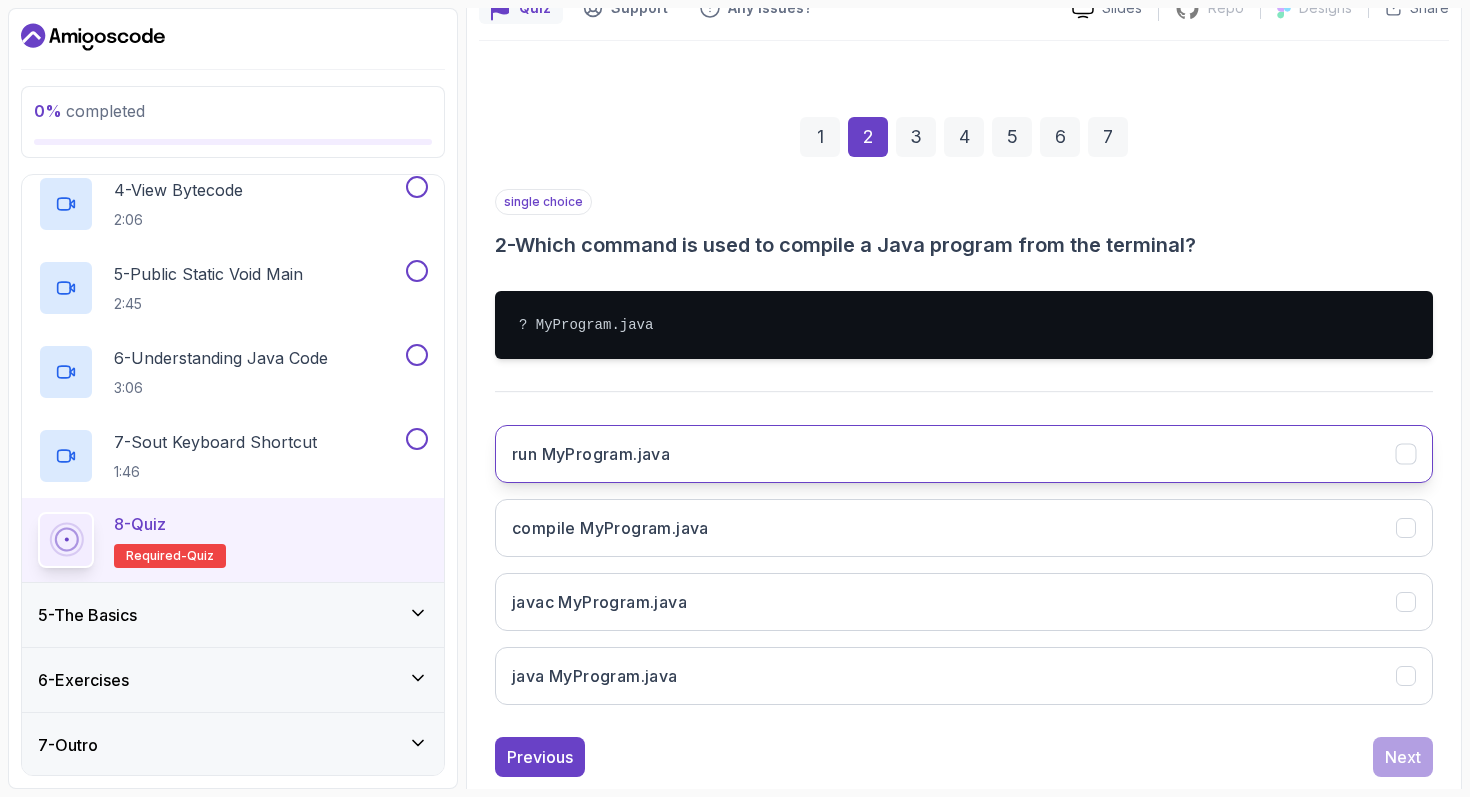 scroll, scrollTop: 244, scrollLeft: 0, axis: vertical 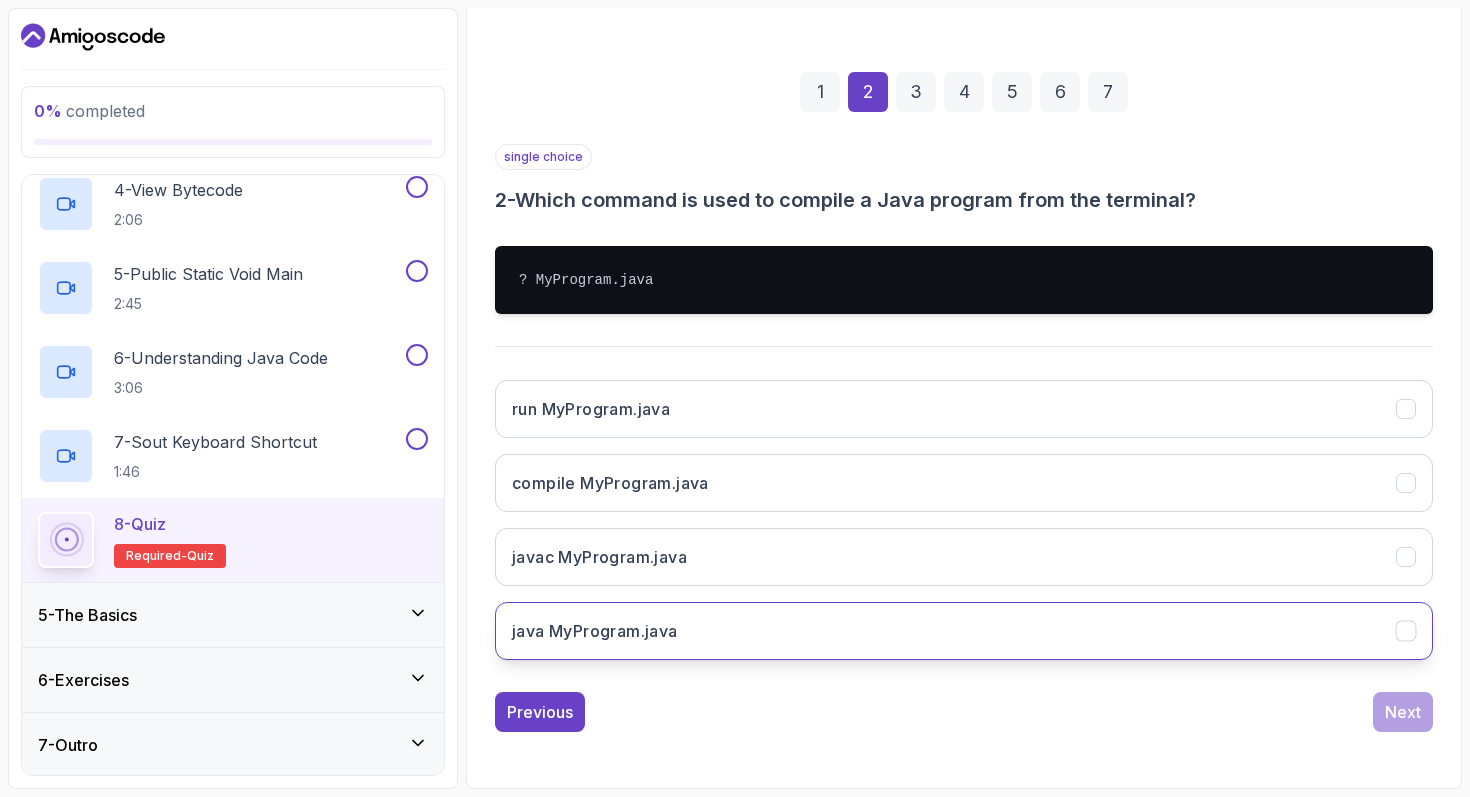 click on "java MyProgram.java" at bounding box center (595, 631) 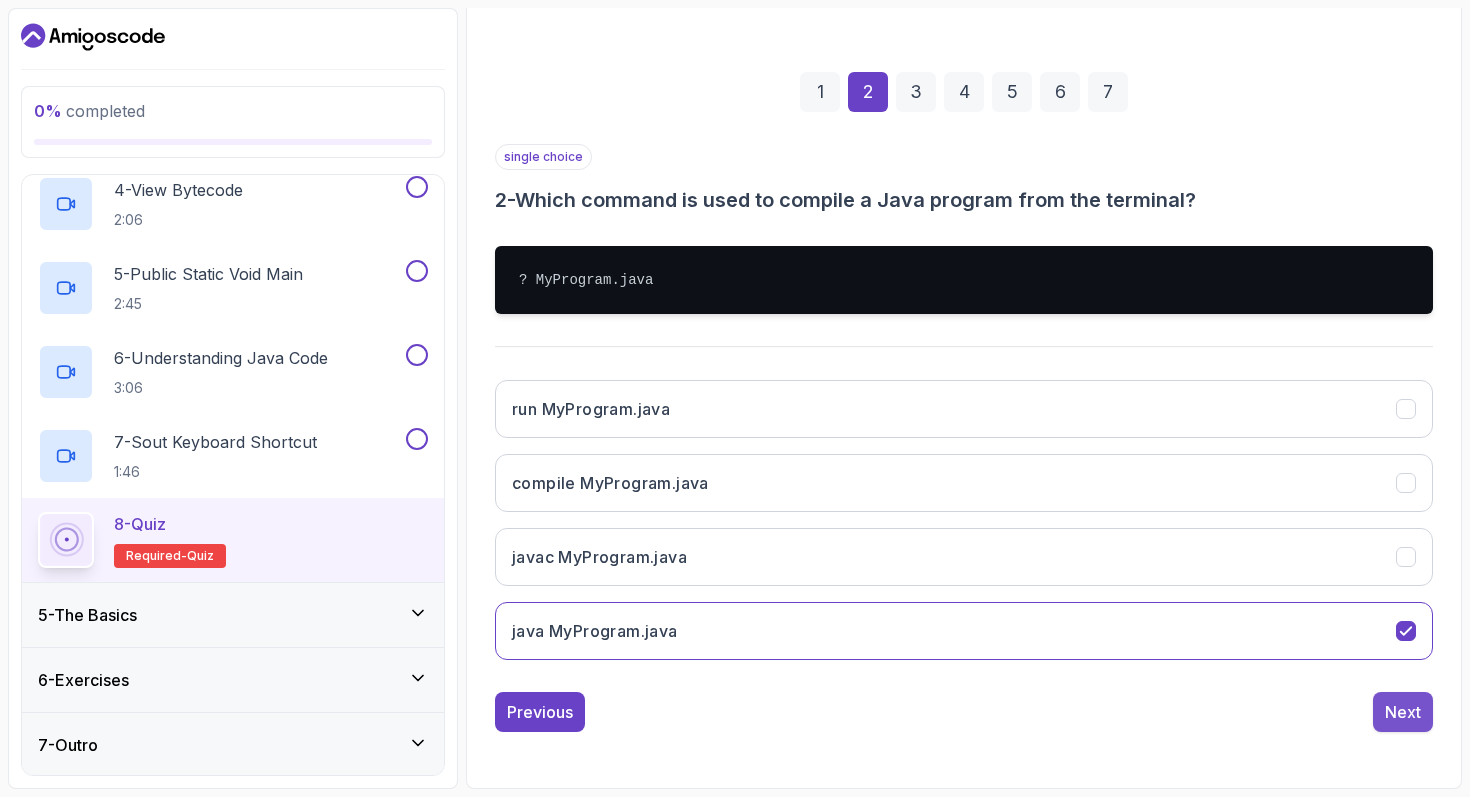 click on "Next" at bounding box center [1403, 712] 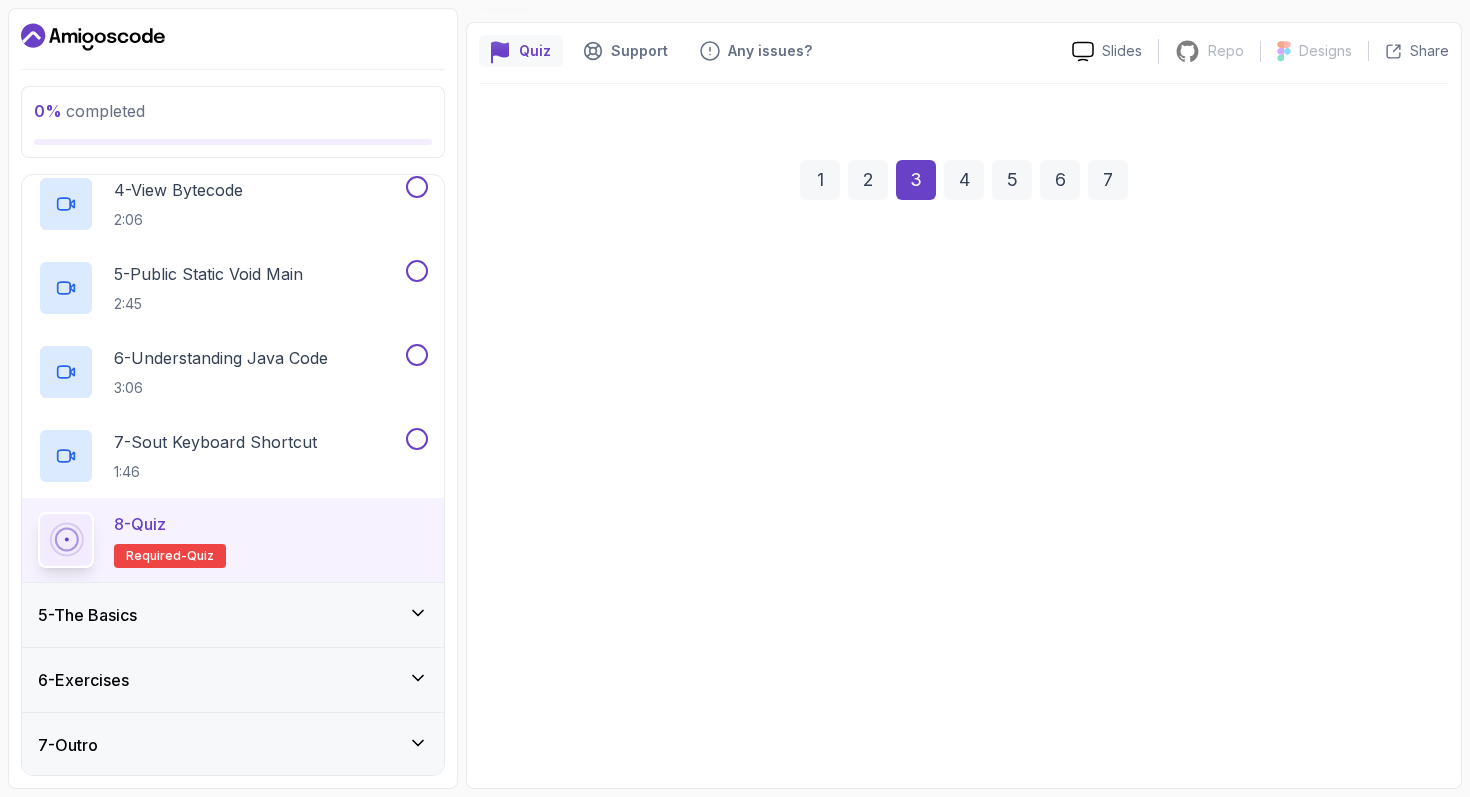 scroll, scrollTop: 128, scrollLeft: 0, axis: vertical 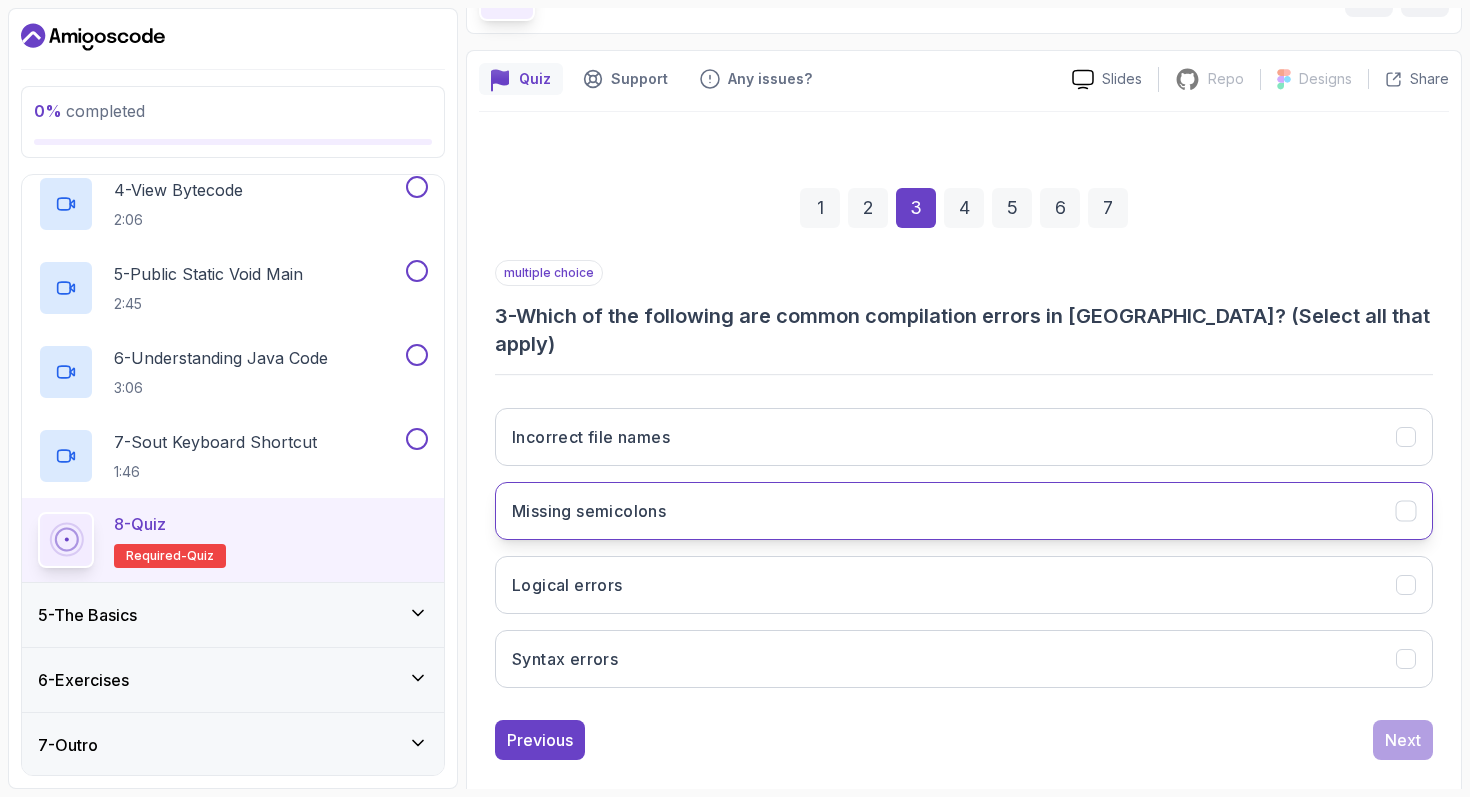 click on "Missing semicolons" at bounding box center [589, 511] 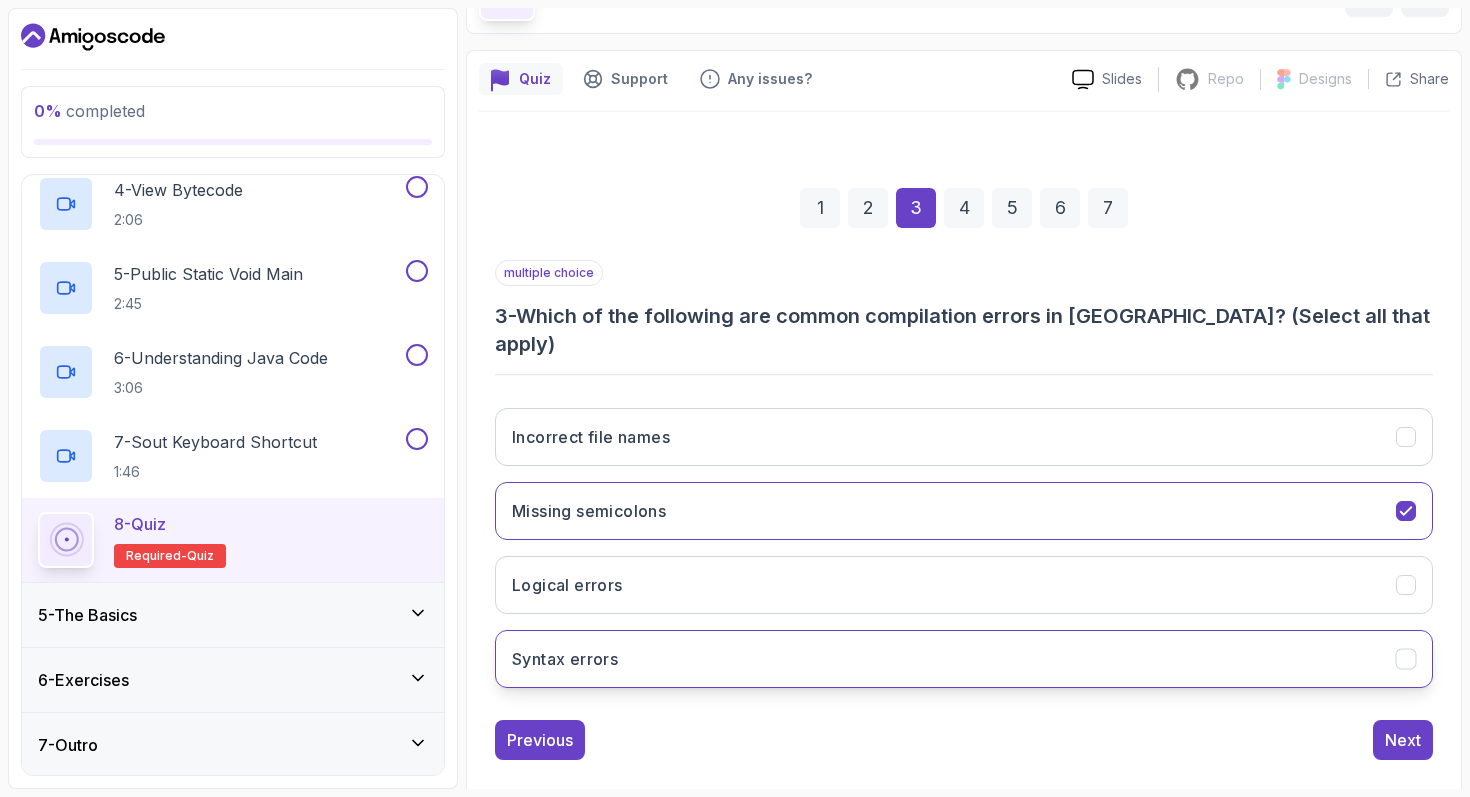 click on "Syntax errors" at bounding box center [565, 659] 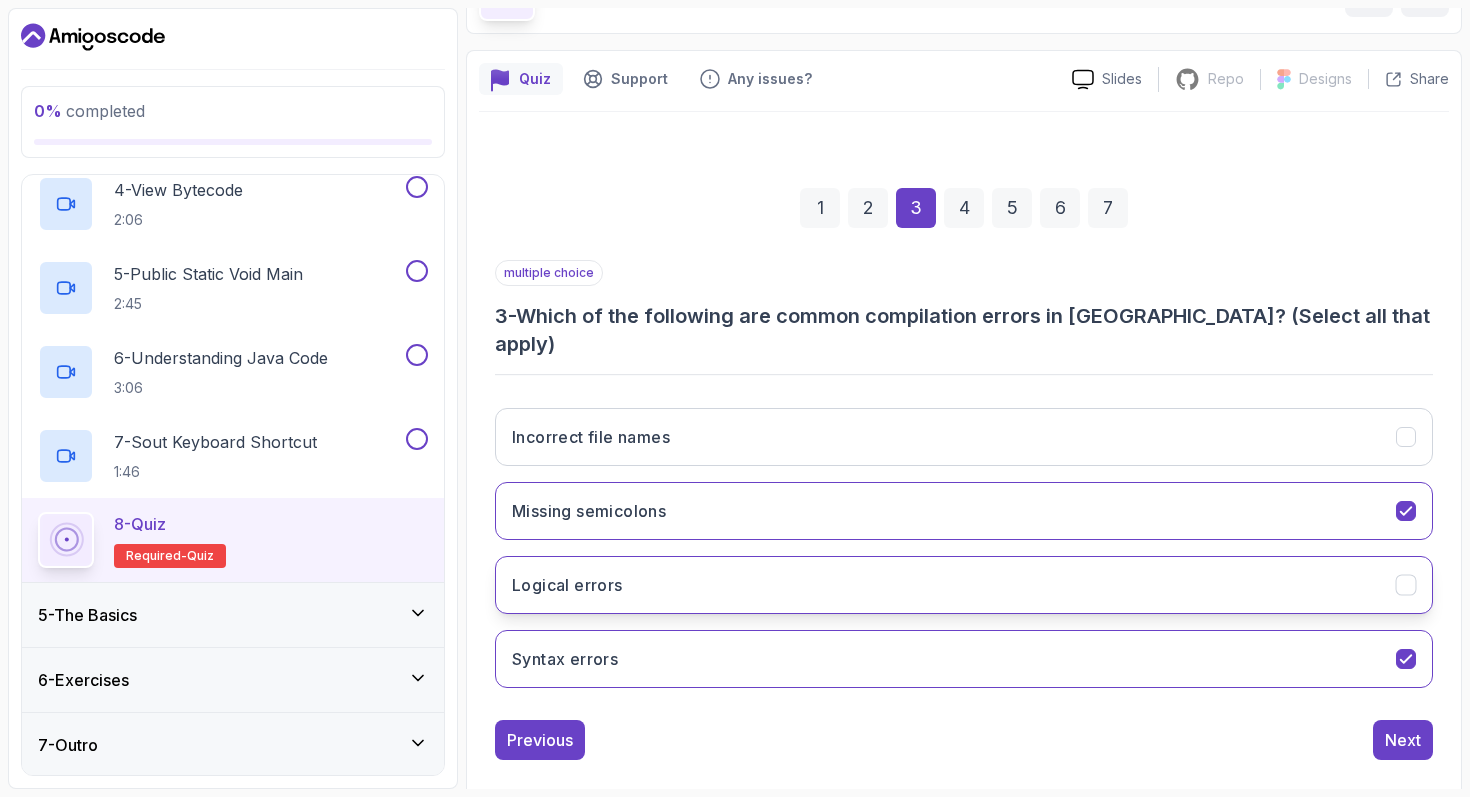 click on "Logical errors" at bounding box center [964, 585] 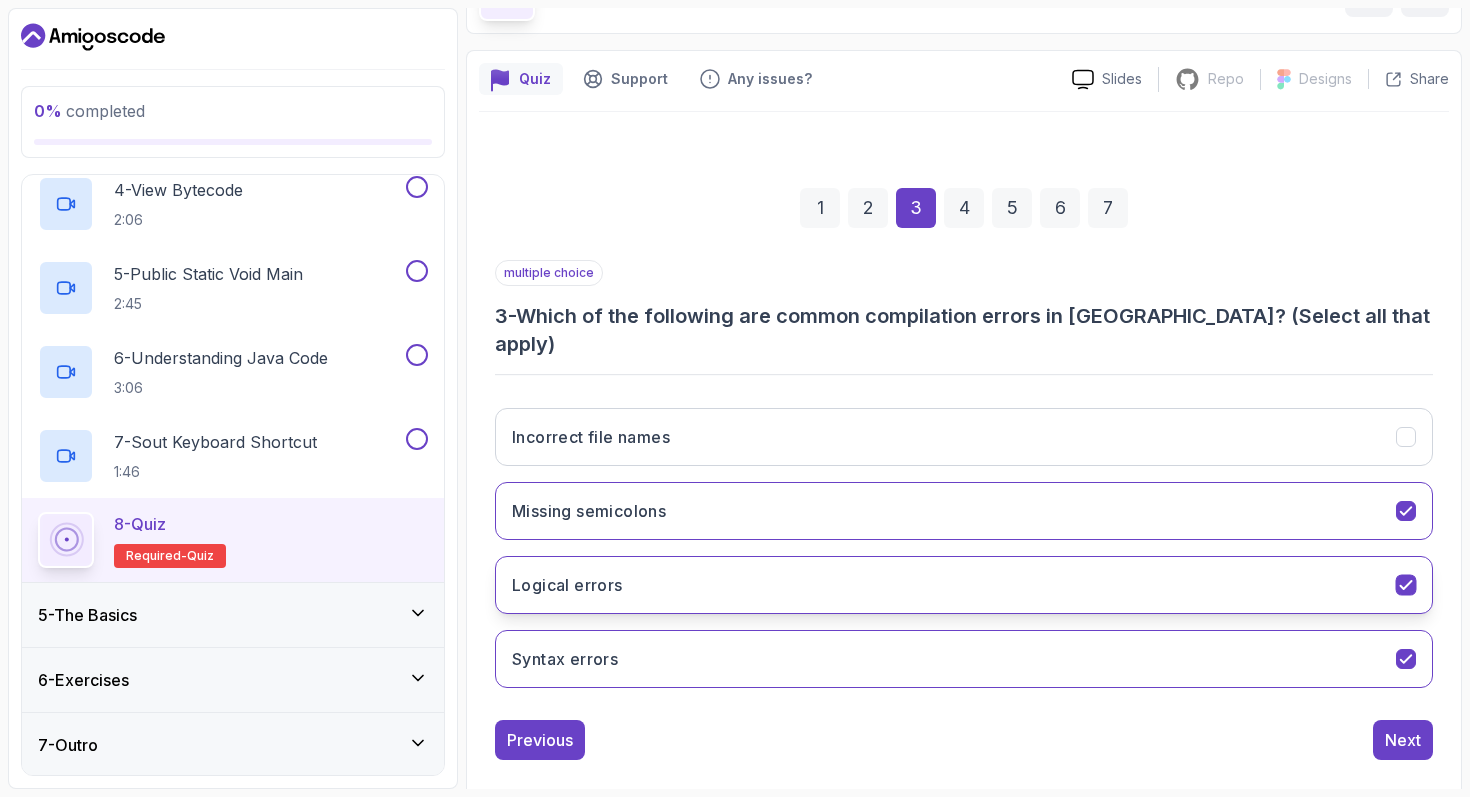click on "Logical errors" at bounding box center (964, 585) 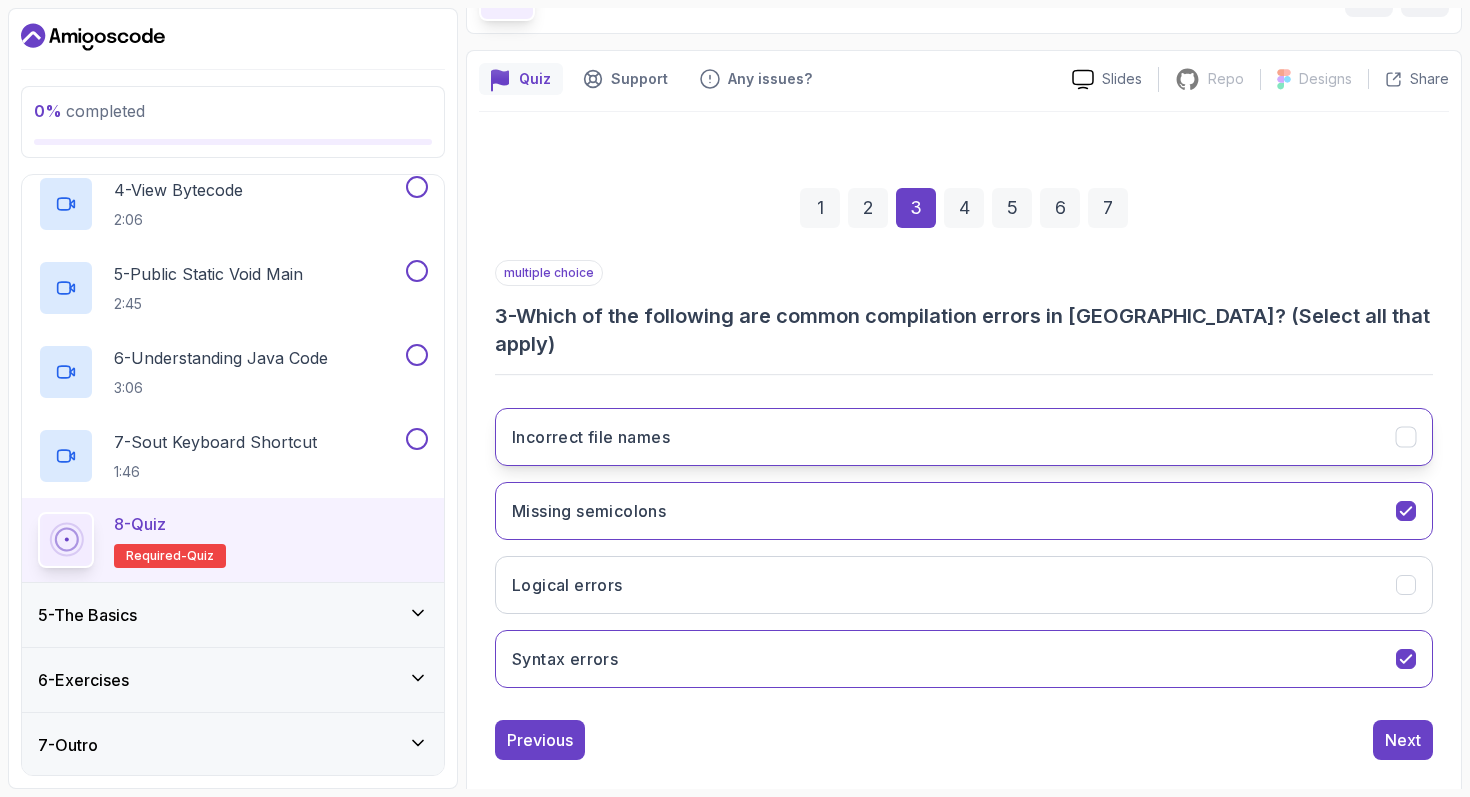 click on "Incorrect file names" at bounding box center (964, 437) 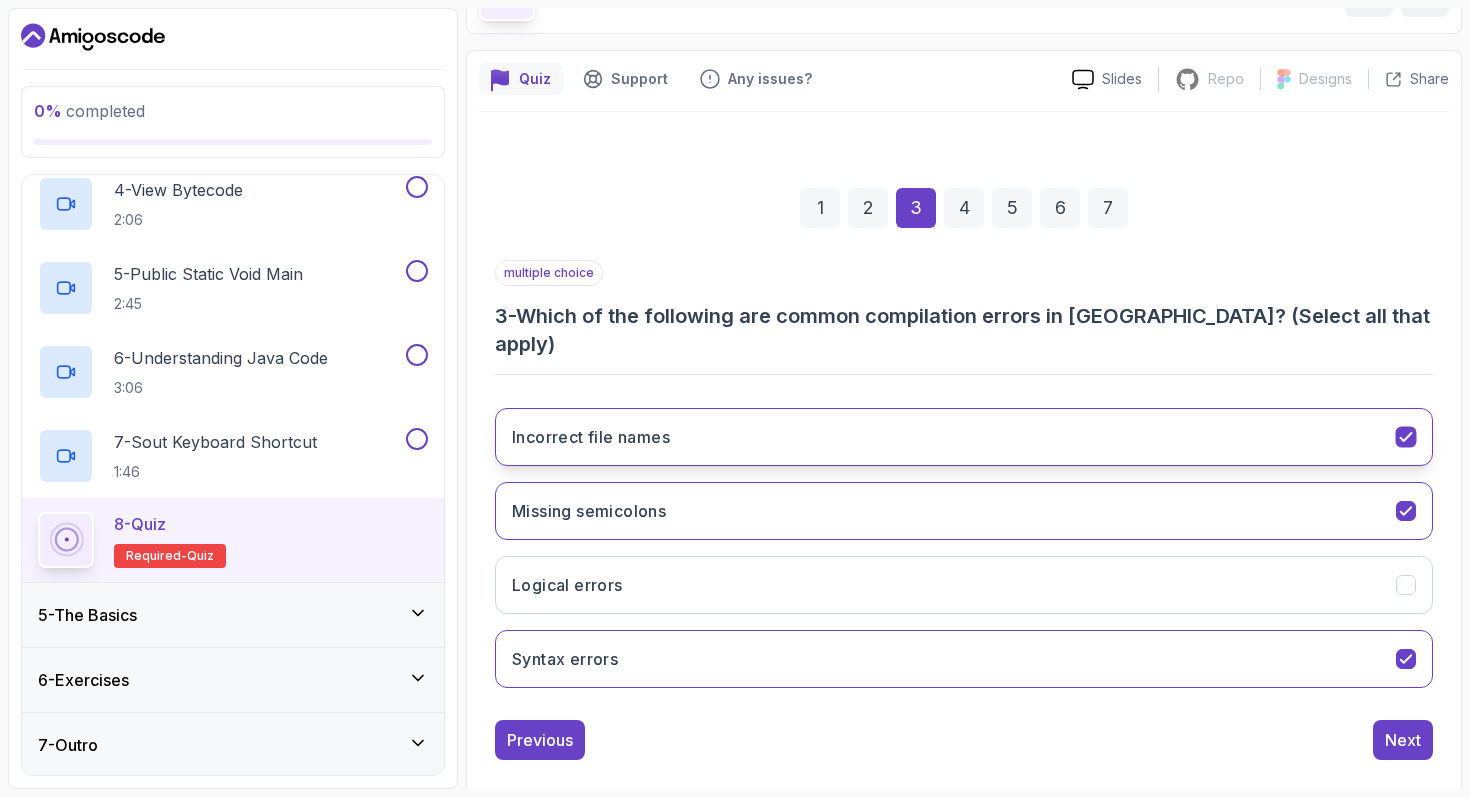 click on "Incorrect file names" at bounding box center [964, 437] 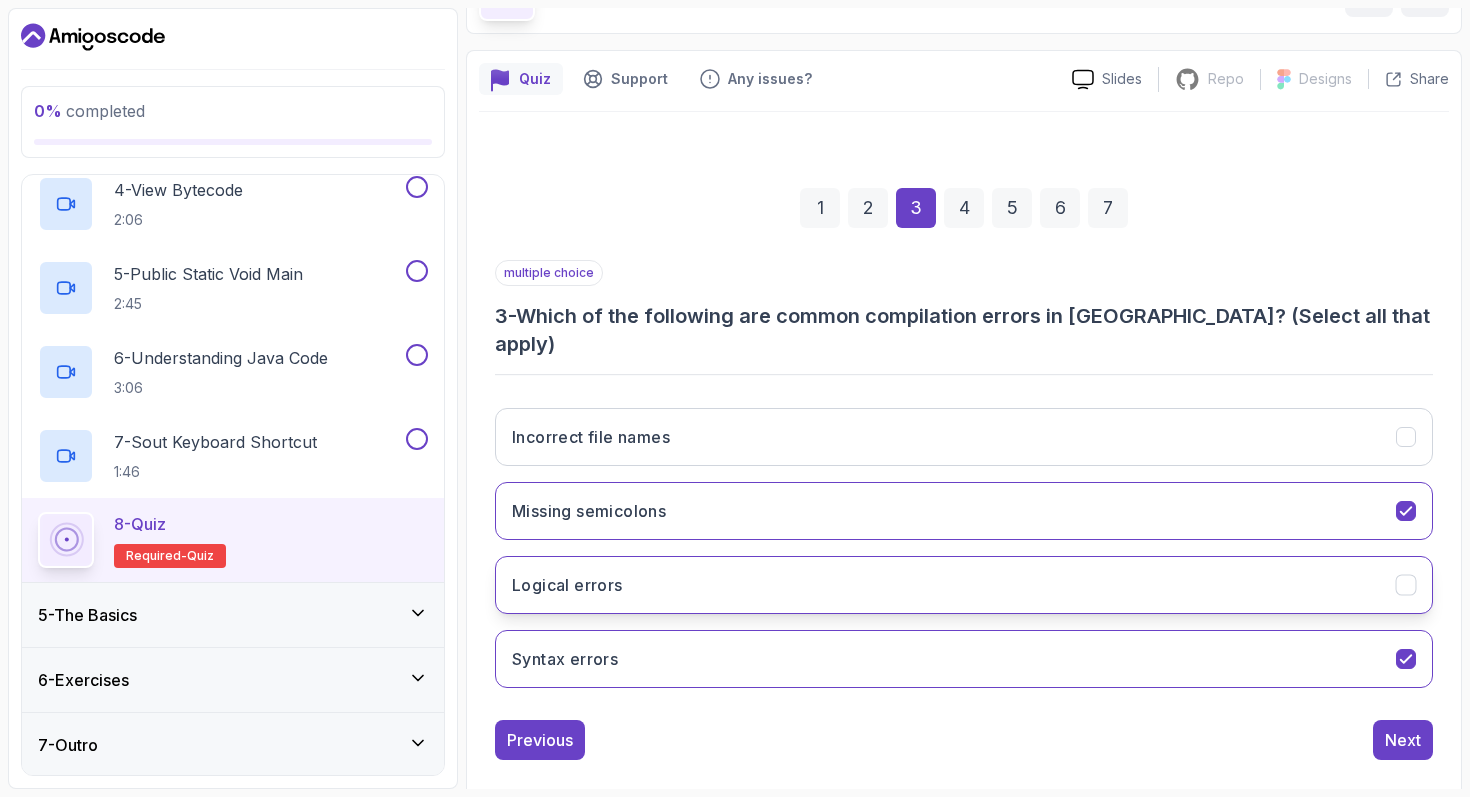 click on "Logical errors" at bounding box center (964, 585) 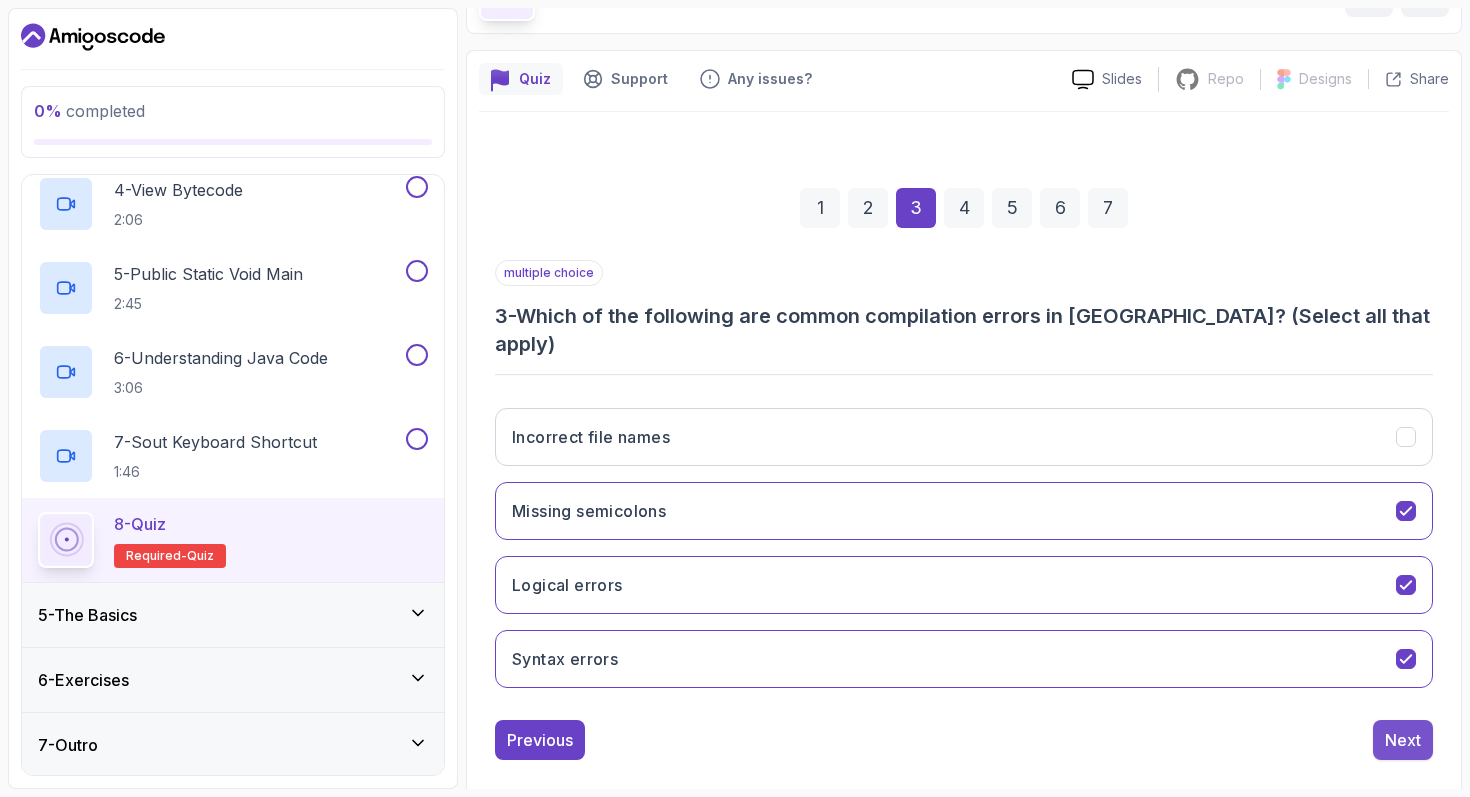 click on "Next" at bounding box center (1403, 740) 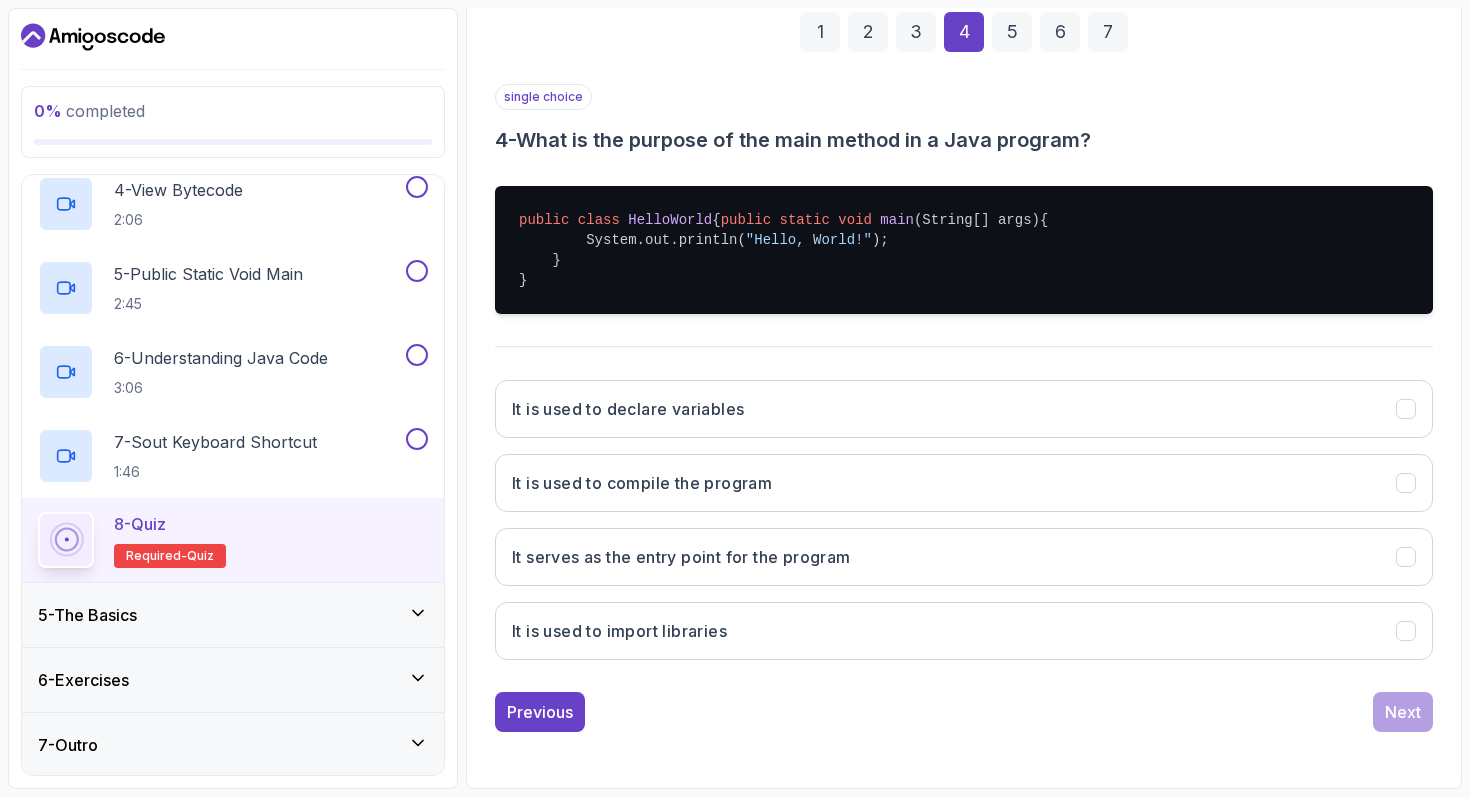 scroll, scrollTop: 324, scrollLeft: 0, axis: vertical 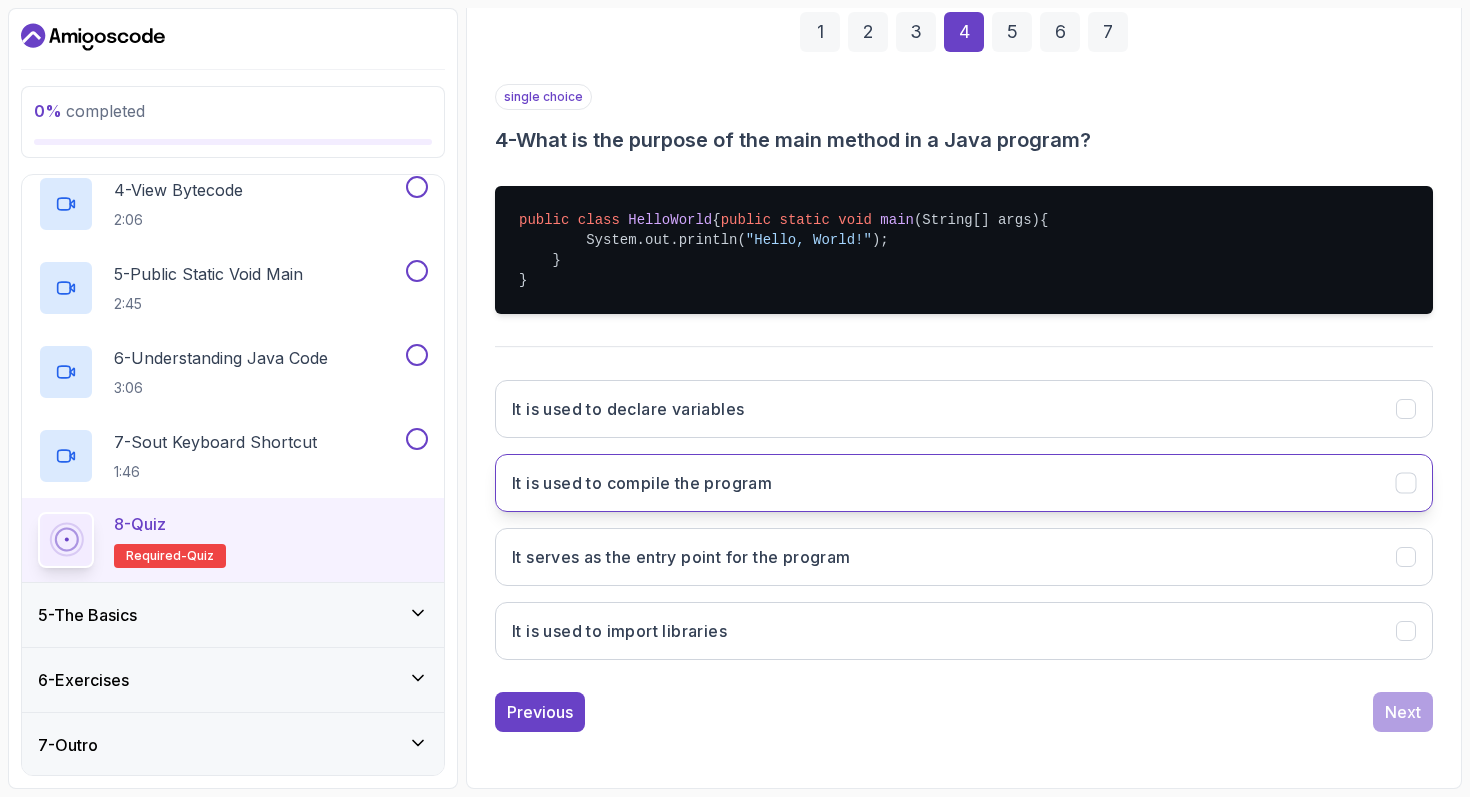 click on "It is used to compile the program" at bounding box center (642, 483) 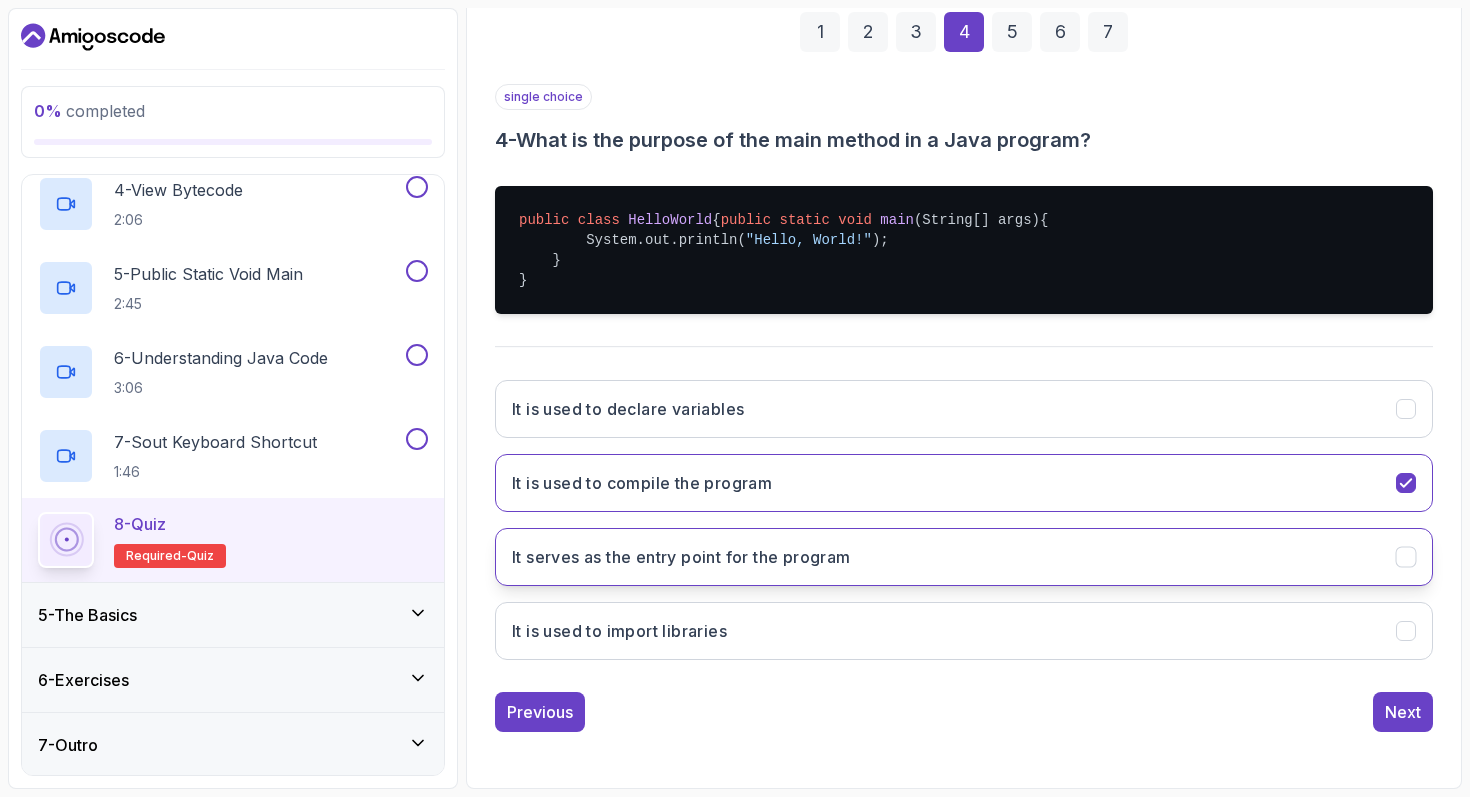 click on "It serves as the entry point for the program" at bounding box center (964, 557) 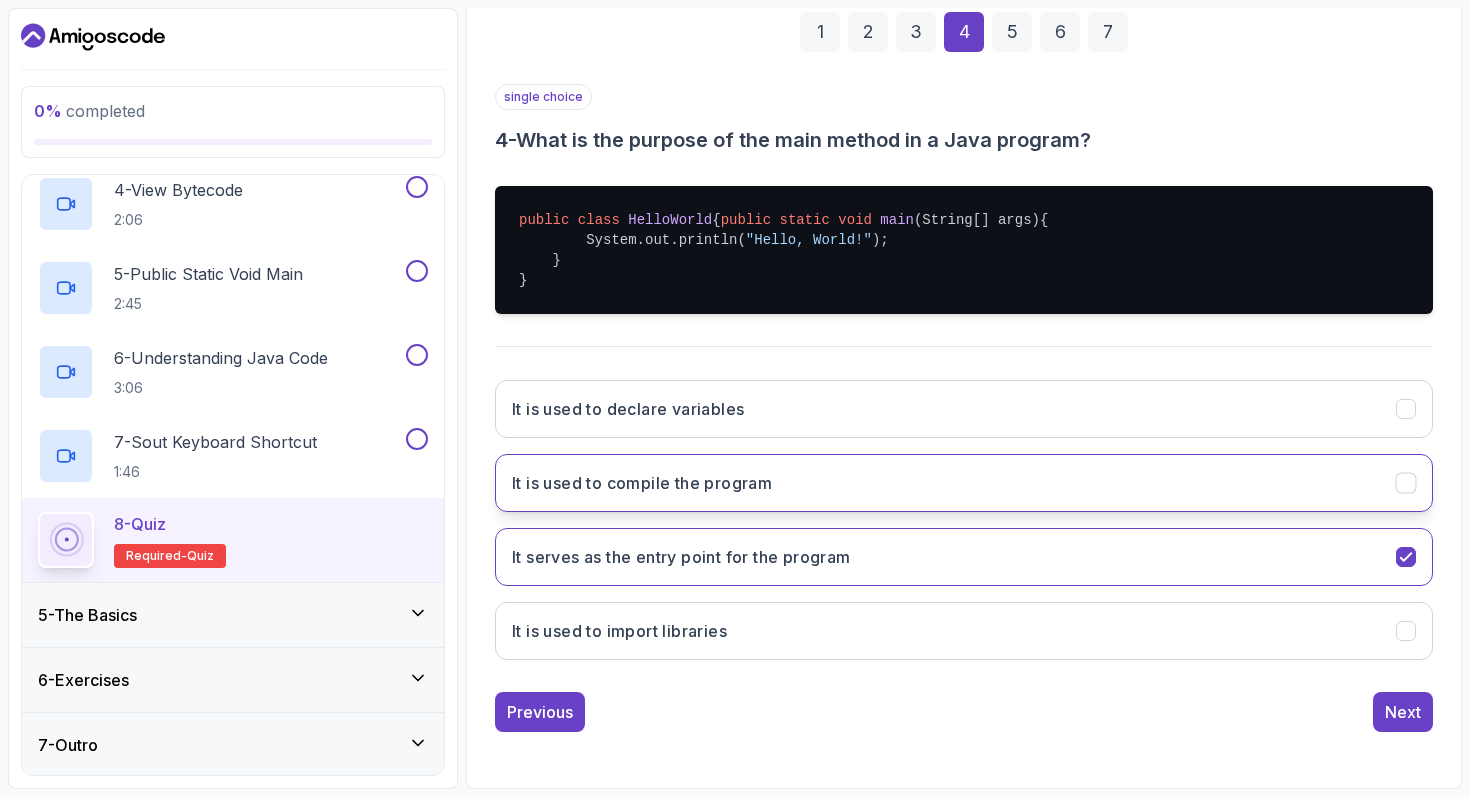 click on "It is used to compile the program" at bounding box center (964, 483) 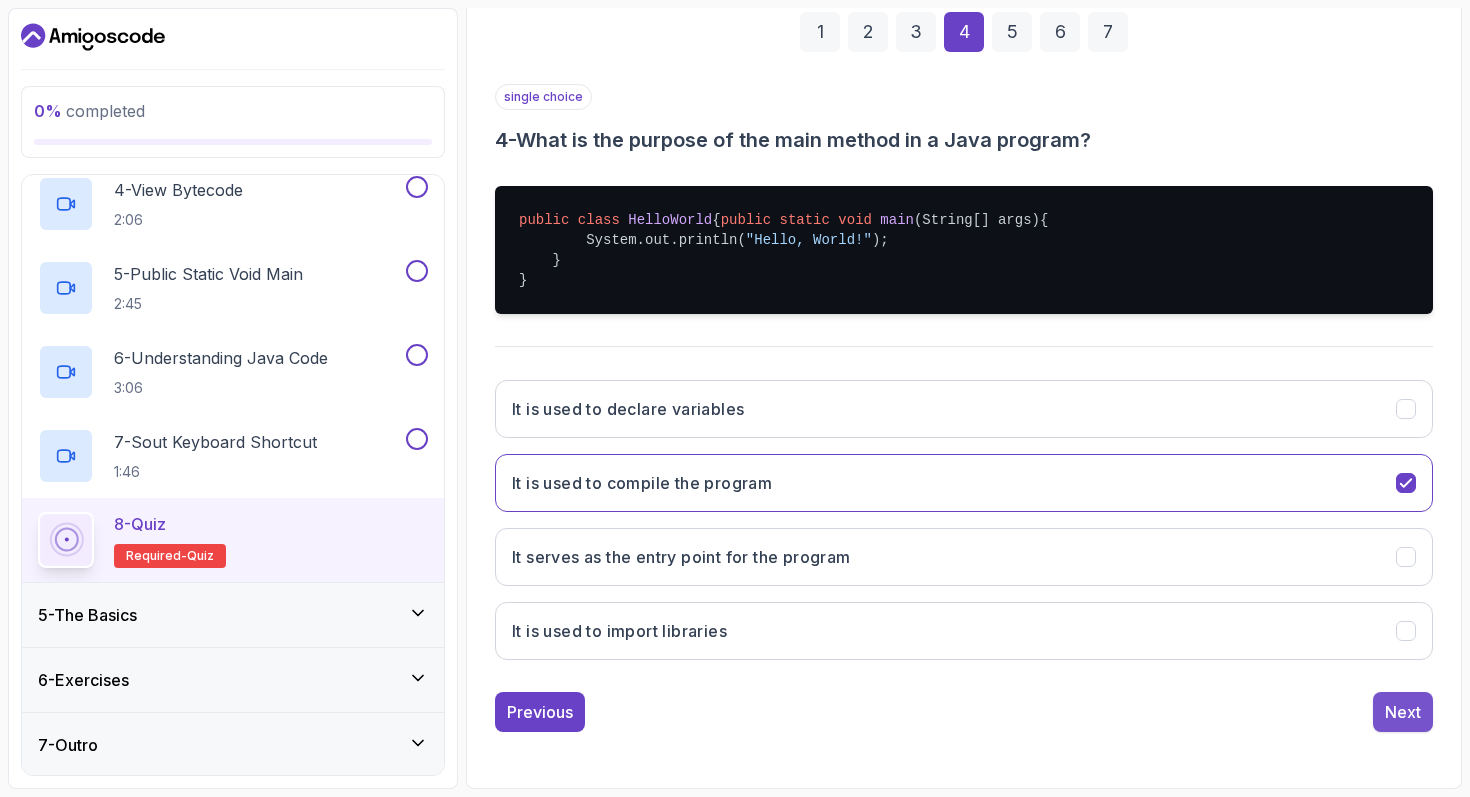 click on "Next" at bounding box center (1403, 712) 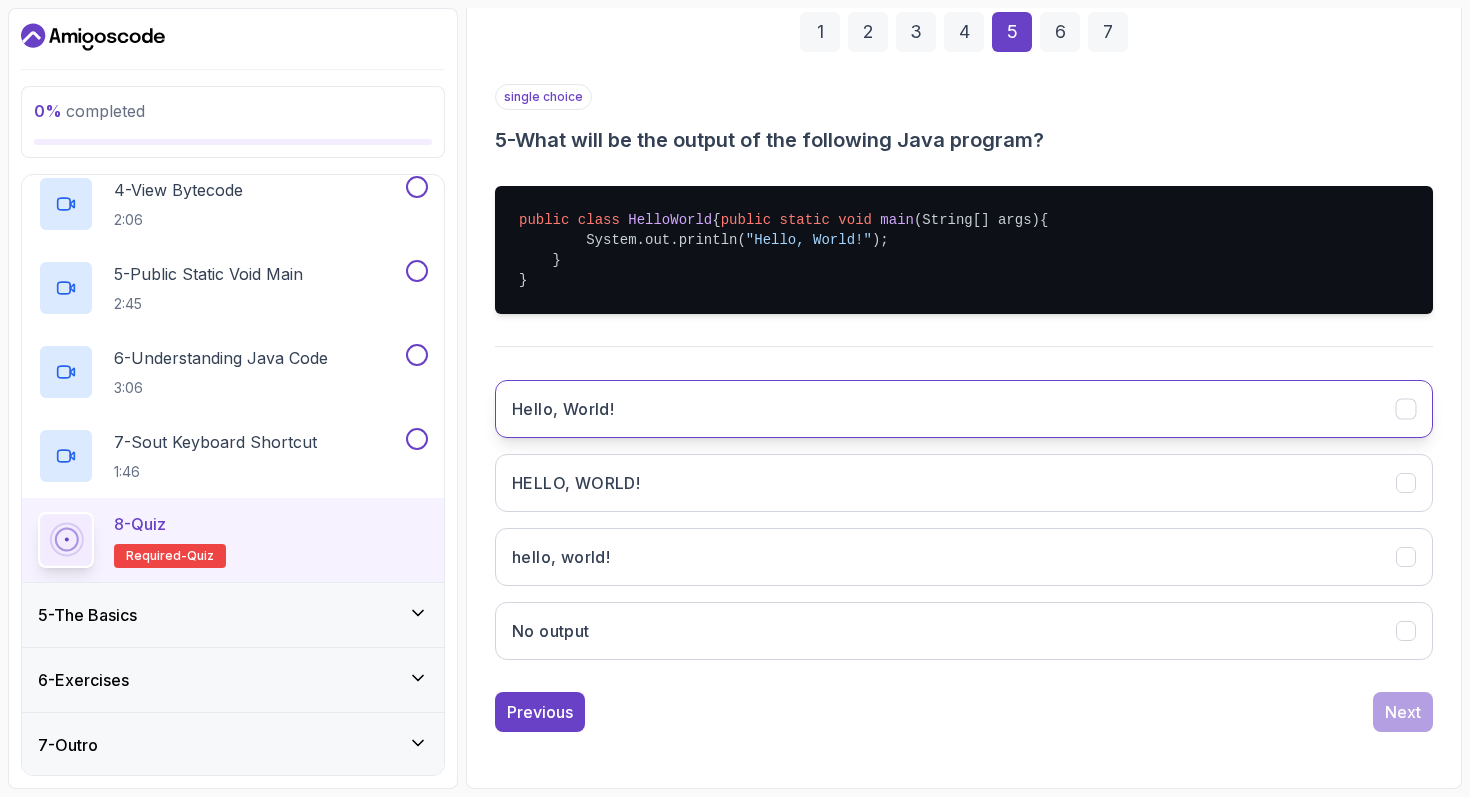 click on "Hello, World!" at bounding box center (964, 409) 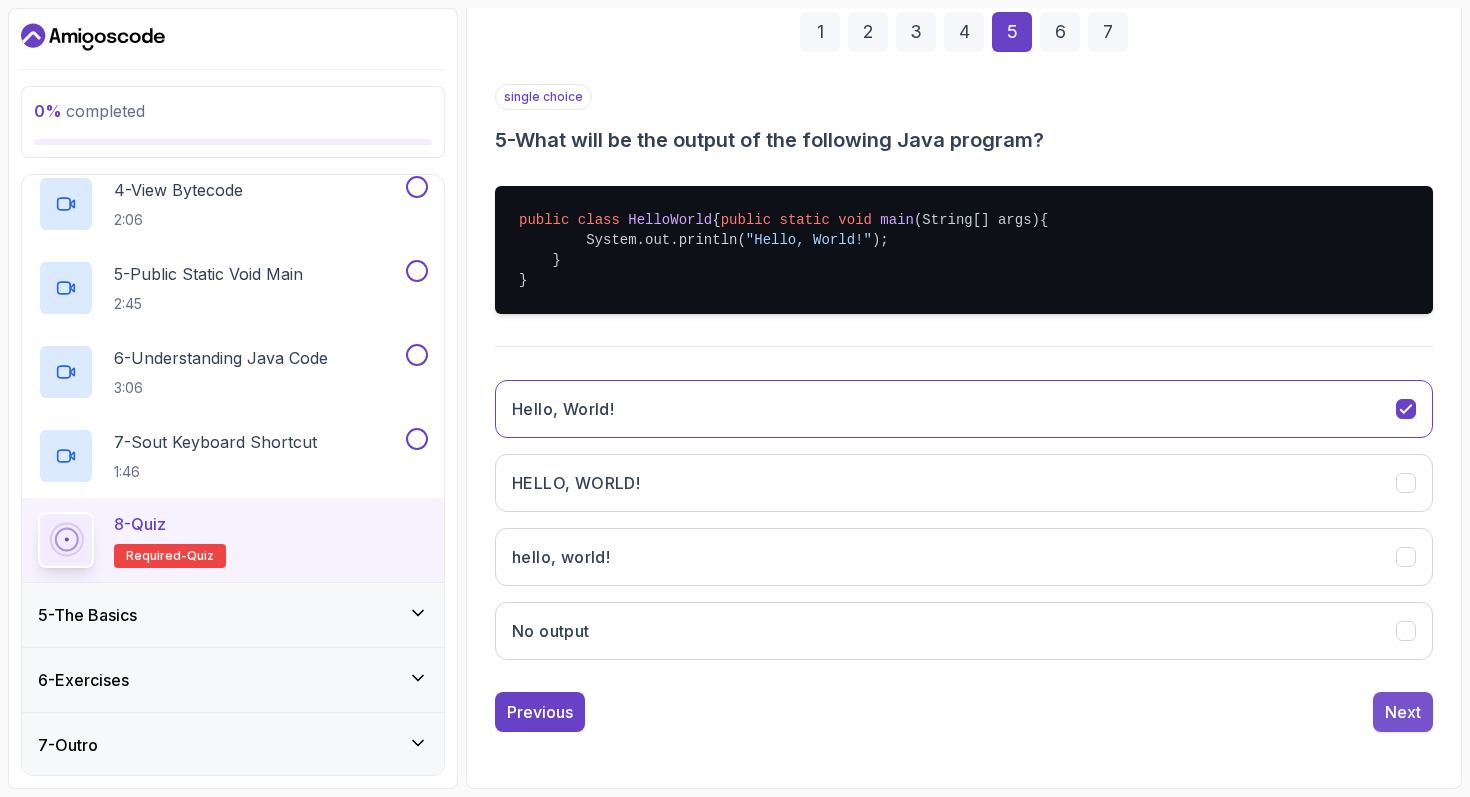 click on "Next" at bounding box center [1403, 712] 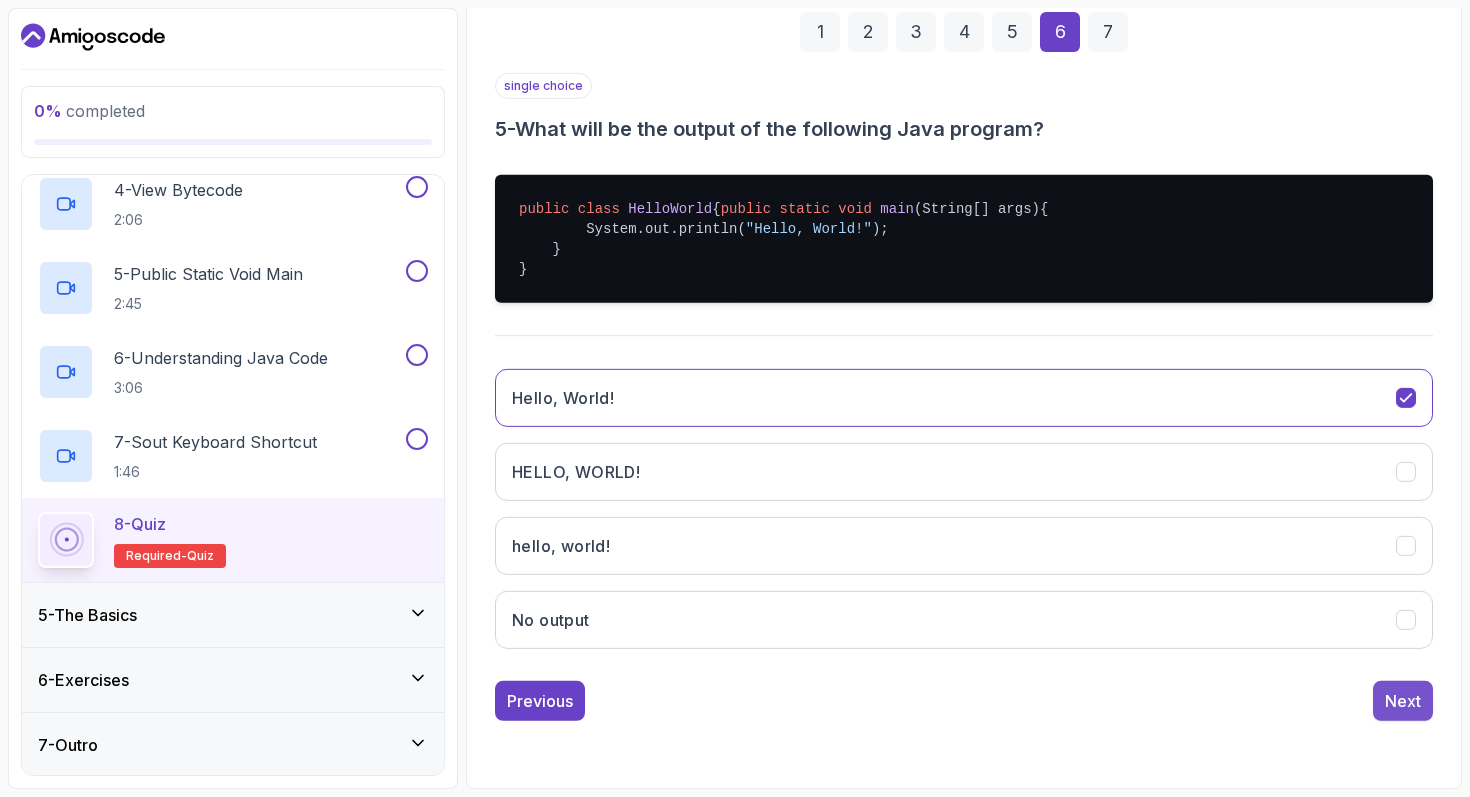 scroll, scrollTop: 128, scrollLeft: 0, axis: vertical 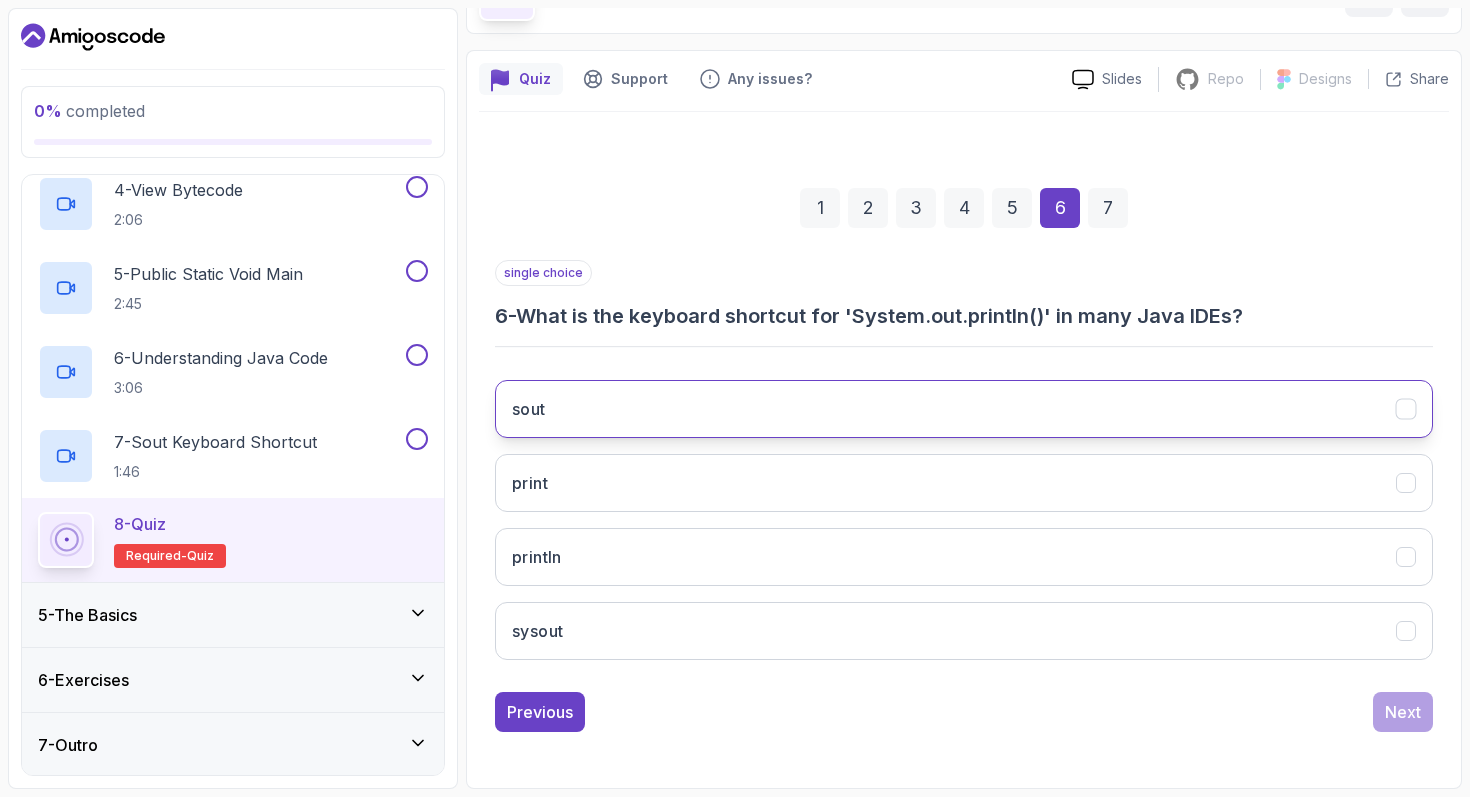 click on "sout" at bounding box center [964, 409] 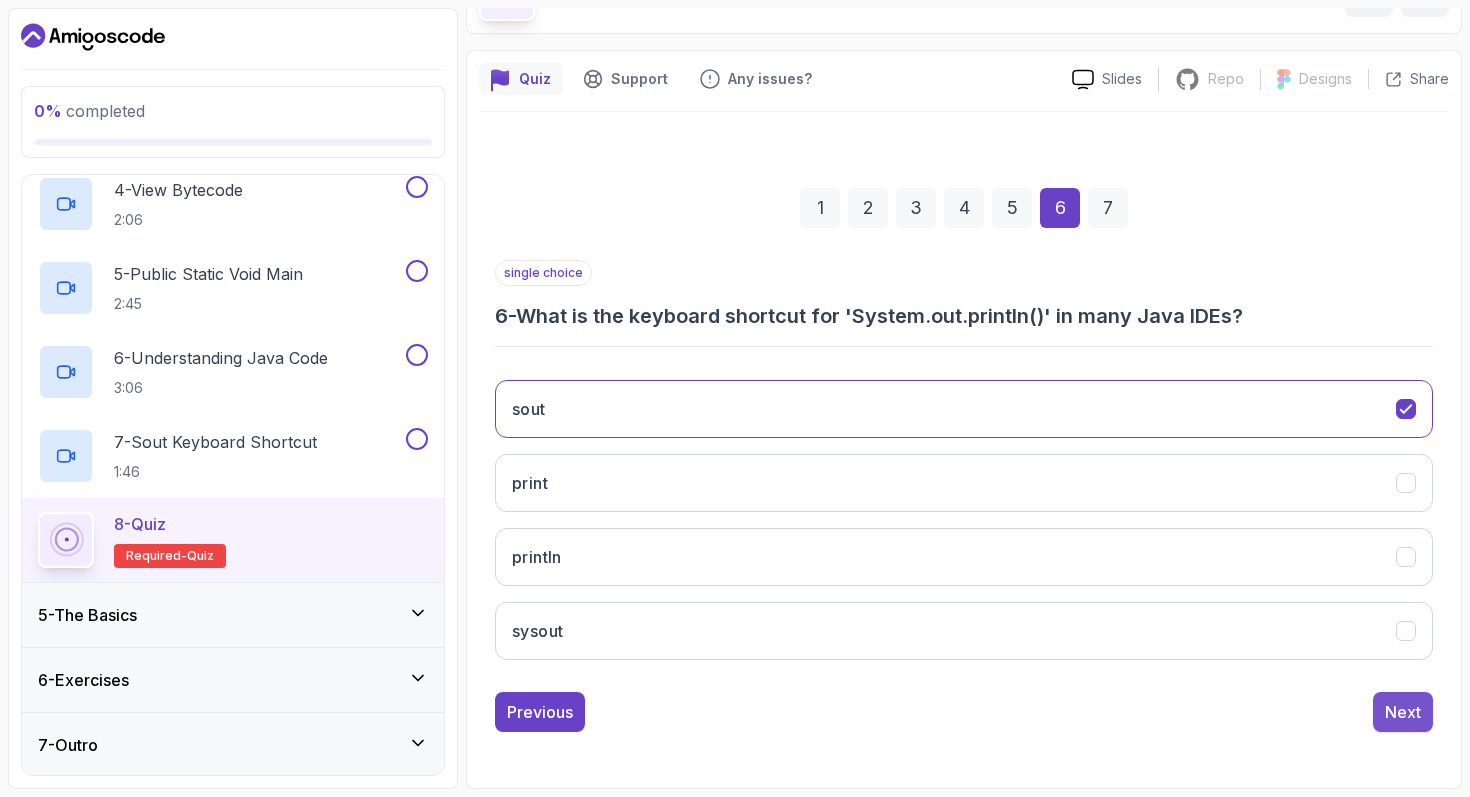 click on "Next" at bounding box center (1403, 712) 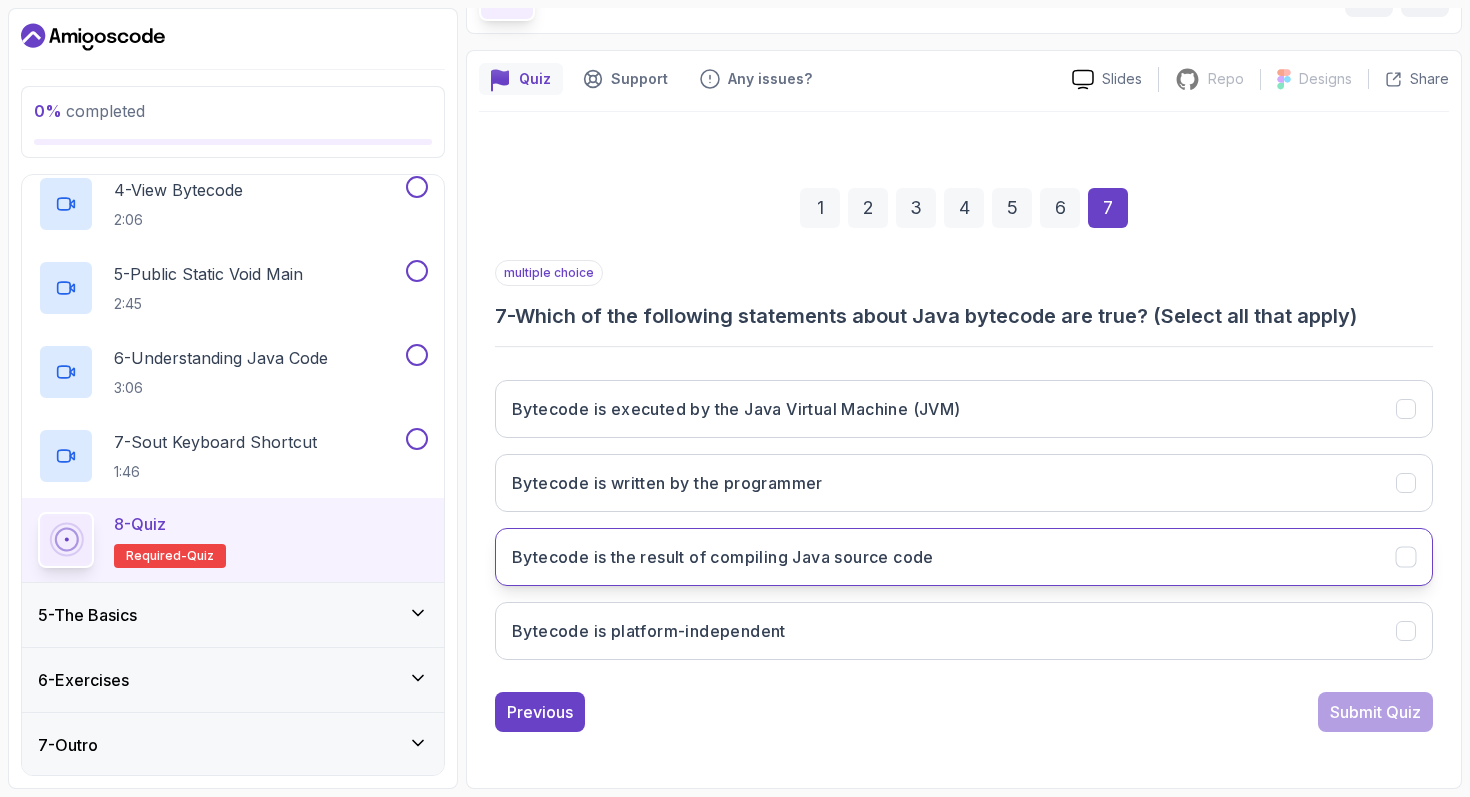 click on "Bytecode is the result of compiling Java source code" at bounding box center (723, 557) 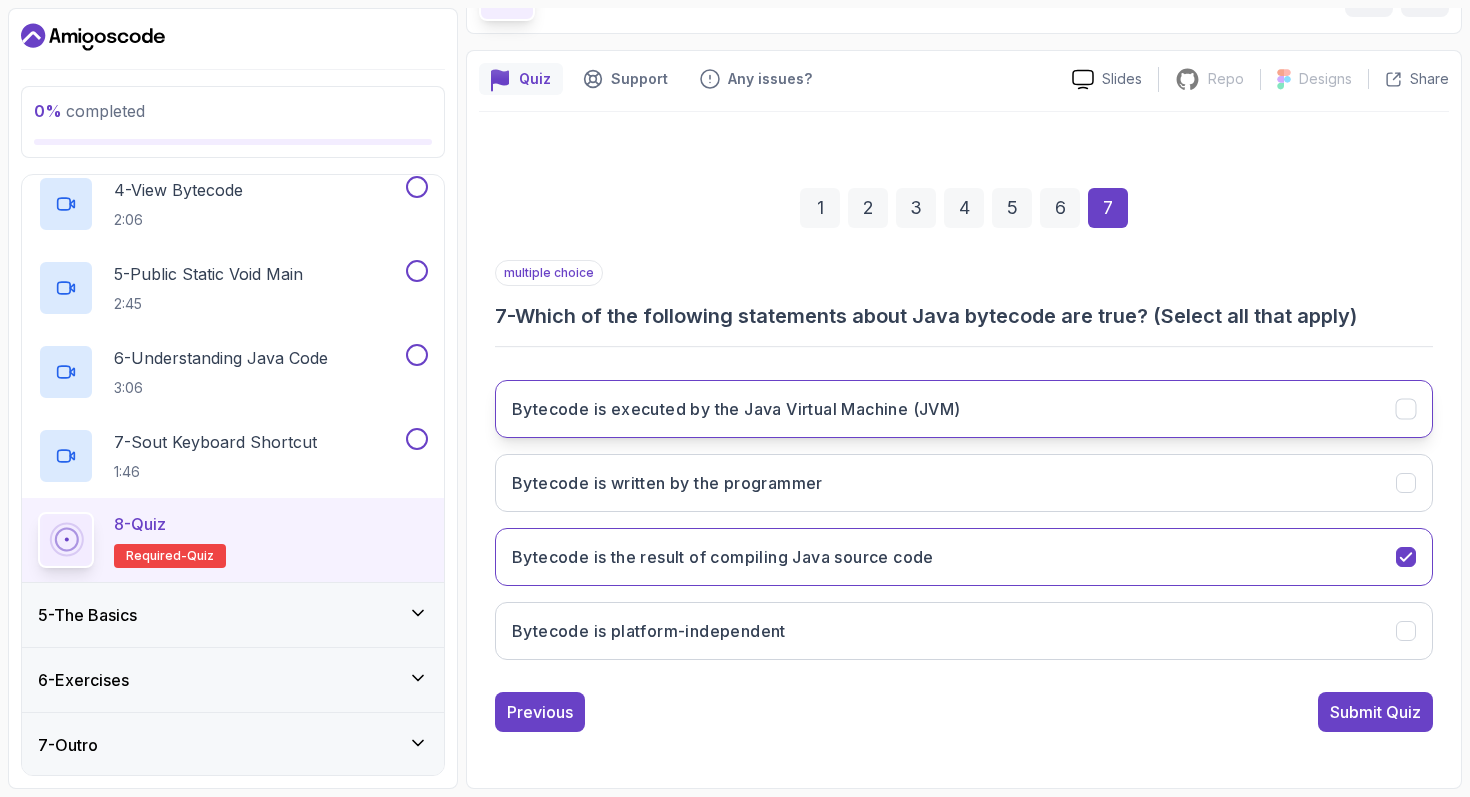 click on "Bytecode is executed by the Java Virtual Machine (JVM)" at bounding box center [736, 409] 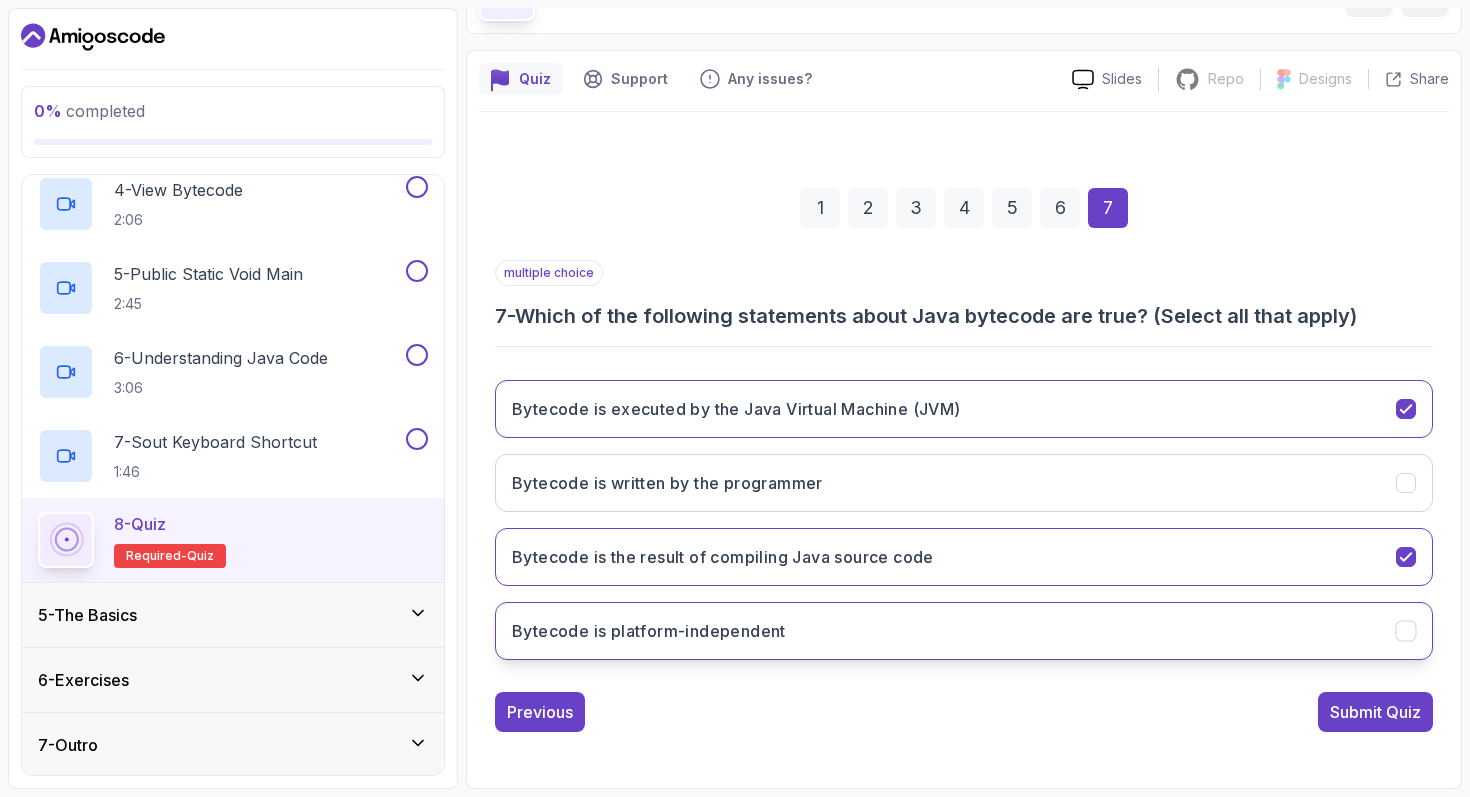 click on "Bytecode is platform-independent" at bounding box center (964, 631) 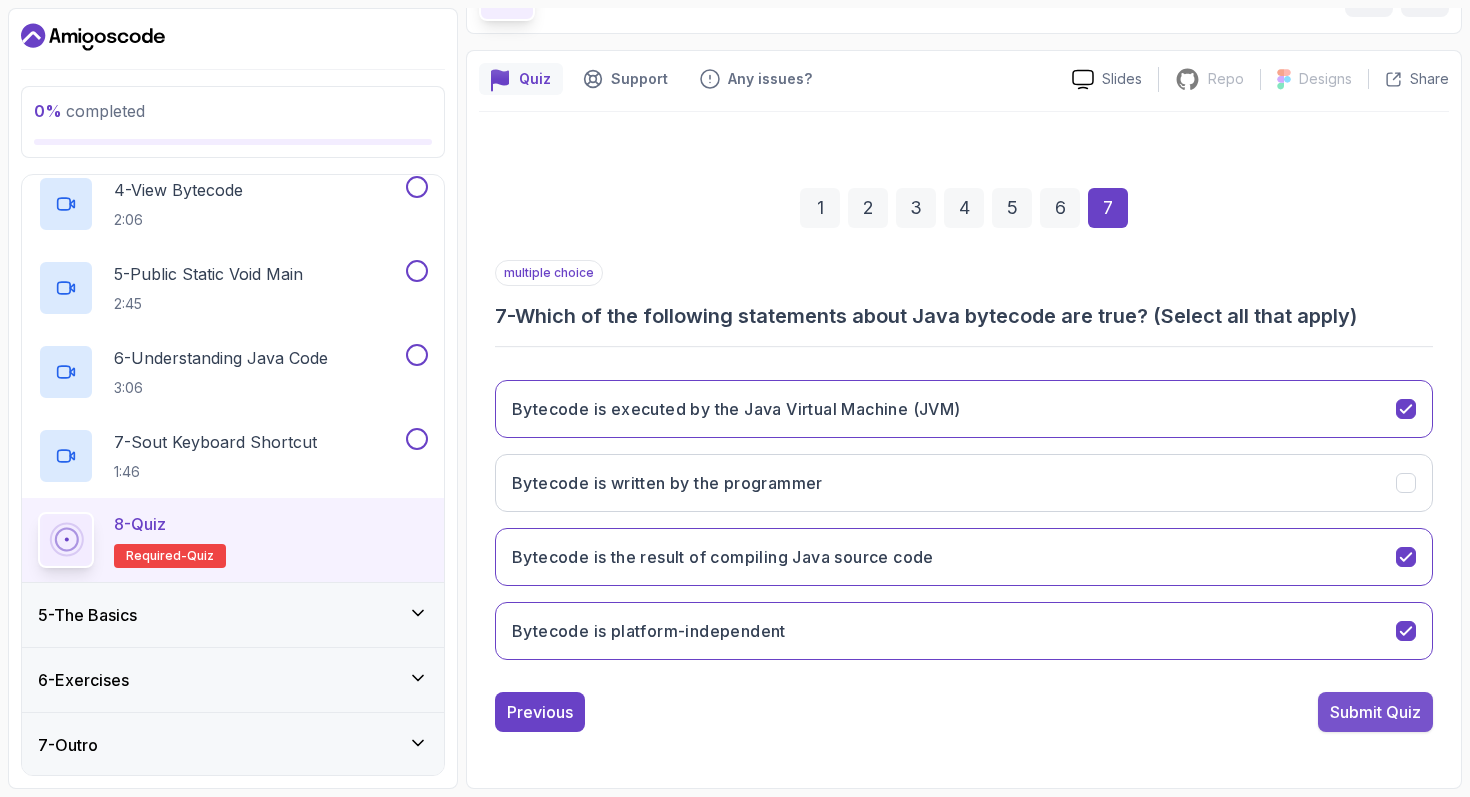 click on "Submit Quiz" at bounding box center [1375, 712] 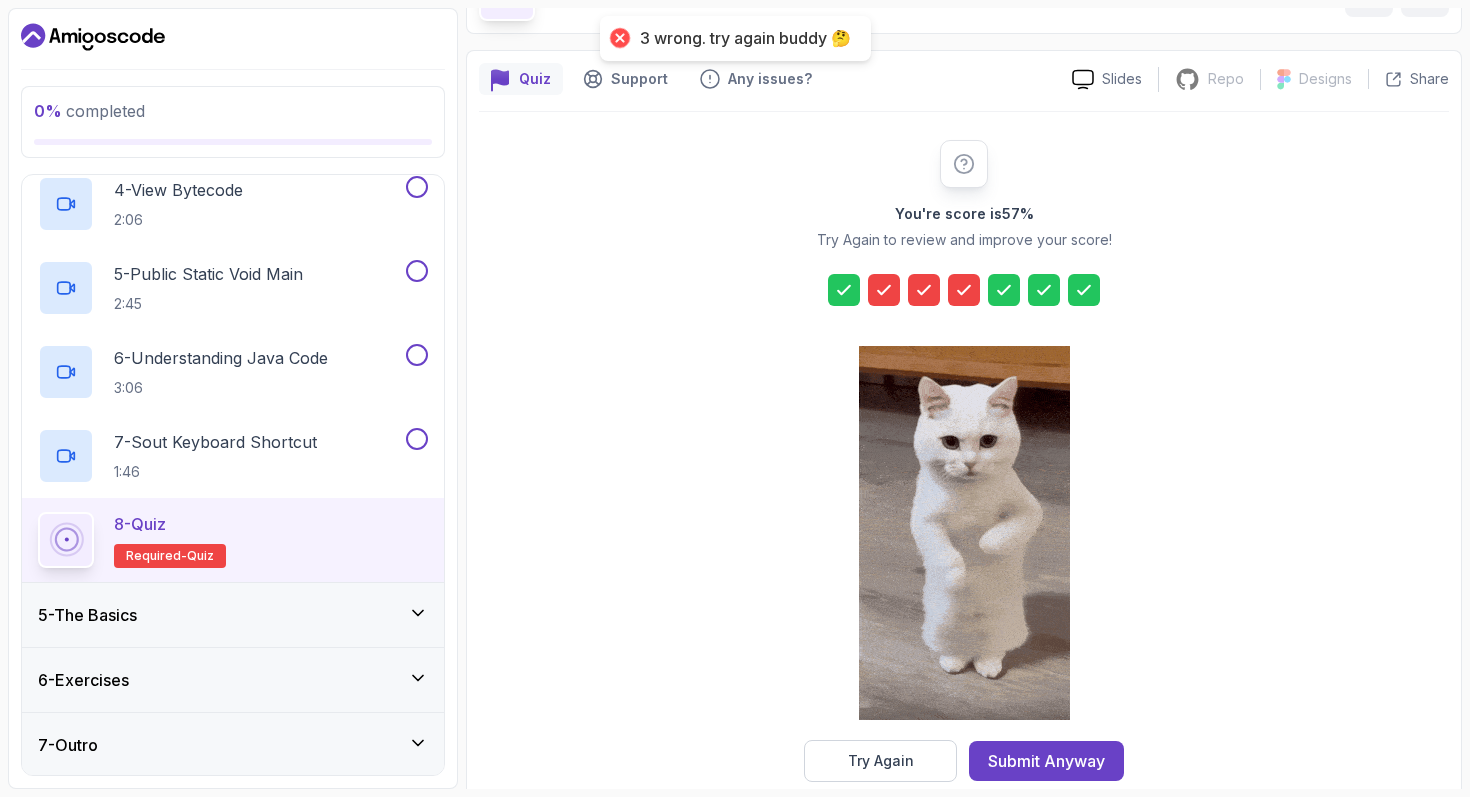 scroll, scrollTop: 162, scrollLeft: 0, axis: vertical 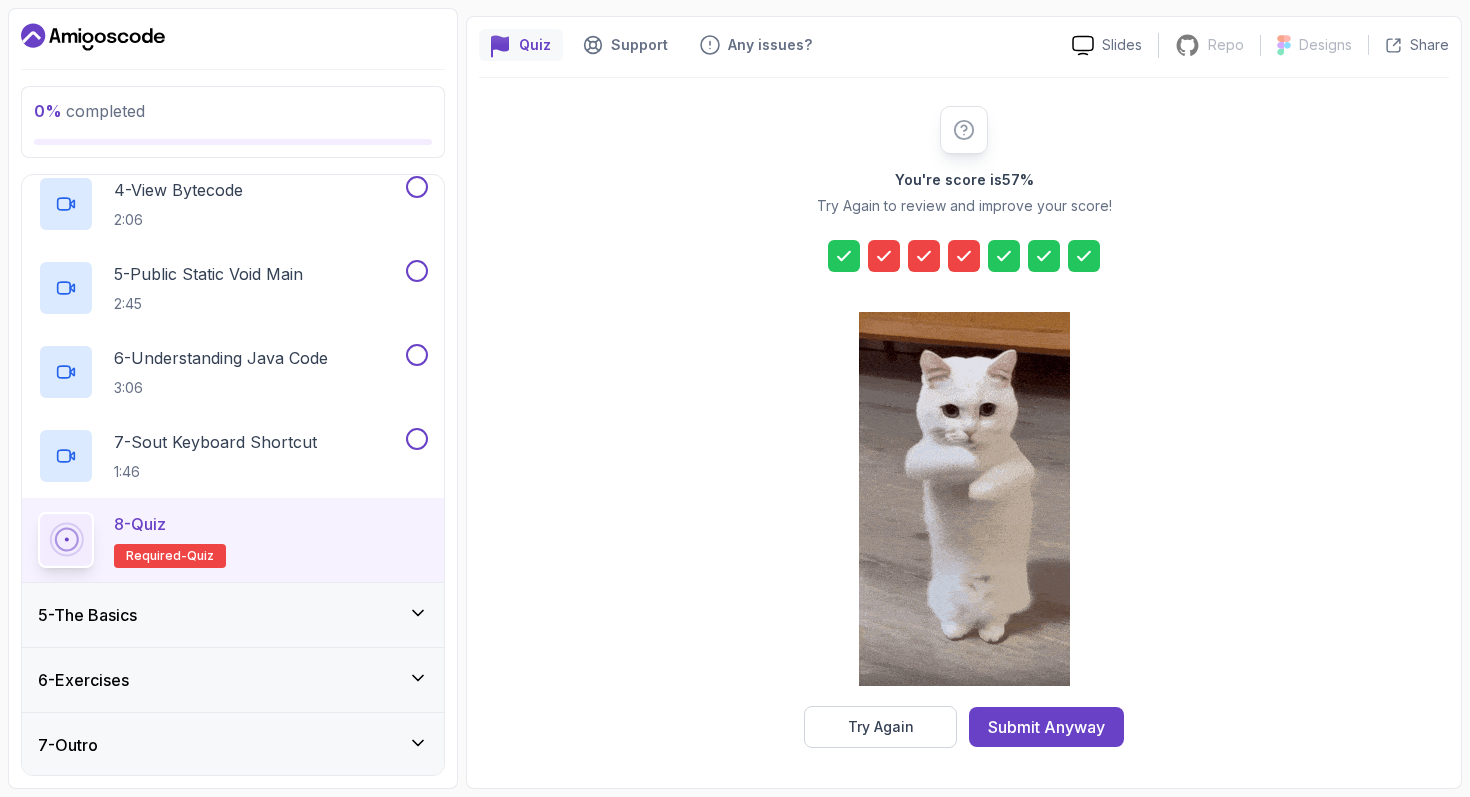 click at bounding box center (964, 256) 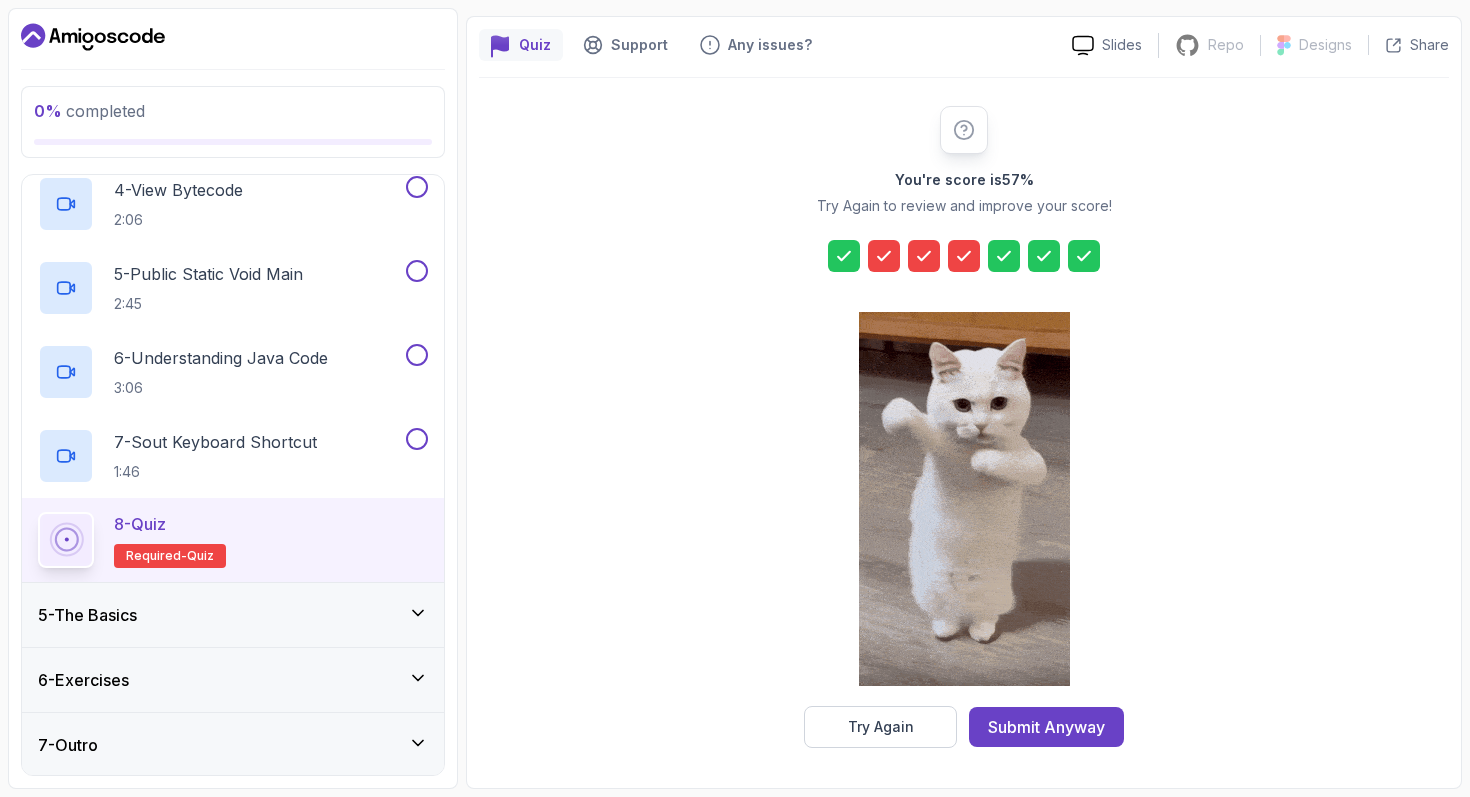 click 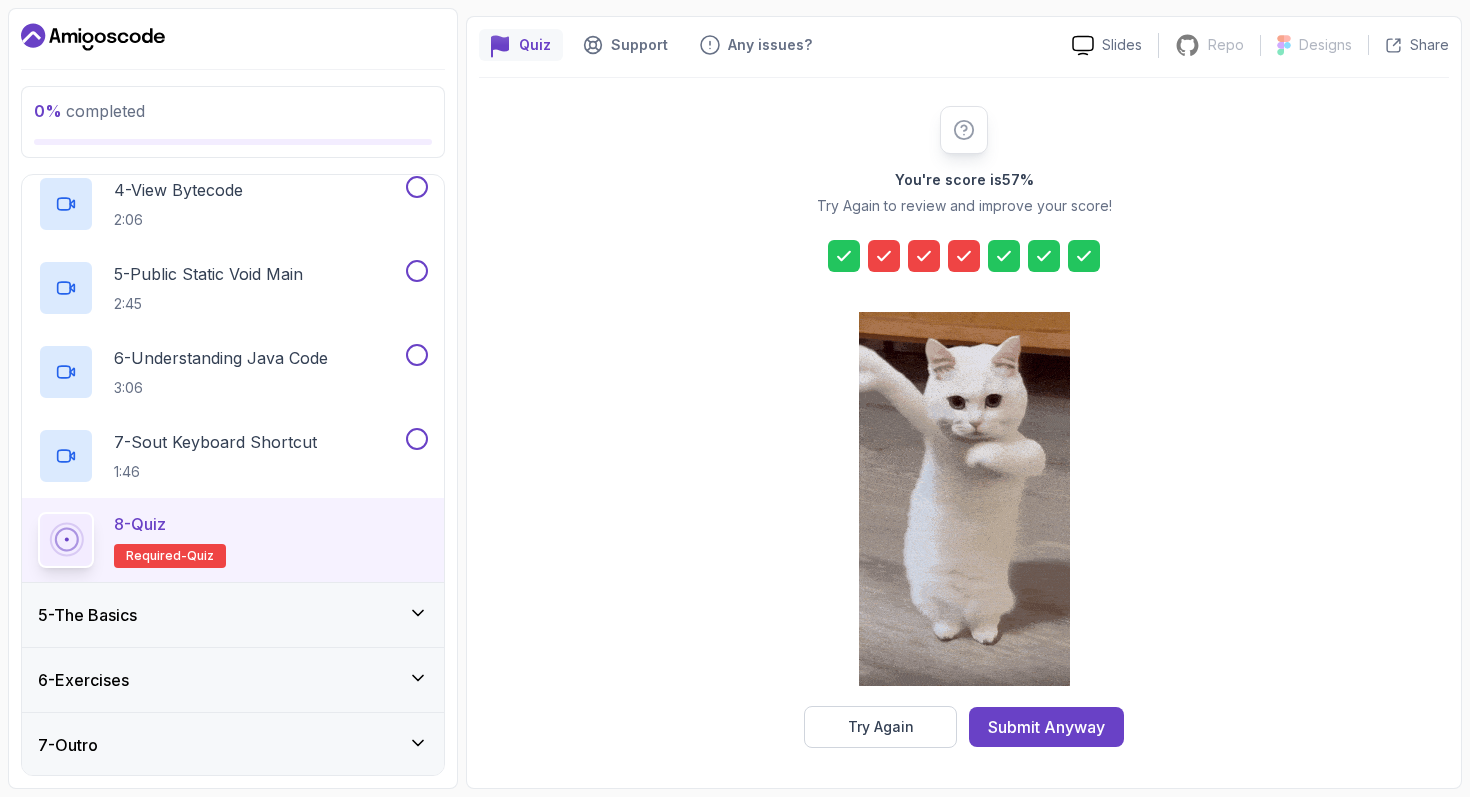click 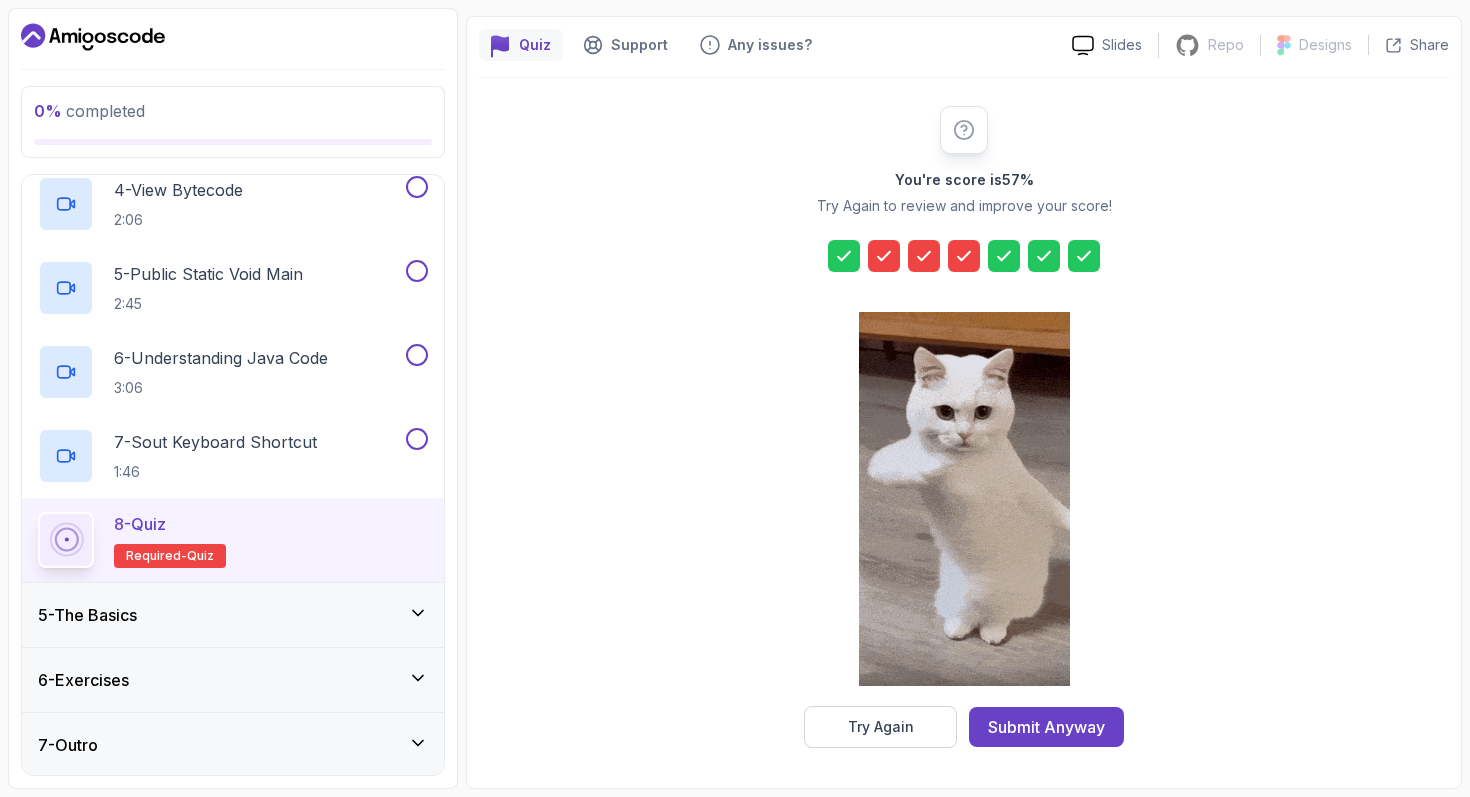click on "5  -  The Basics" at bounding box center (233, 615) 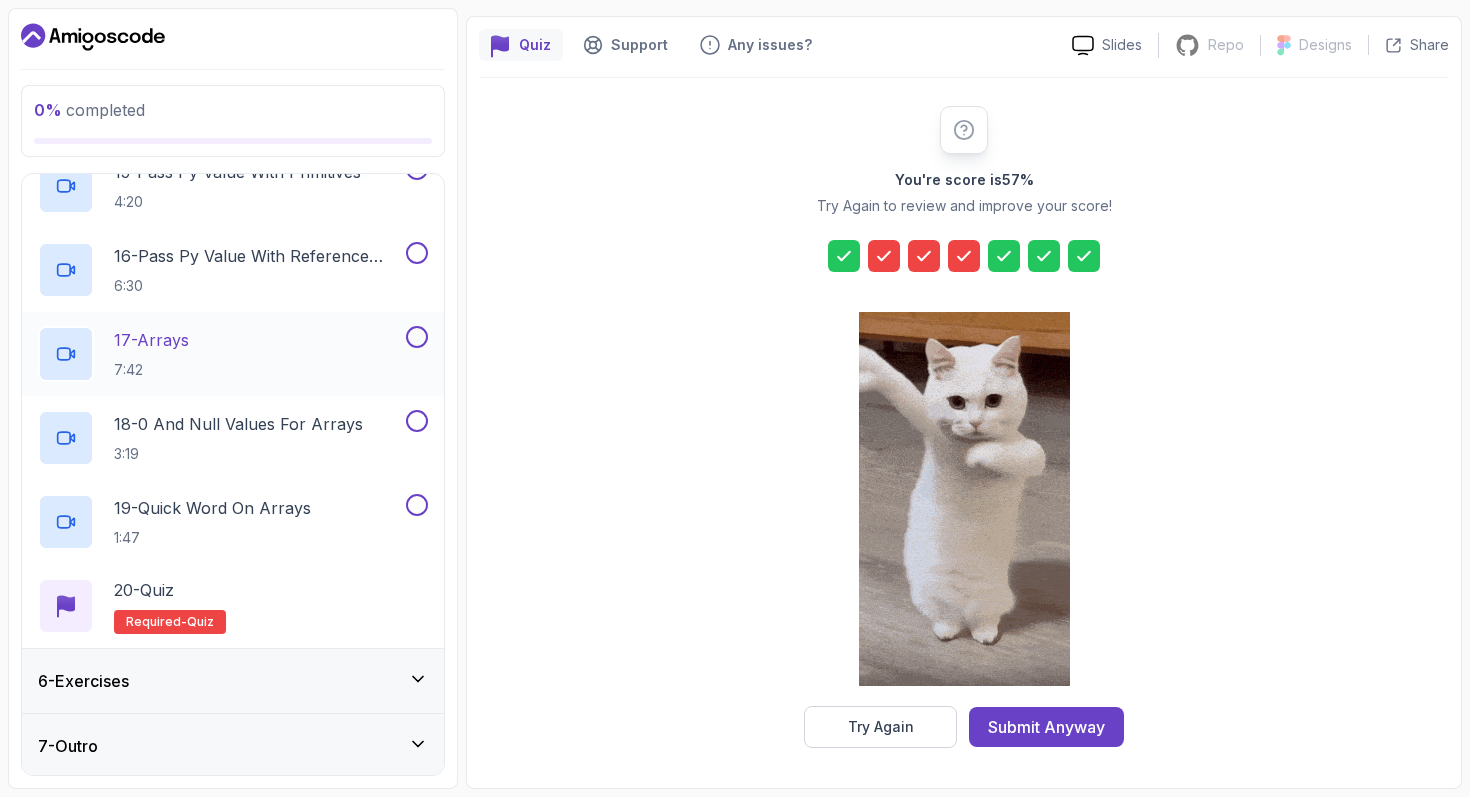 scroll, scrollTop: 1533, scrollLeft: 0, axis: vertical 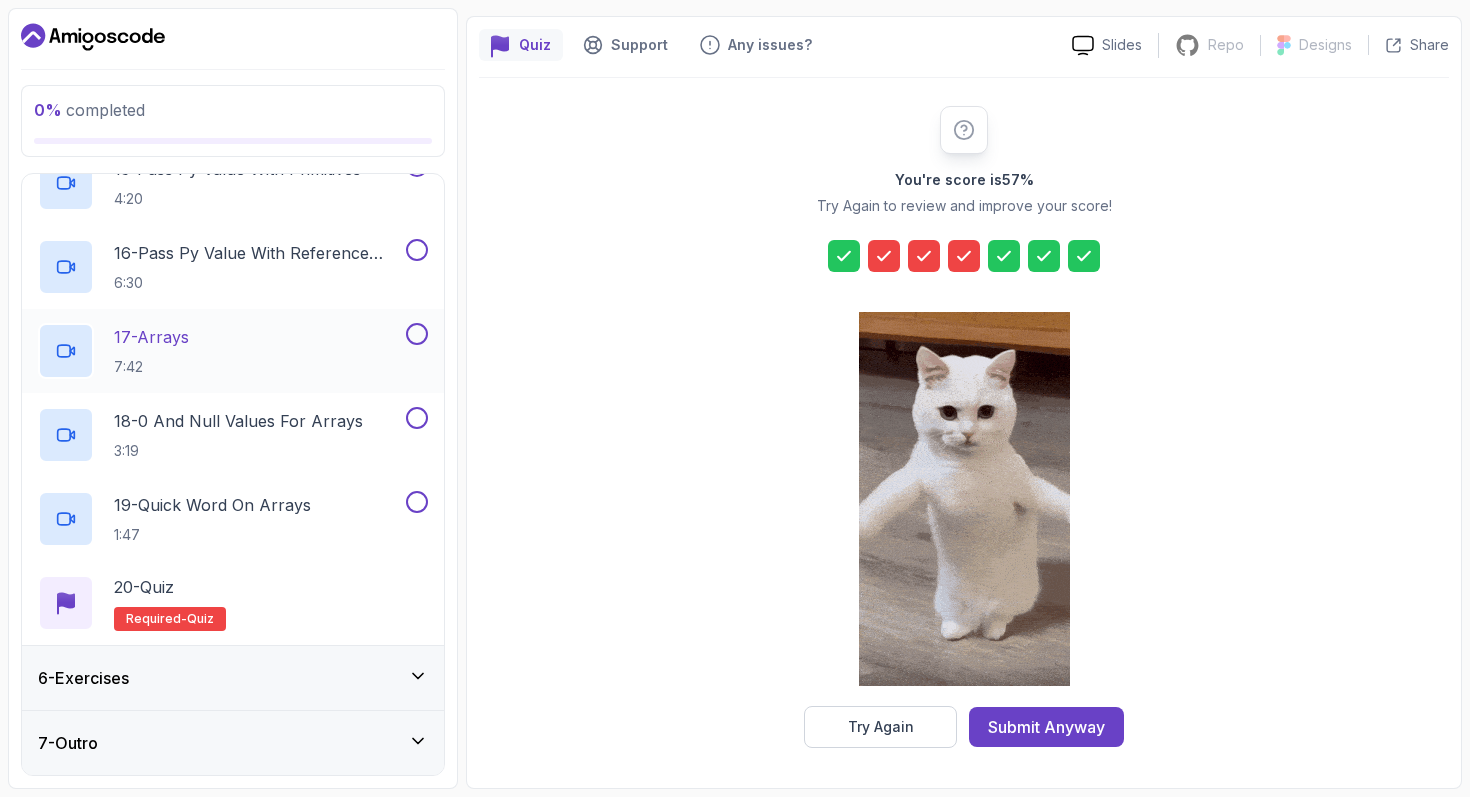 click on "17  -  Arrays 7:42" at bounding box center [220, 351] 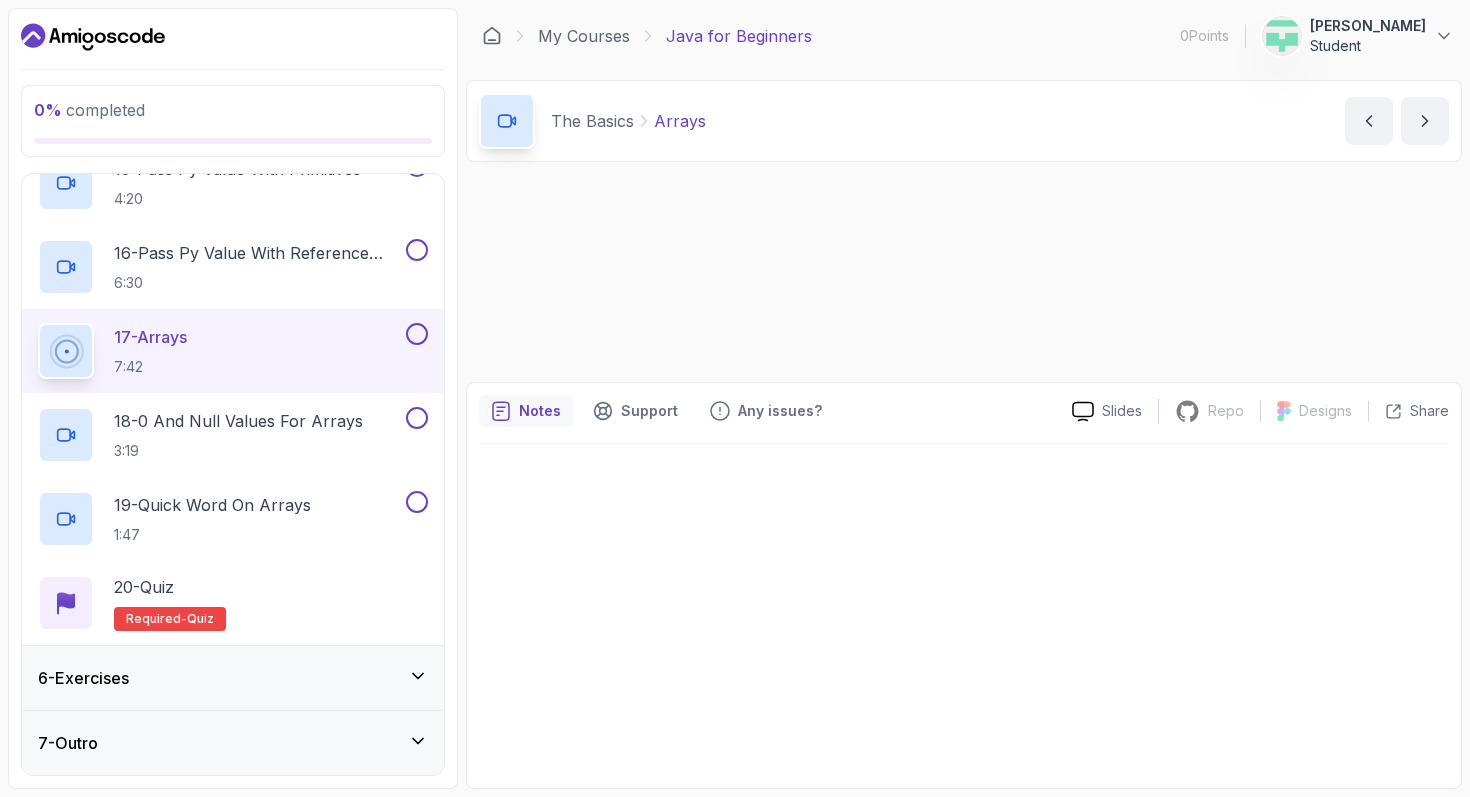 scroll, scrollTop: 0, scrollLeft: 0, axis: both 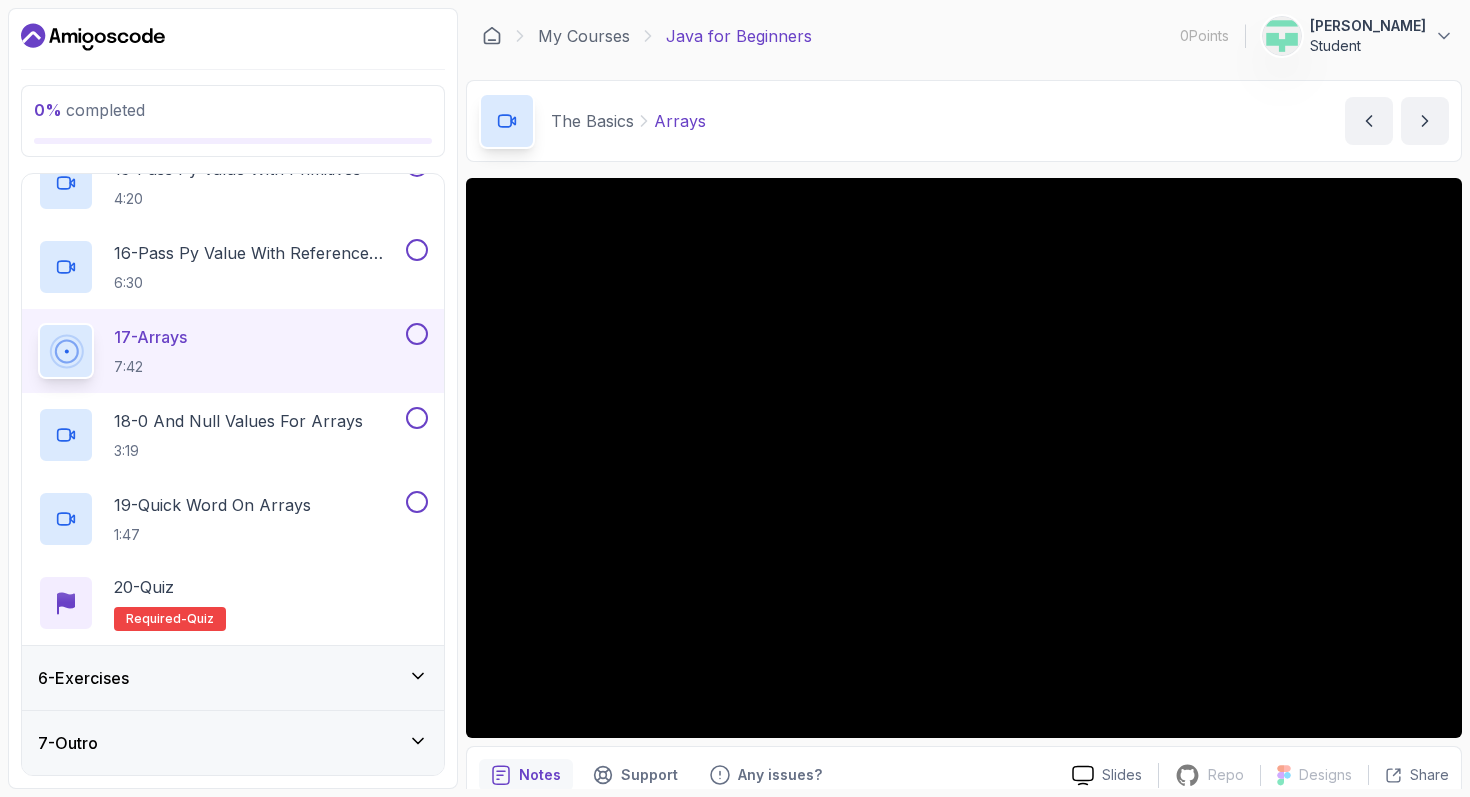 click on "6  -  Exercises" at bounding box center [233, 678] 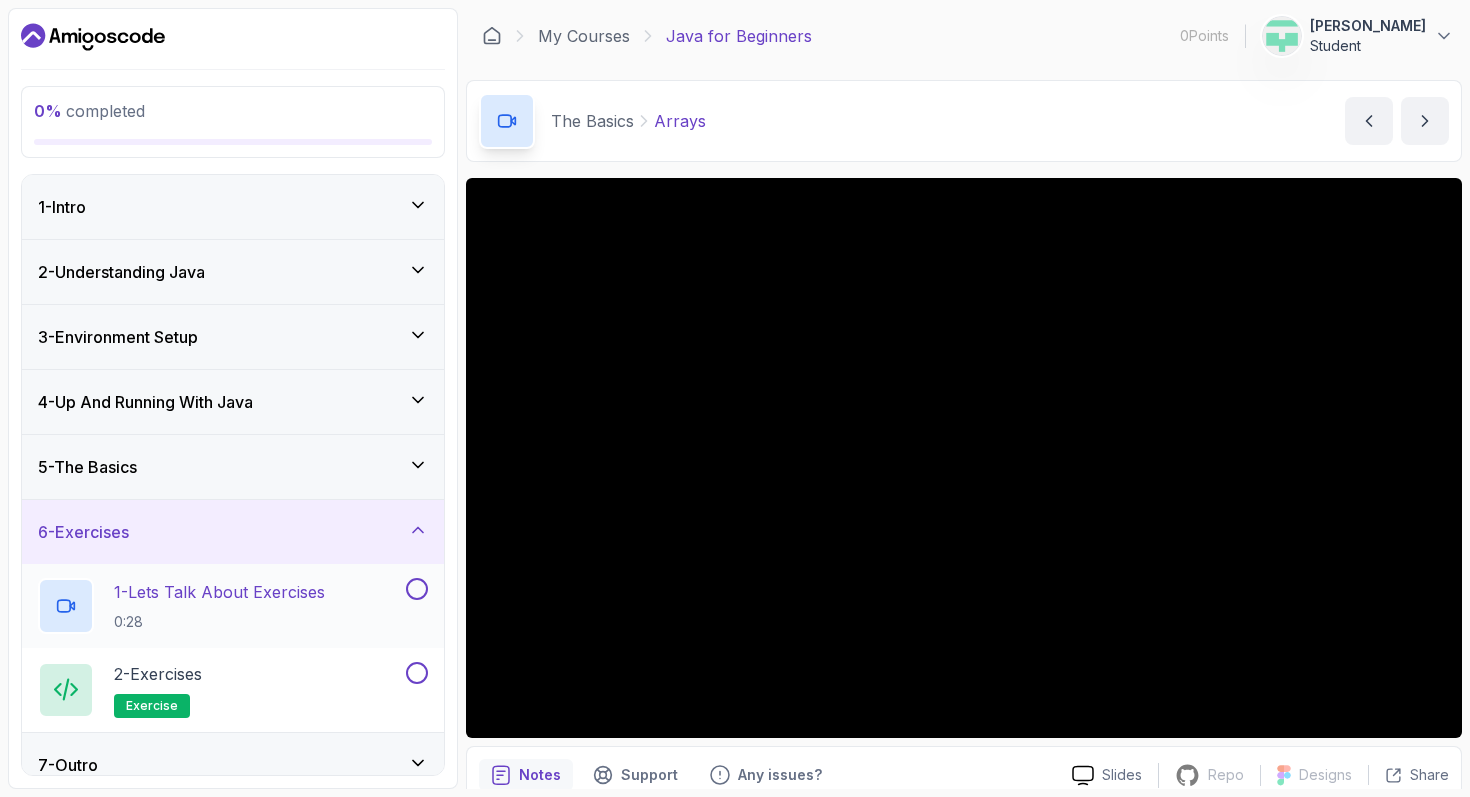 scroll, scrollTop: 22, scrollLeft: 0, axis: vertical 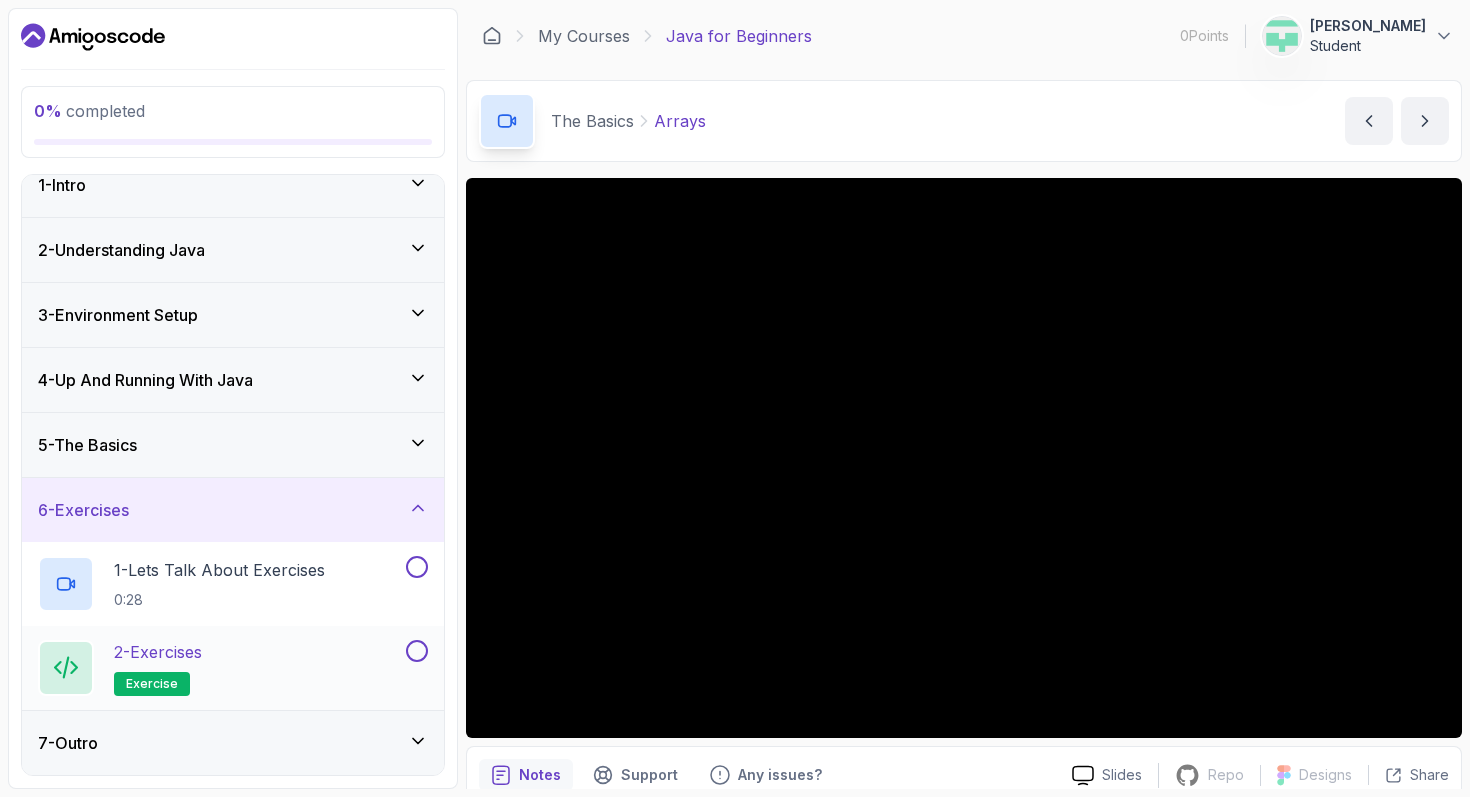click on "2  -  Exercises exercise" at bounding box center (220, 668) 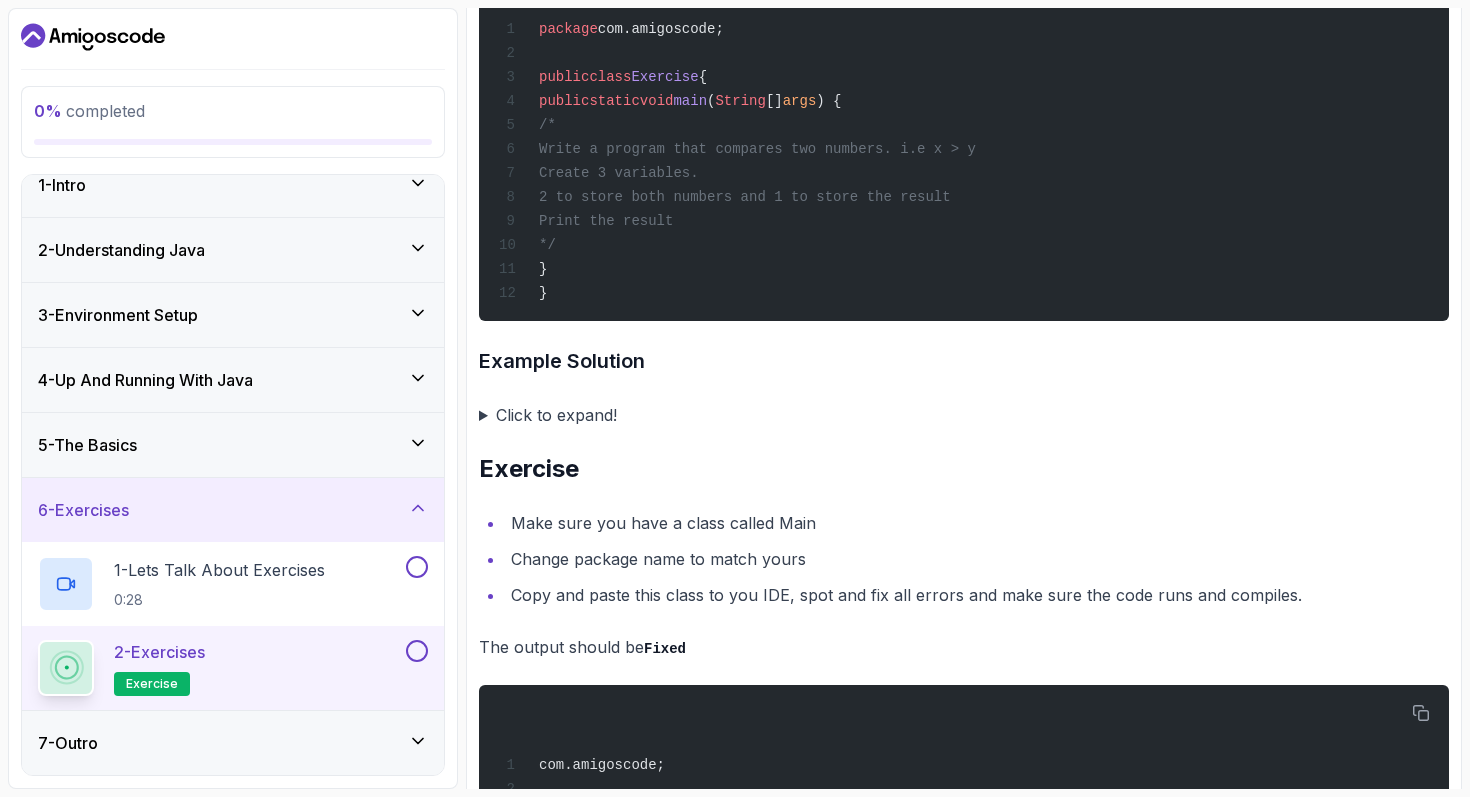 scroll, scrollTop: 4145, scrollLeft: 0, axis: vertical 